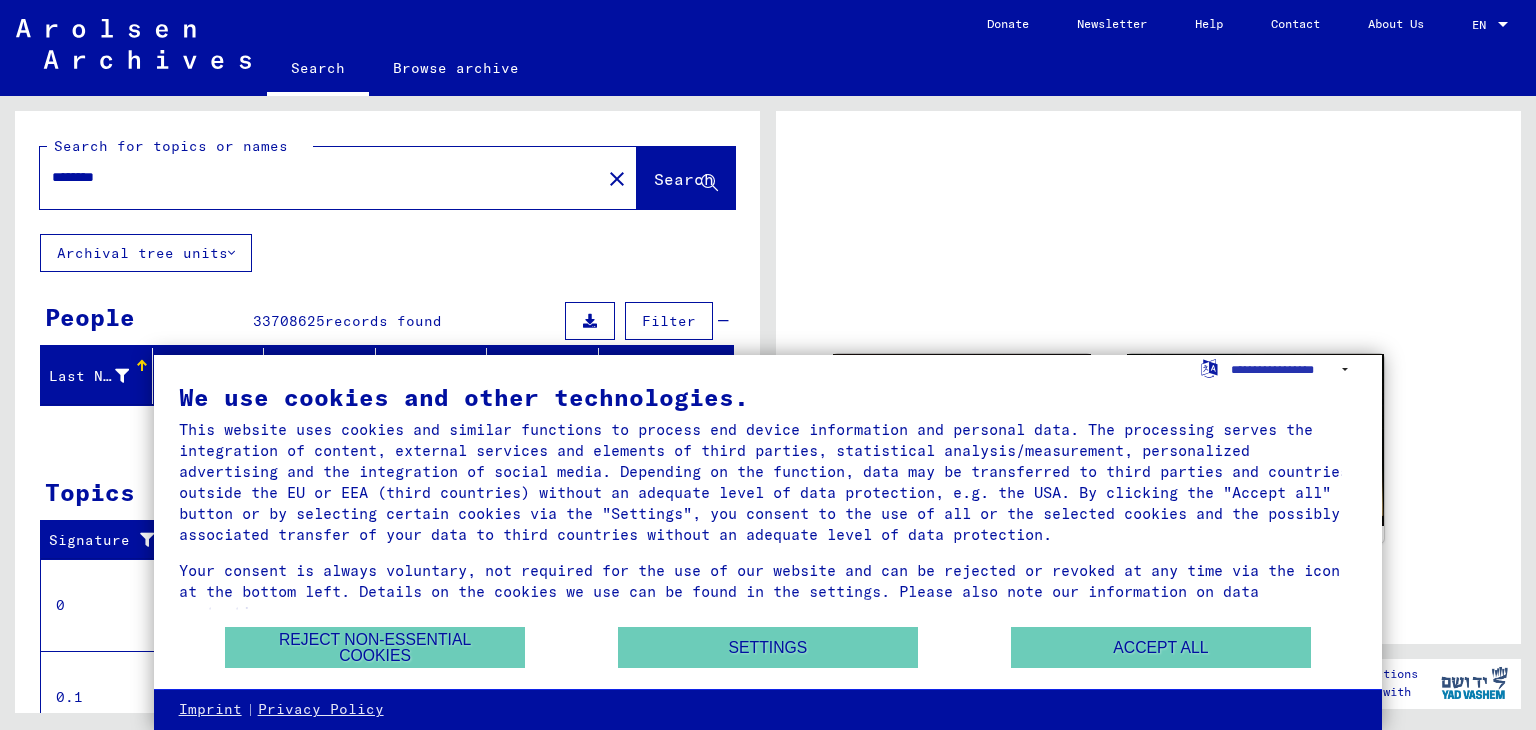 scroll, scrollTop: 0, scrollLeft: 0, axis: both 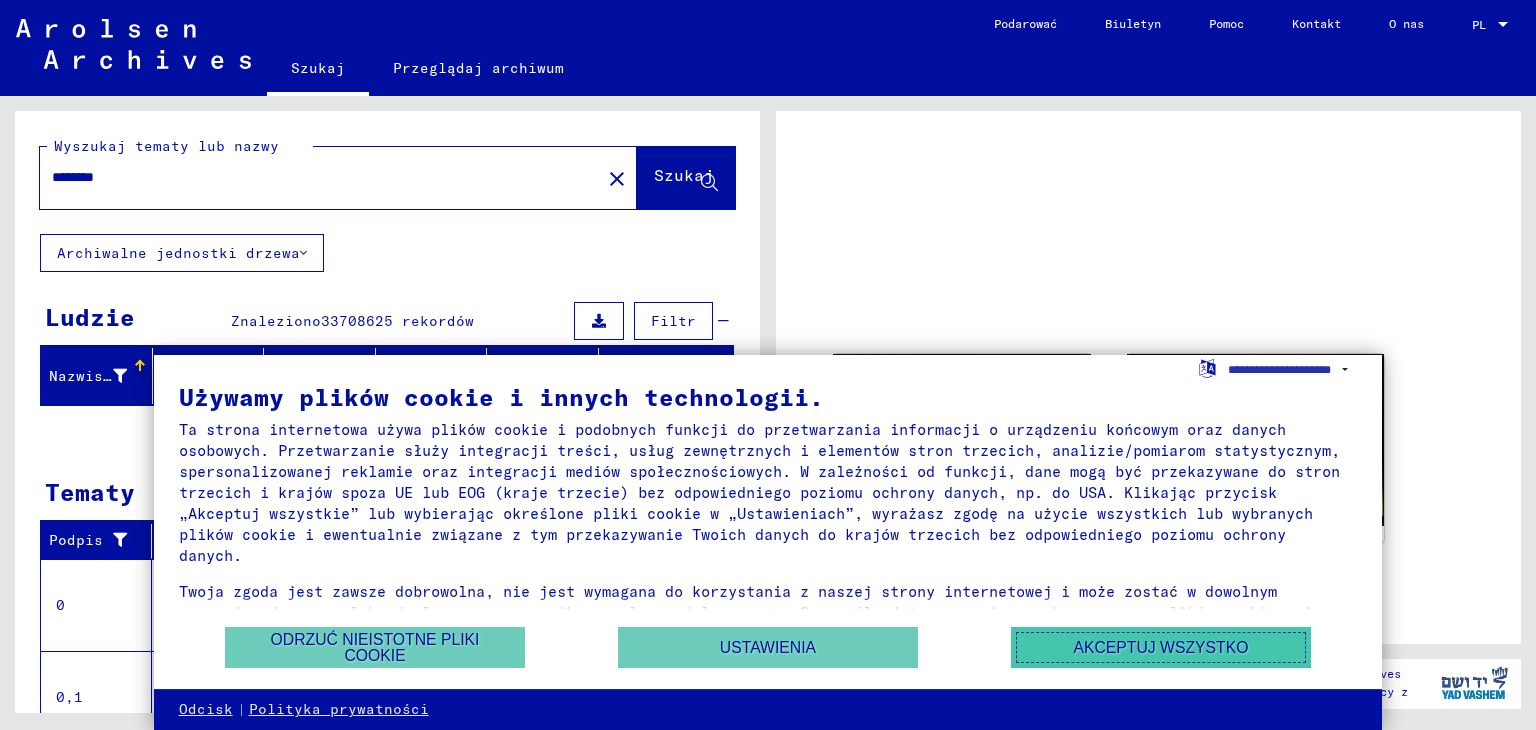click on "Akceptuj wszystko" at bounding box center [1160, 647] 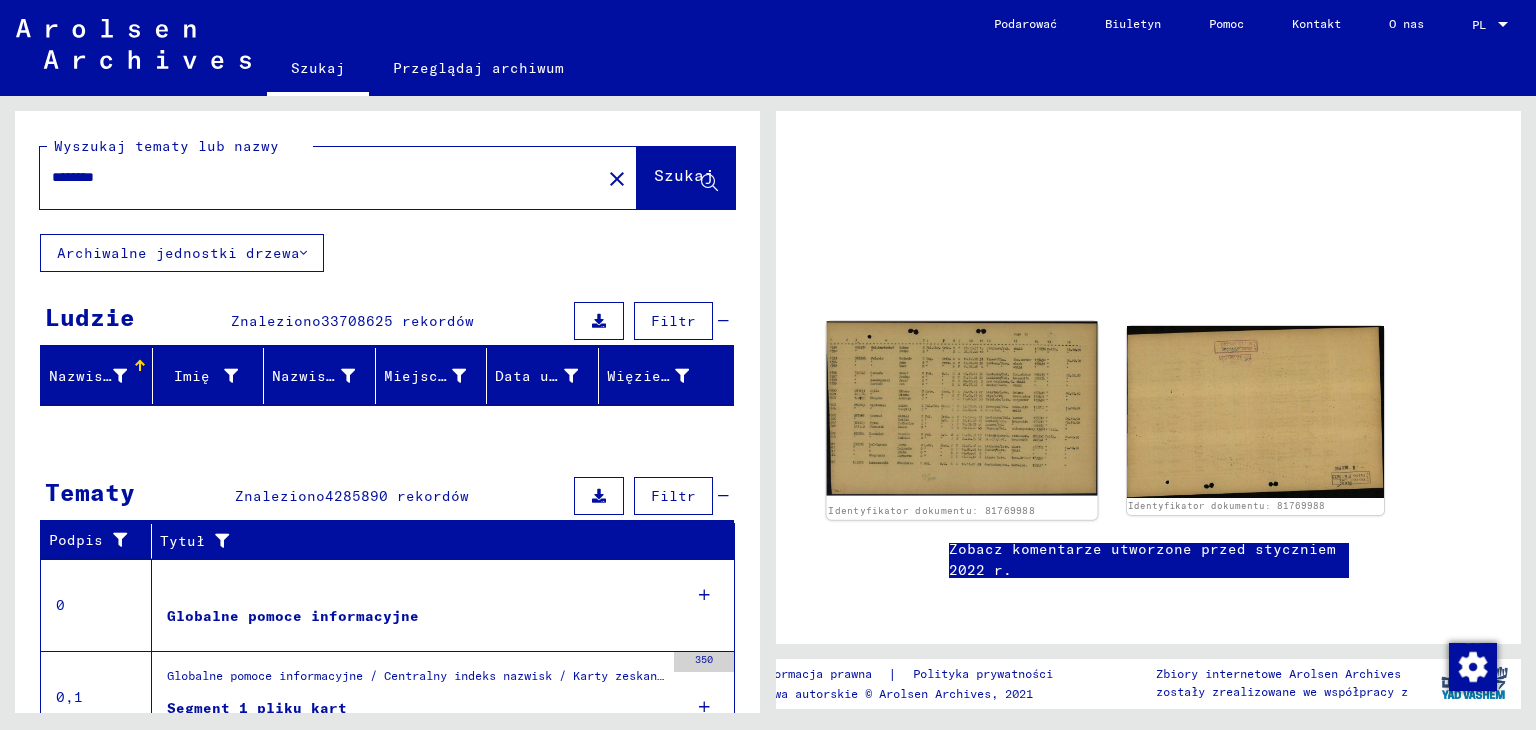 scroll, scrollTop: 200, scrollLeft: 0, axis: vertical 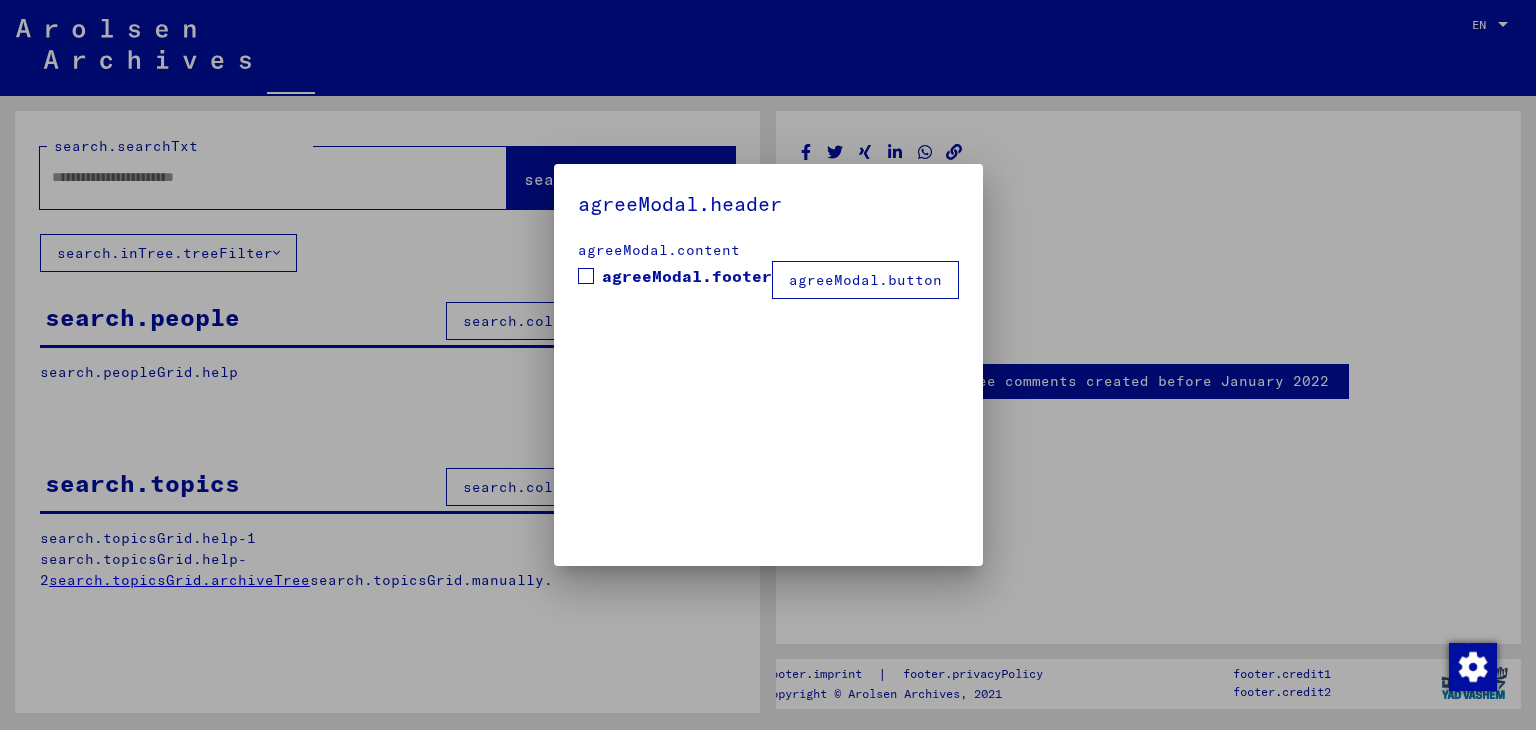 type on "********" 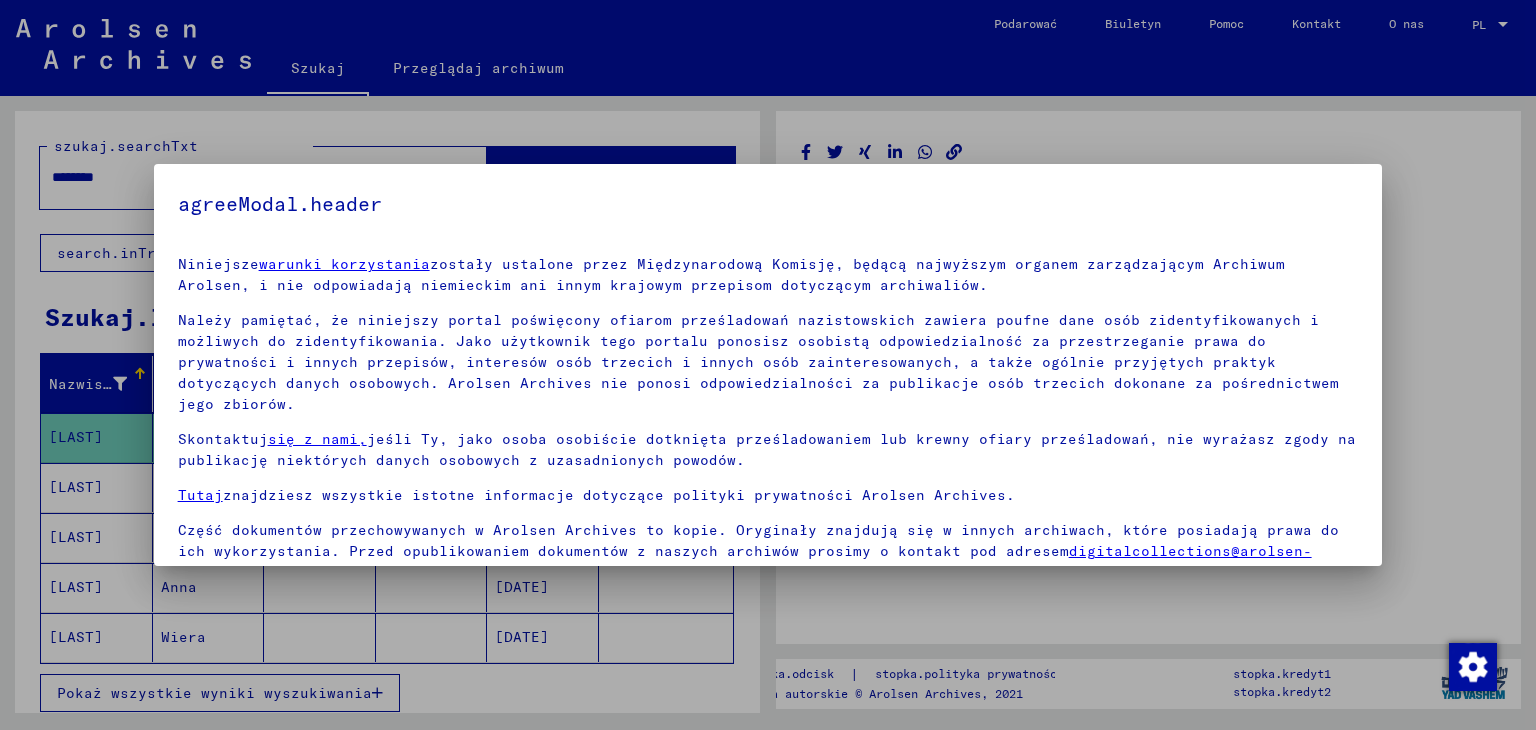 scroll, scrollTop: 72, scrollLeft: 0, axis: vertical 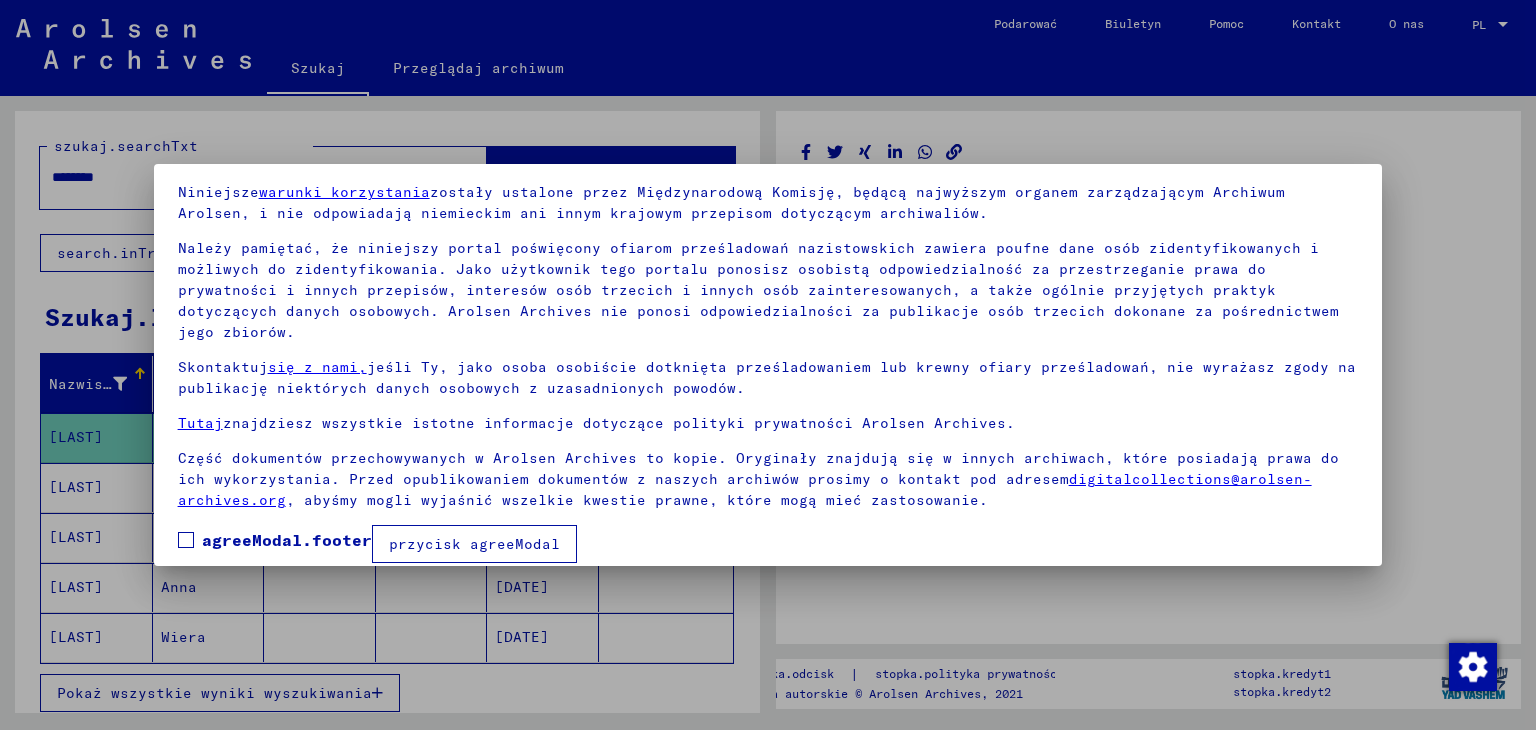 click on "agreeModal.footer" at bounding box center [275, 540] 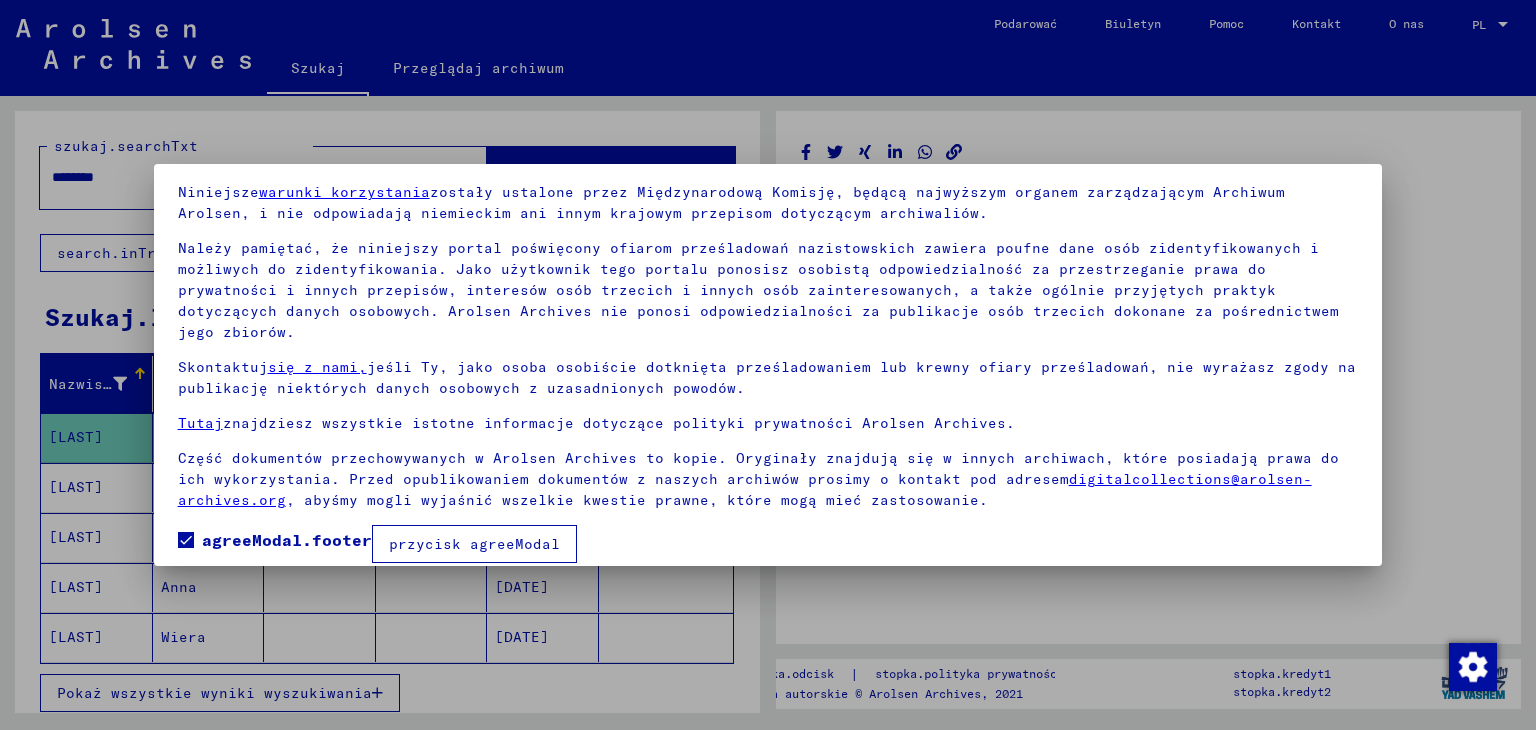 click on "przycisk agreeModal" at bounding box center (474, 544) 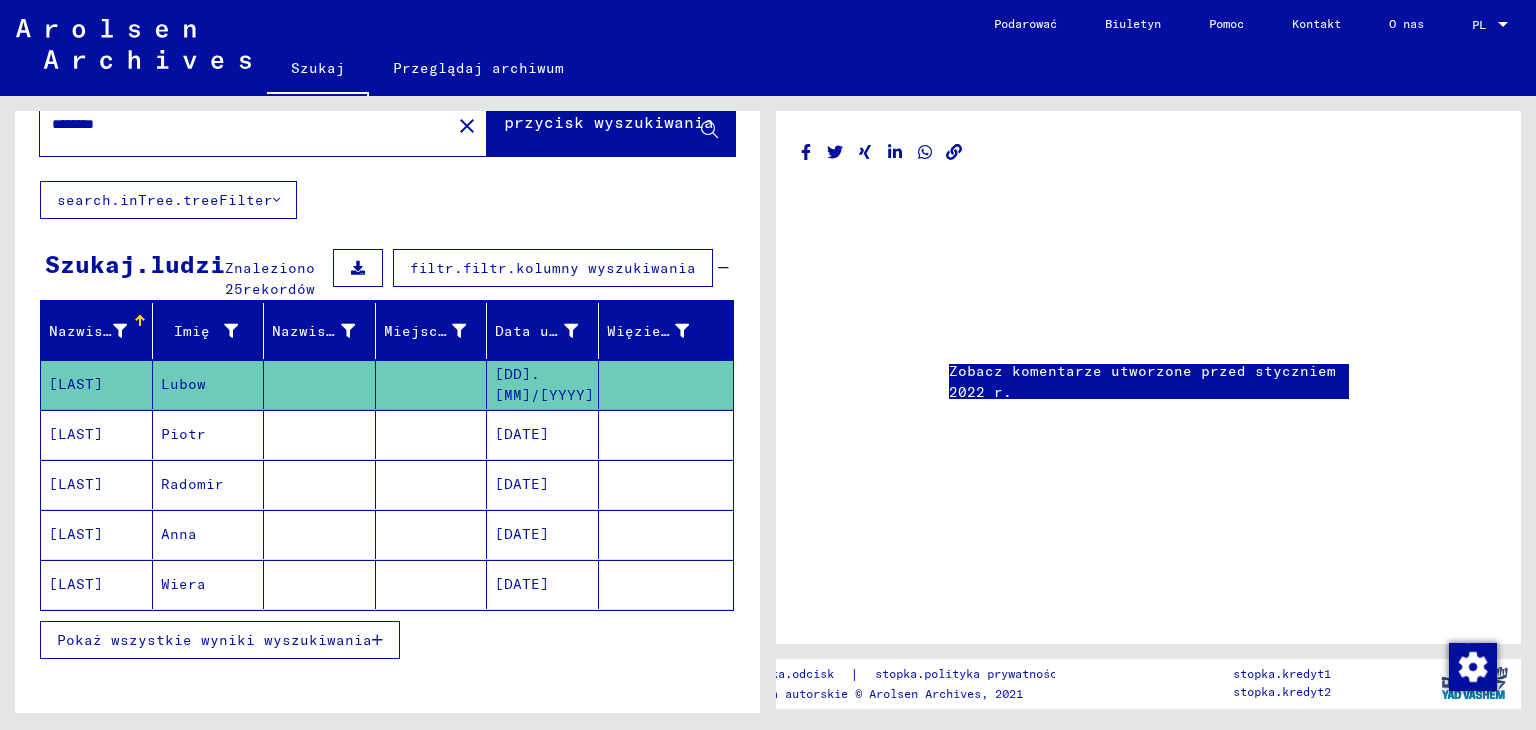scroll, scrollTop: 0, scrollLeft: 0, axis: both 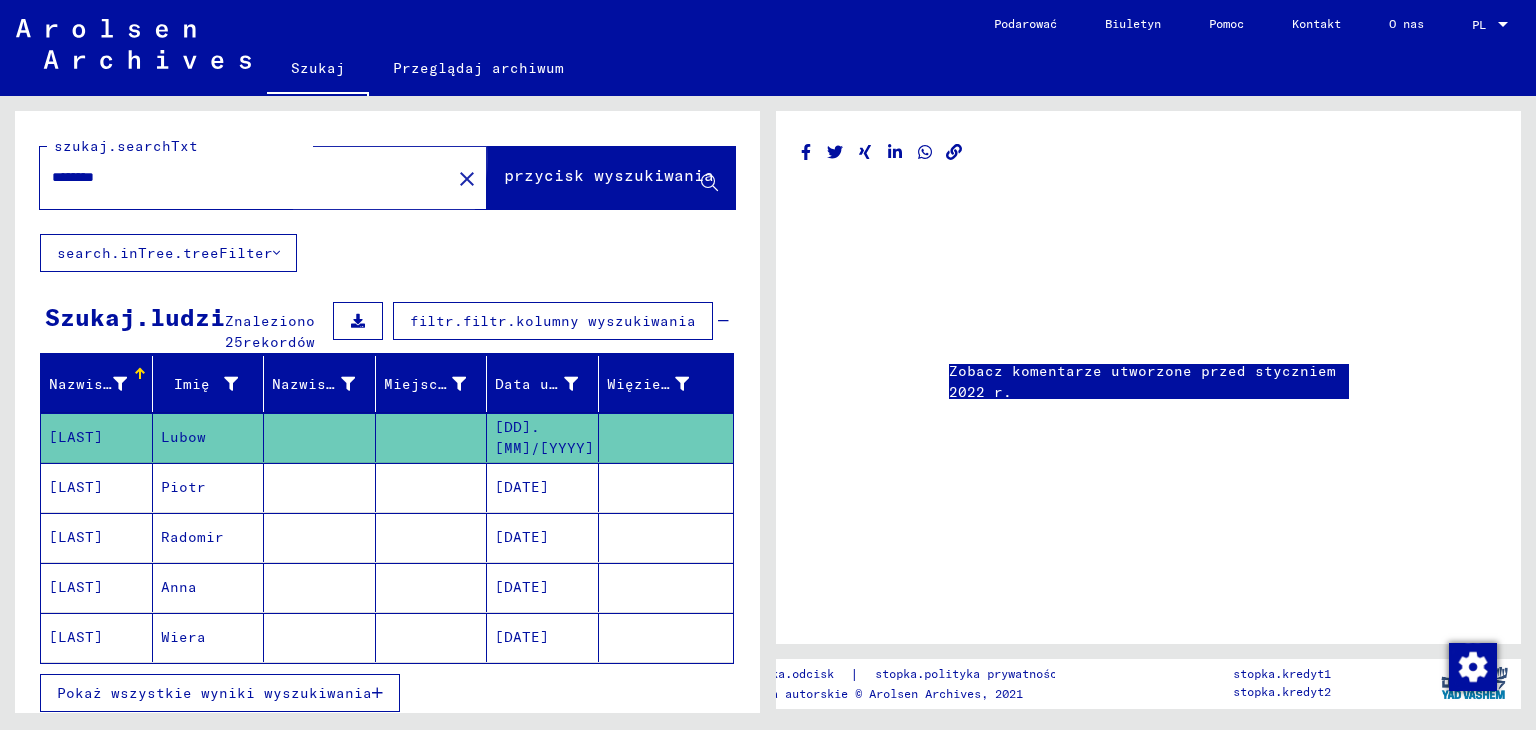 click on "przycisk wyszukiwania" 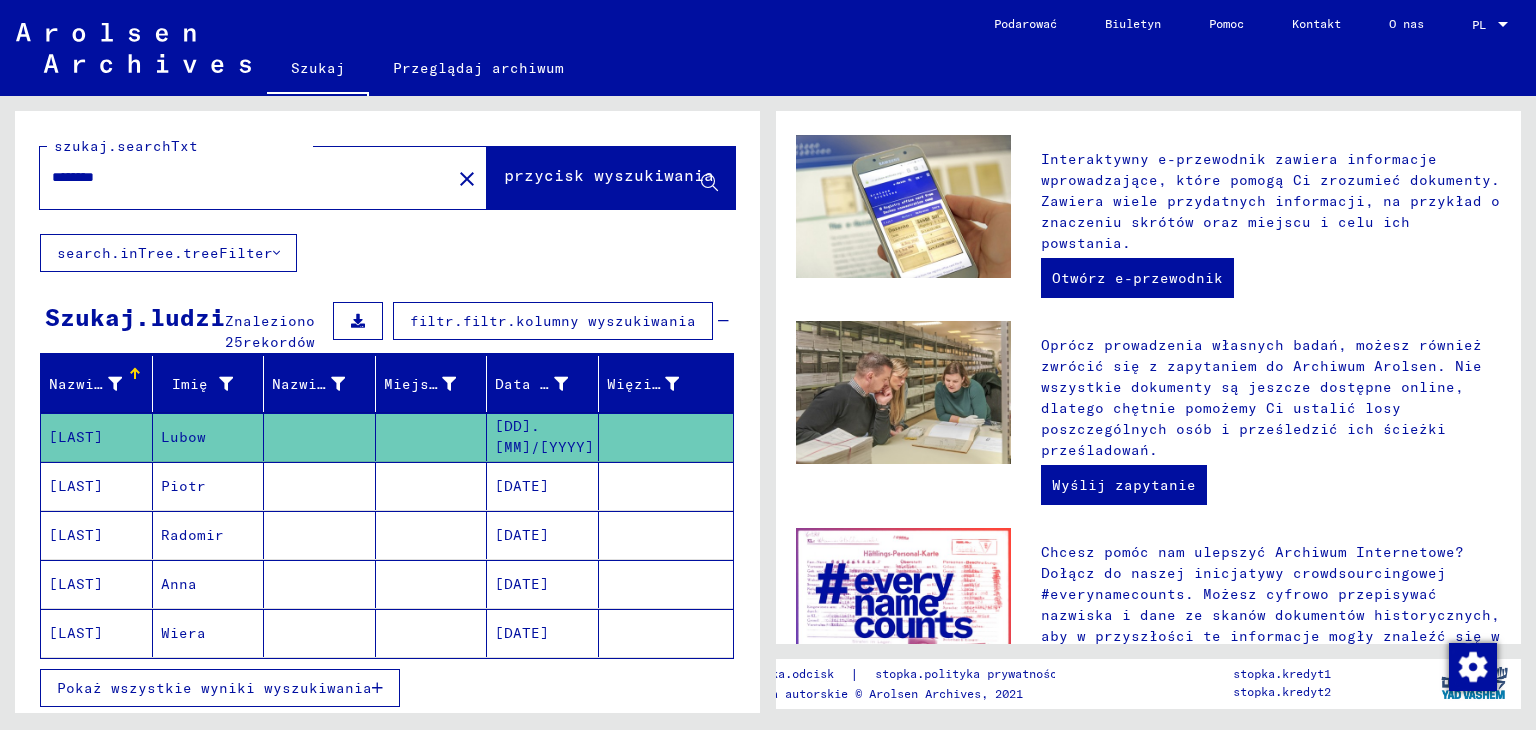 scroll, scrollTop: 760, scrollLeft: 0, axis: vertical 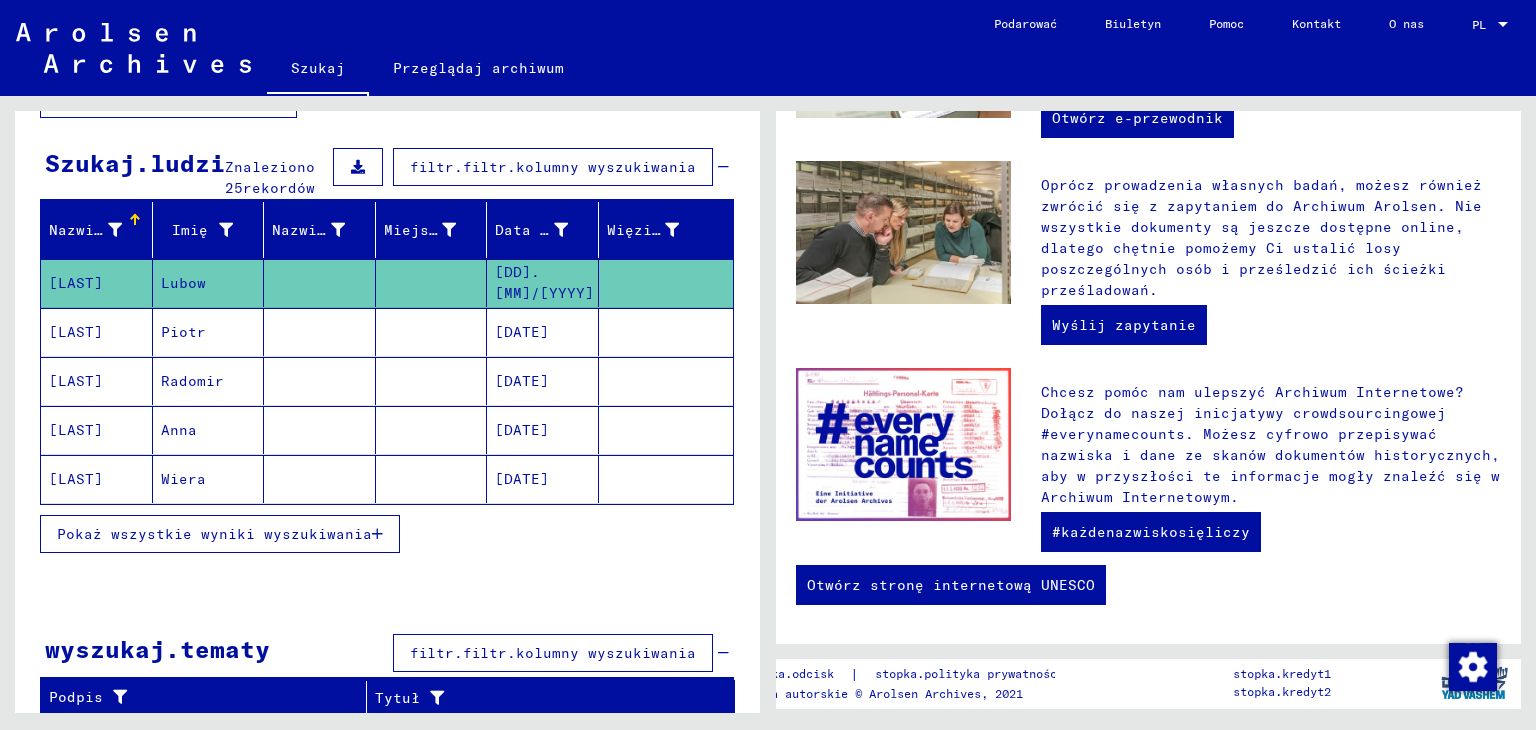 click on "Pokaż wszystkie wyniki wyszukiwania" at bounding box center (214, 534) 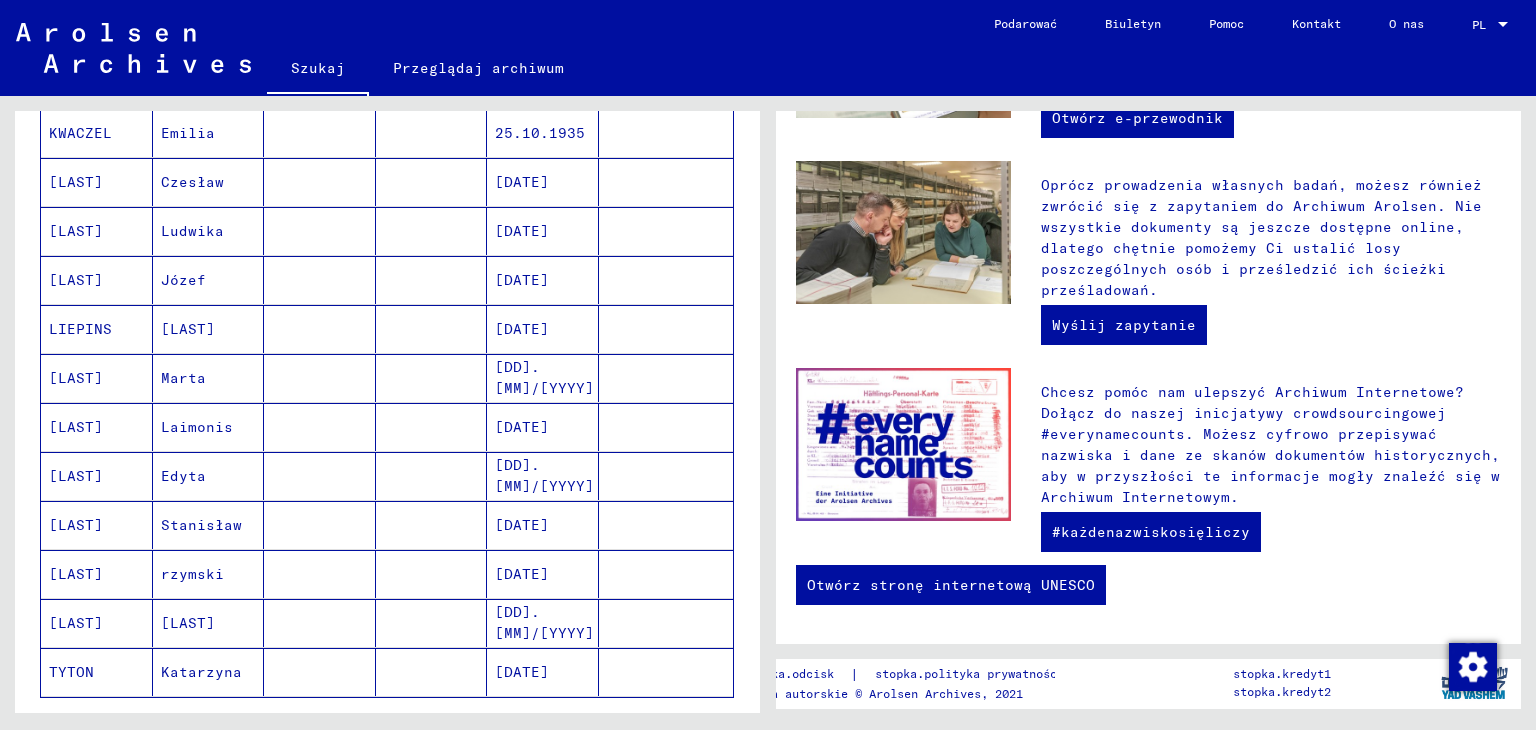 scroll, scrollTop: 1000, scrollLeft: 0, axis: vertical 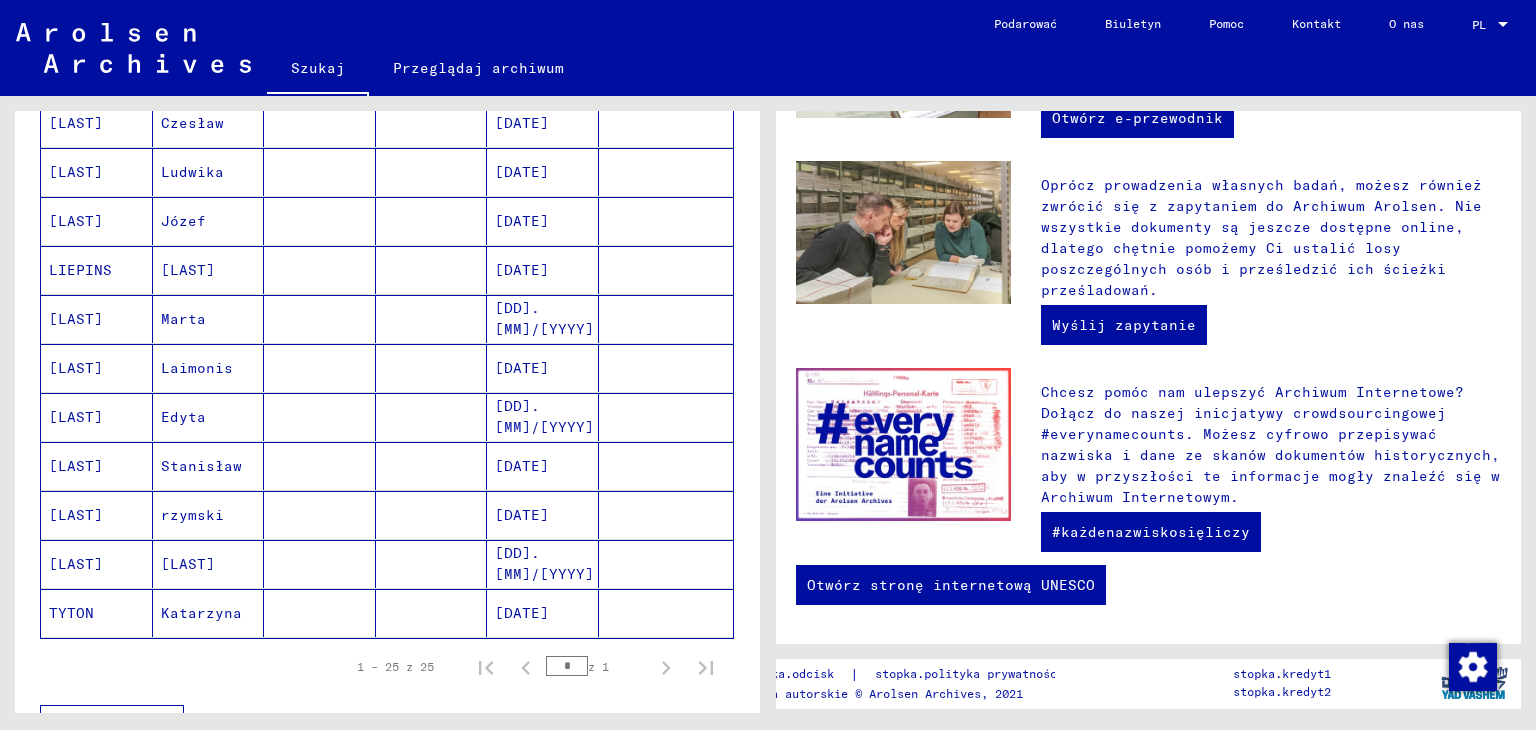 click on "TYTON" 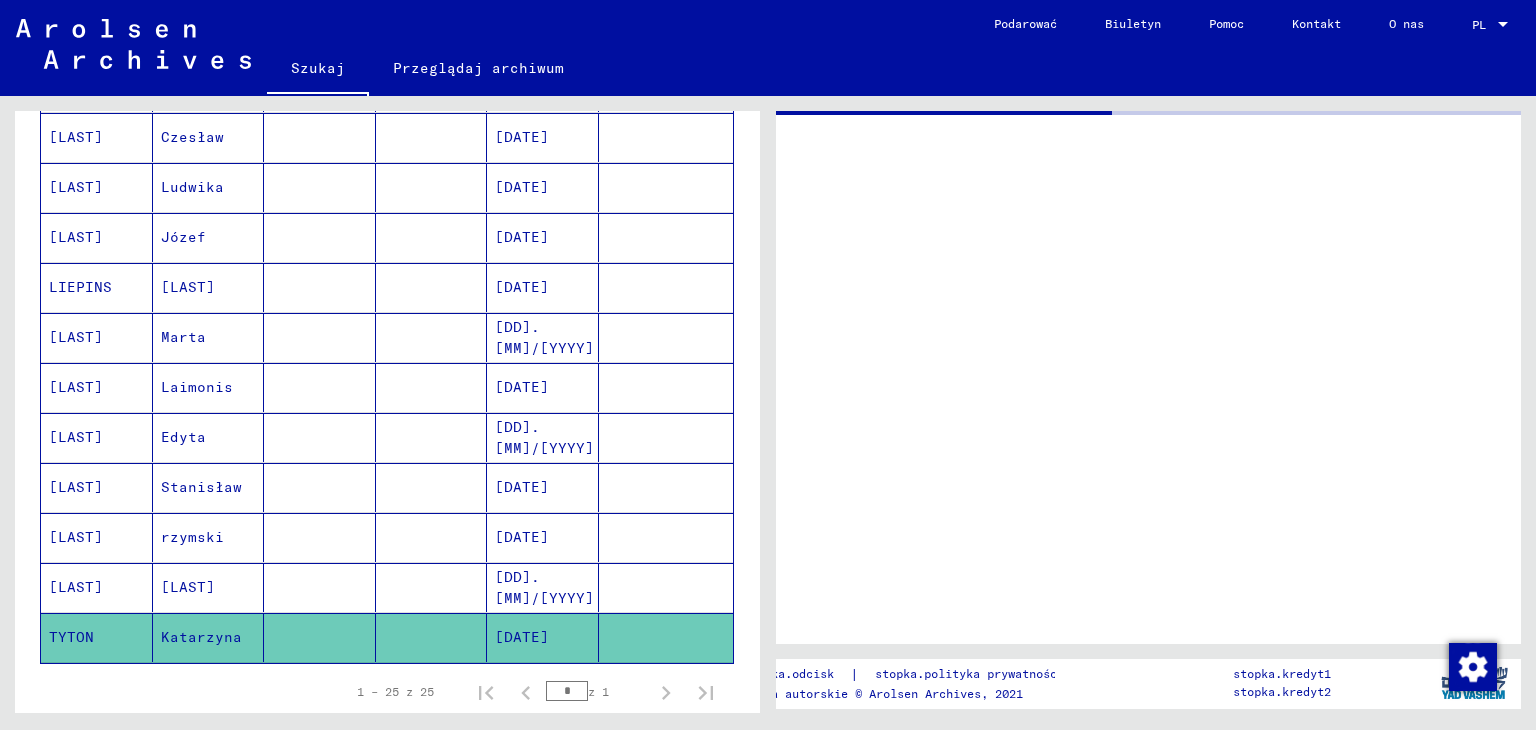 scroll, scrollTop: 0, scrollLeft: 0, axis: both 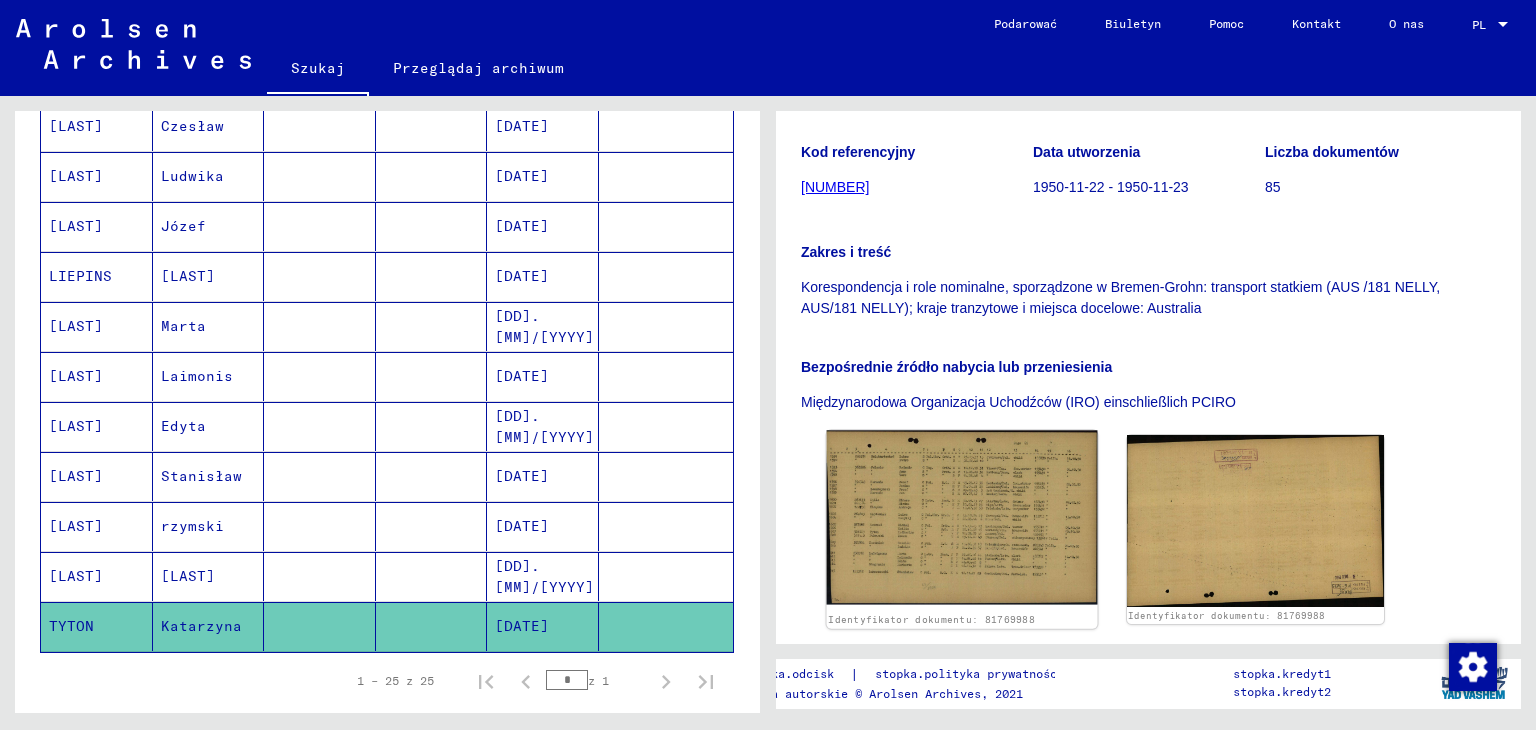 click 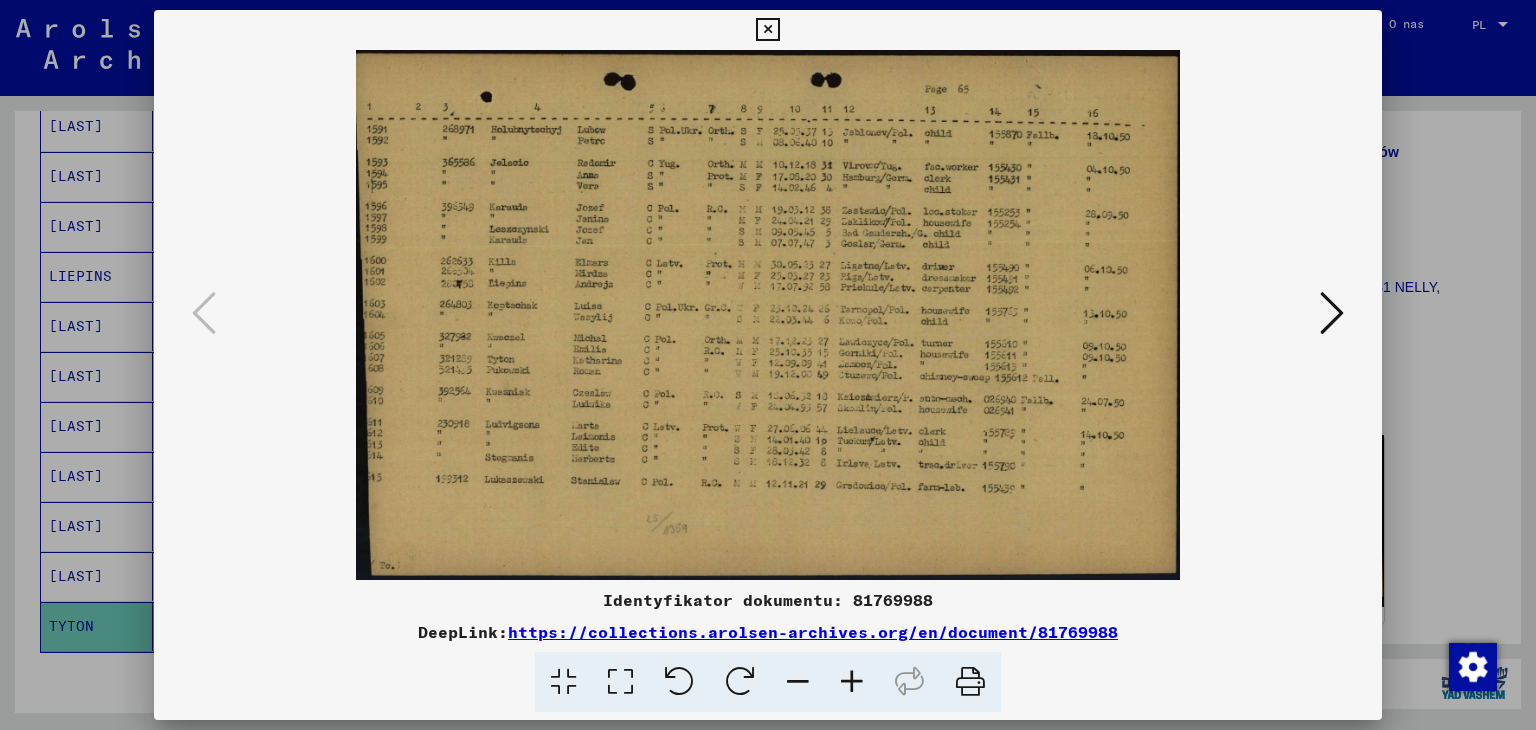 type 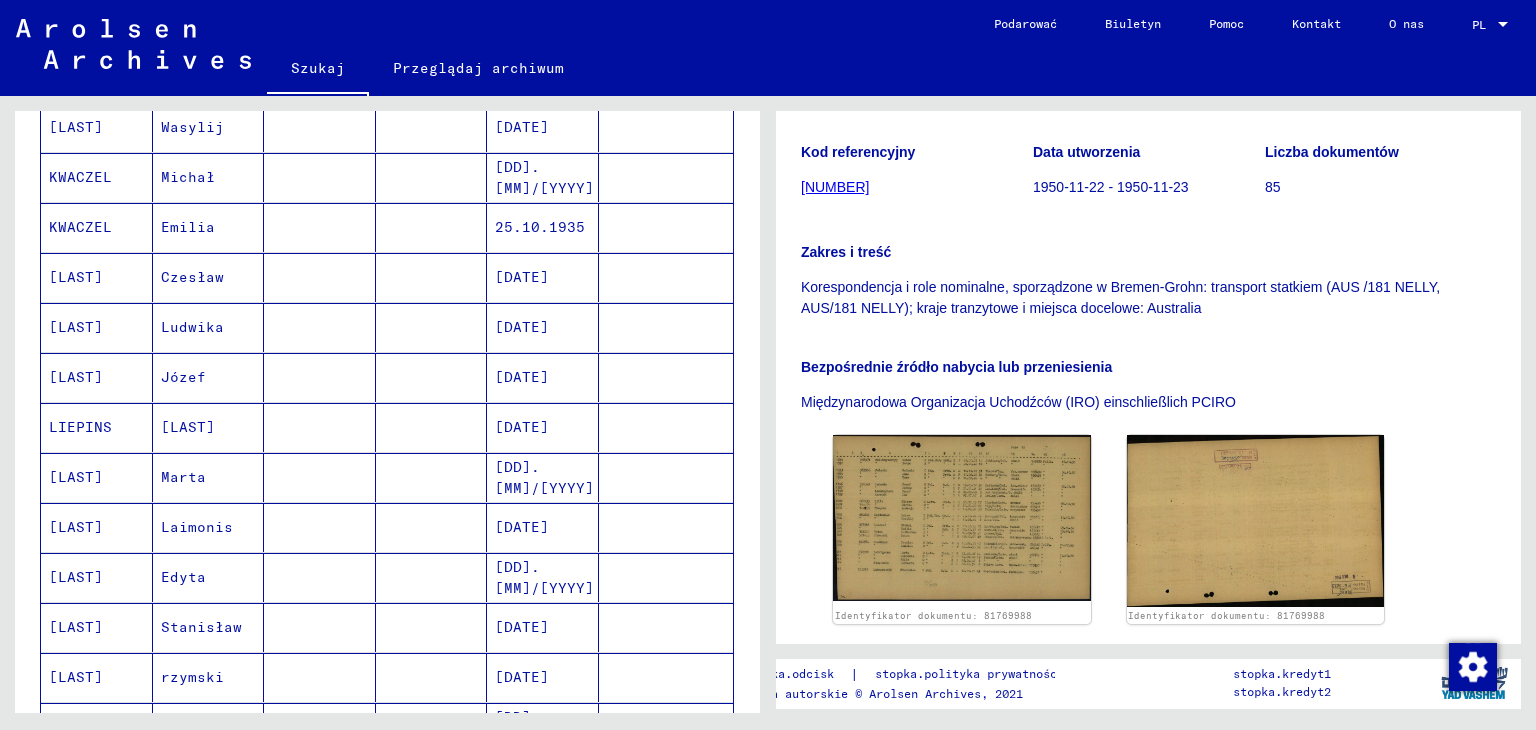 scroll, scrollTop: 811, scrollLeft: 0, axis: vertical 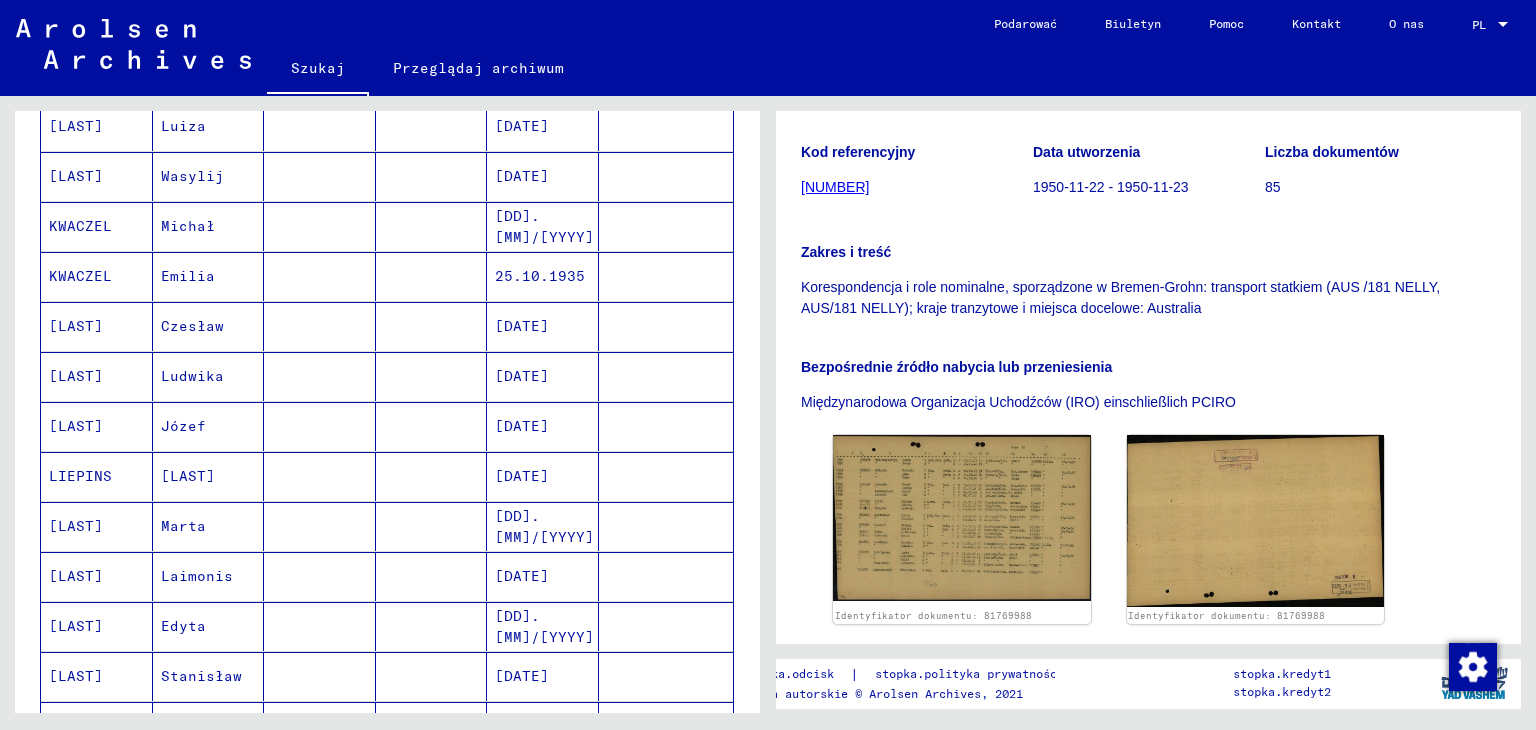 click on "KWACZEL" at bounding box center (76, 326) 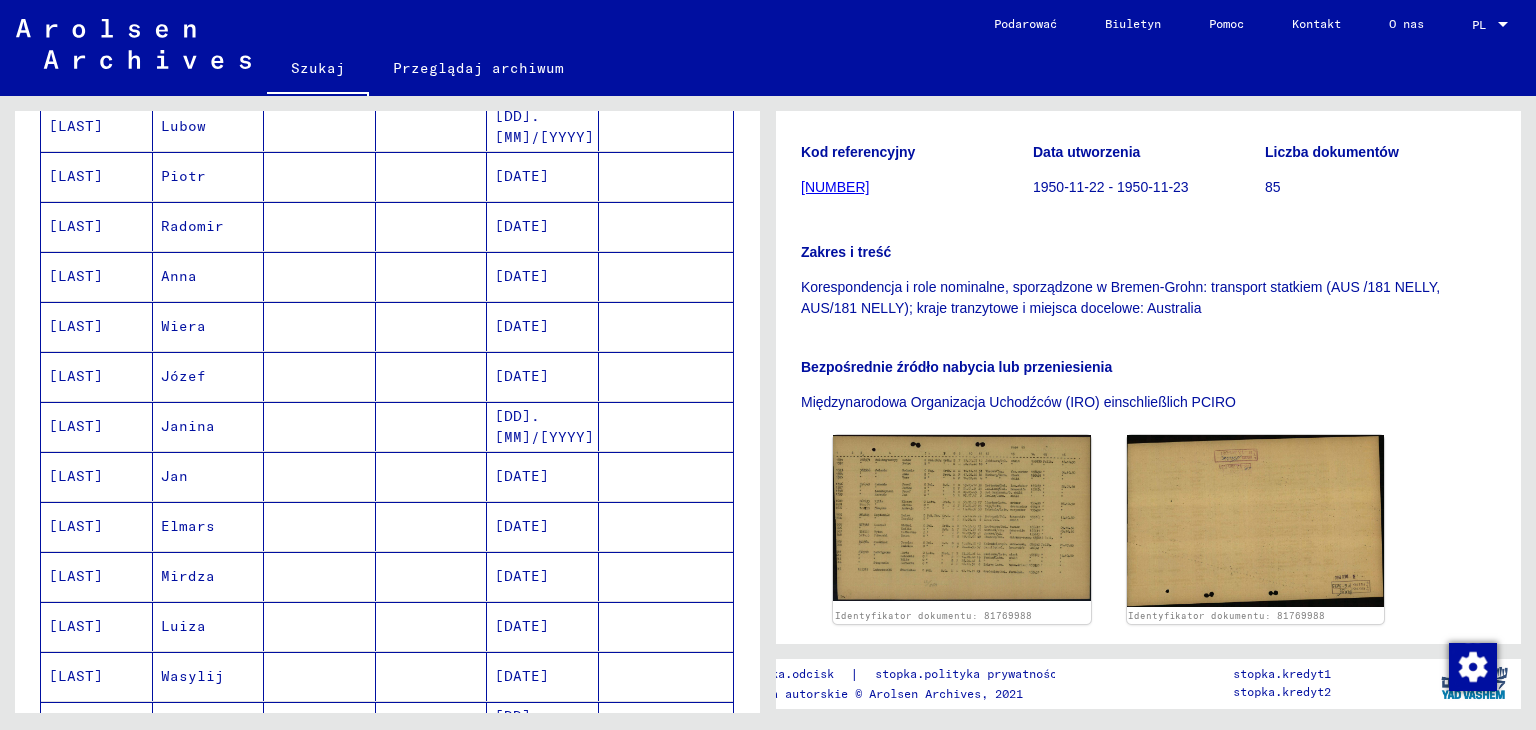 scroll, scrollTop: 0, scrollLeft: 0, axis: both 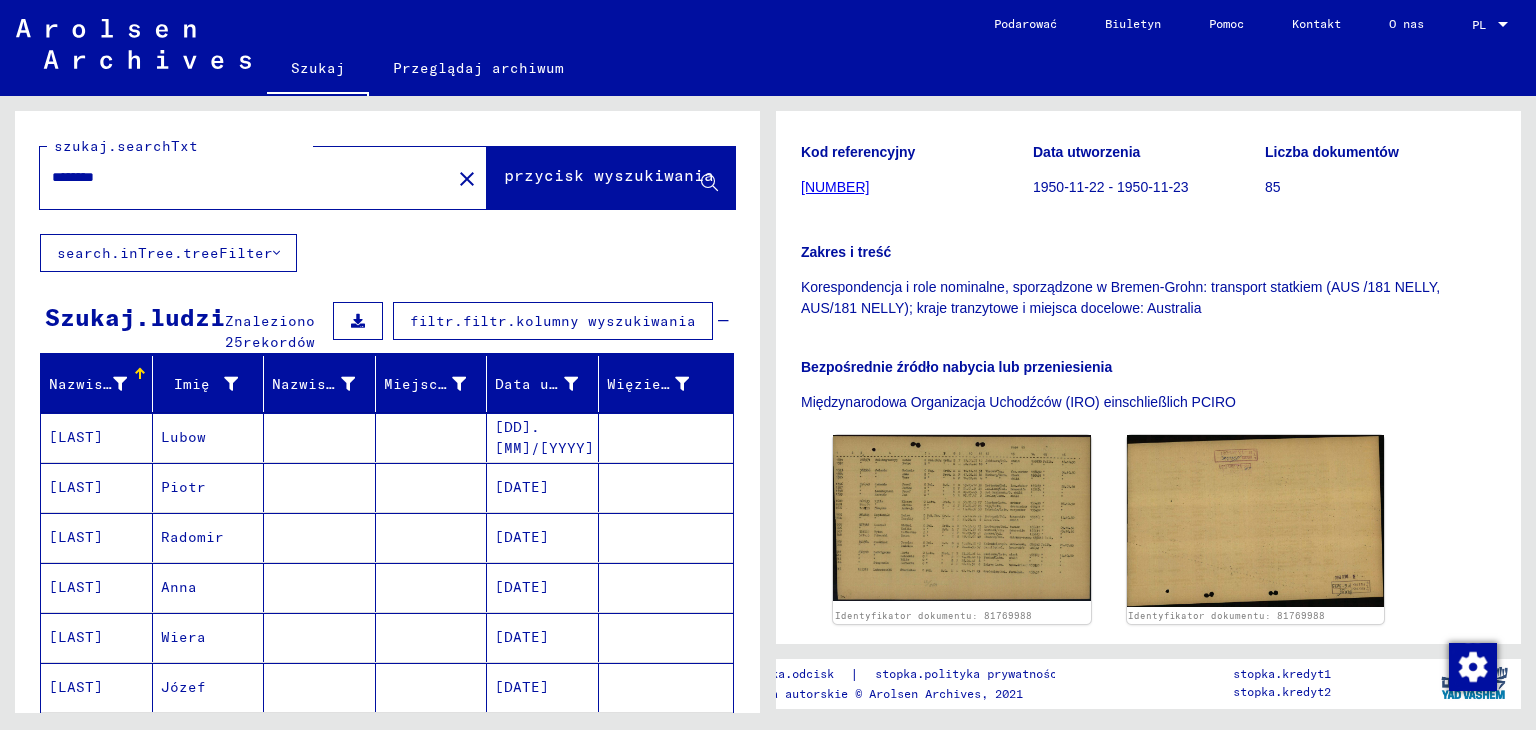 click on "********" 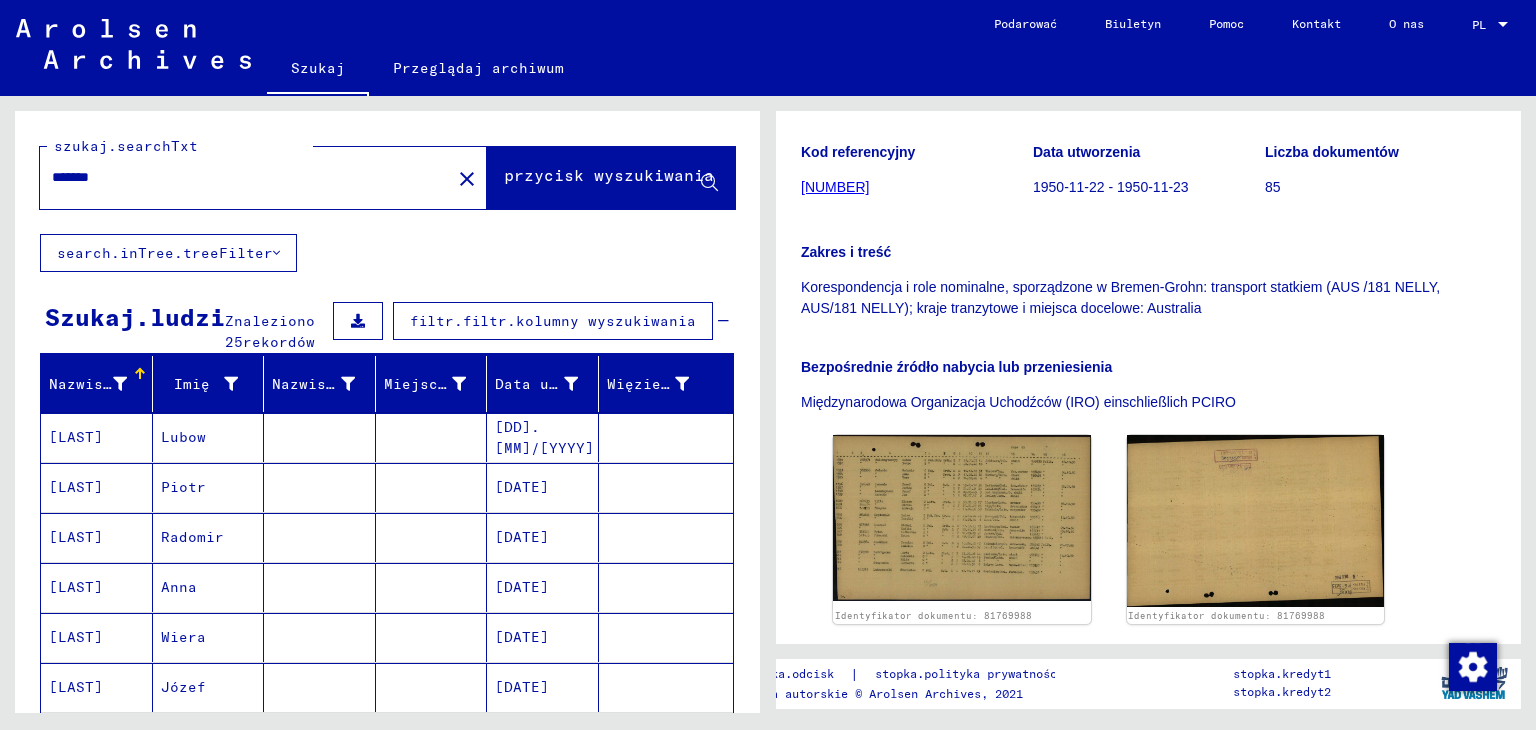 click on "przycisk wyszukiwania" 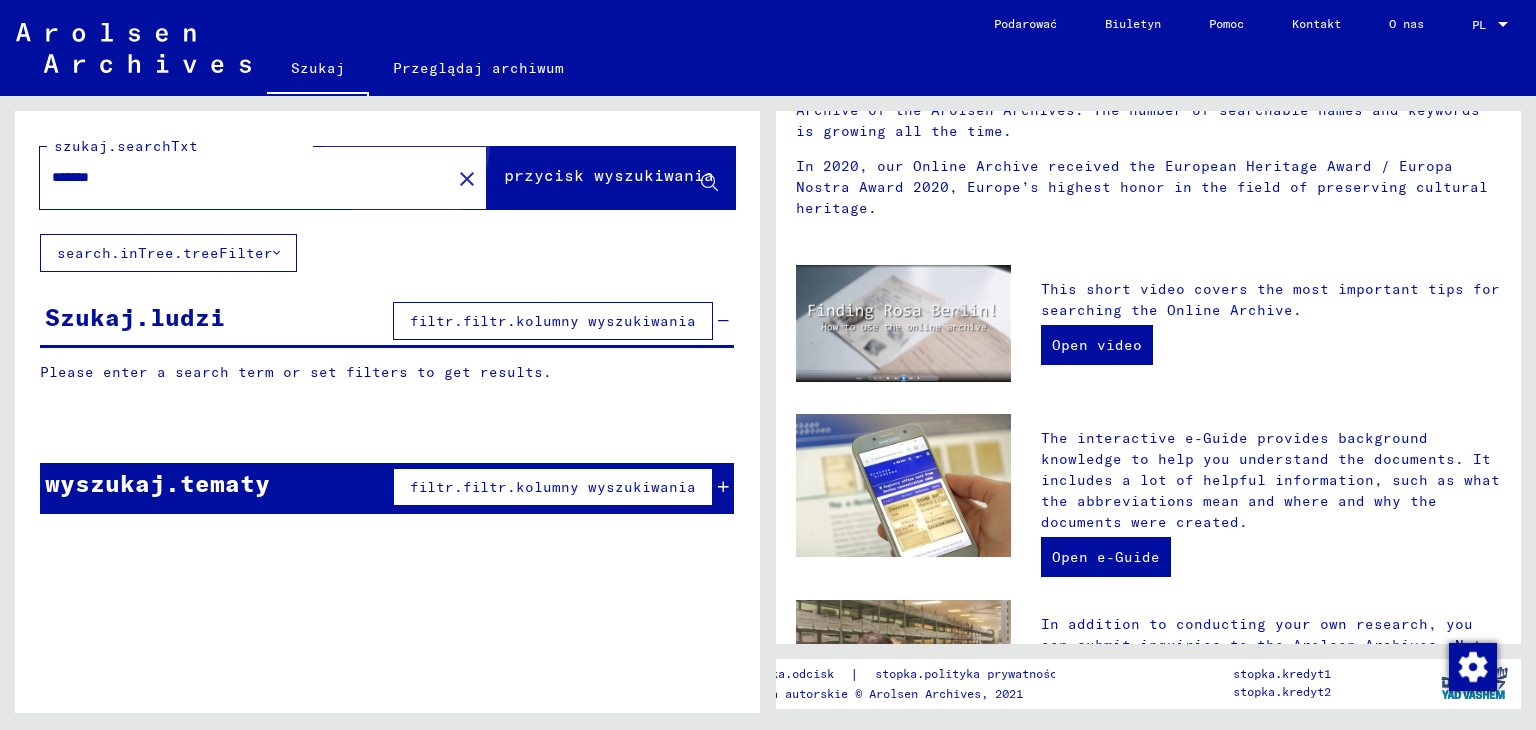 scroll, scrollTop: 0, scrollLeft: 0, axis: both 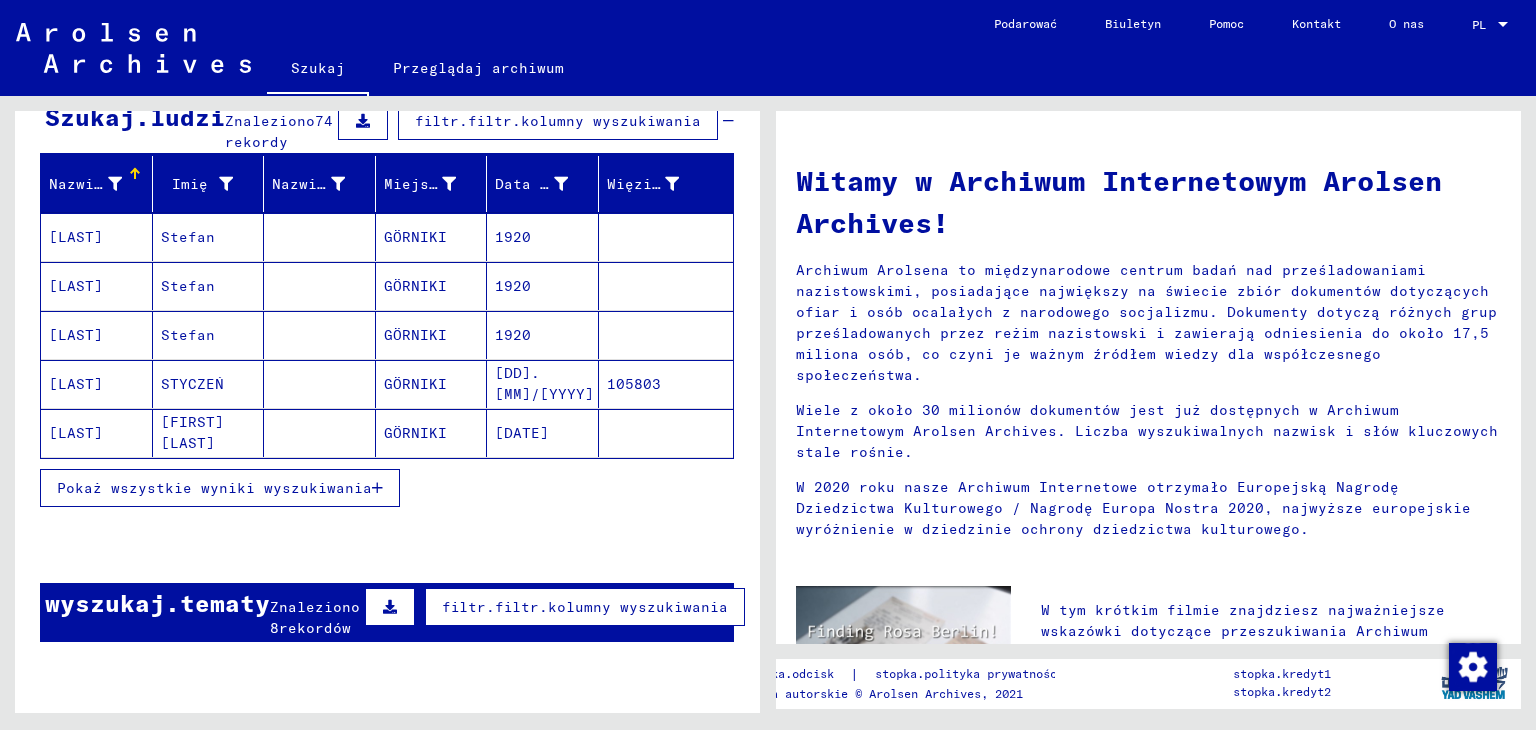 click on "Pokaż wszystkie wyniki wyszukiwania" at bounding box center (214, 488) 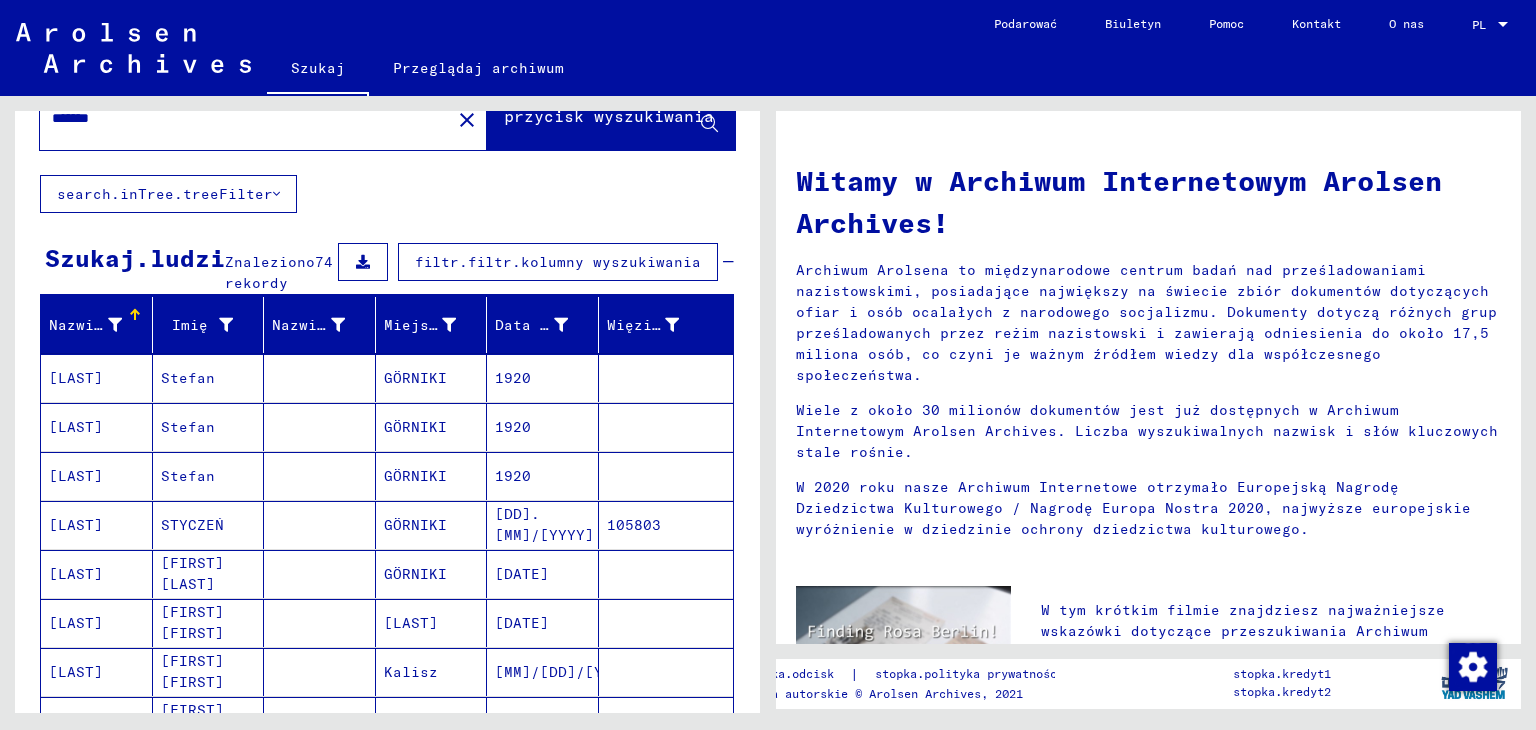 scroll, scrollTop: 0, scrollLeft: 0, axis: both 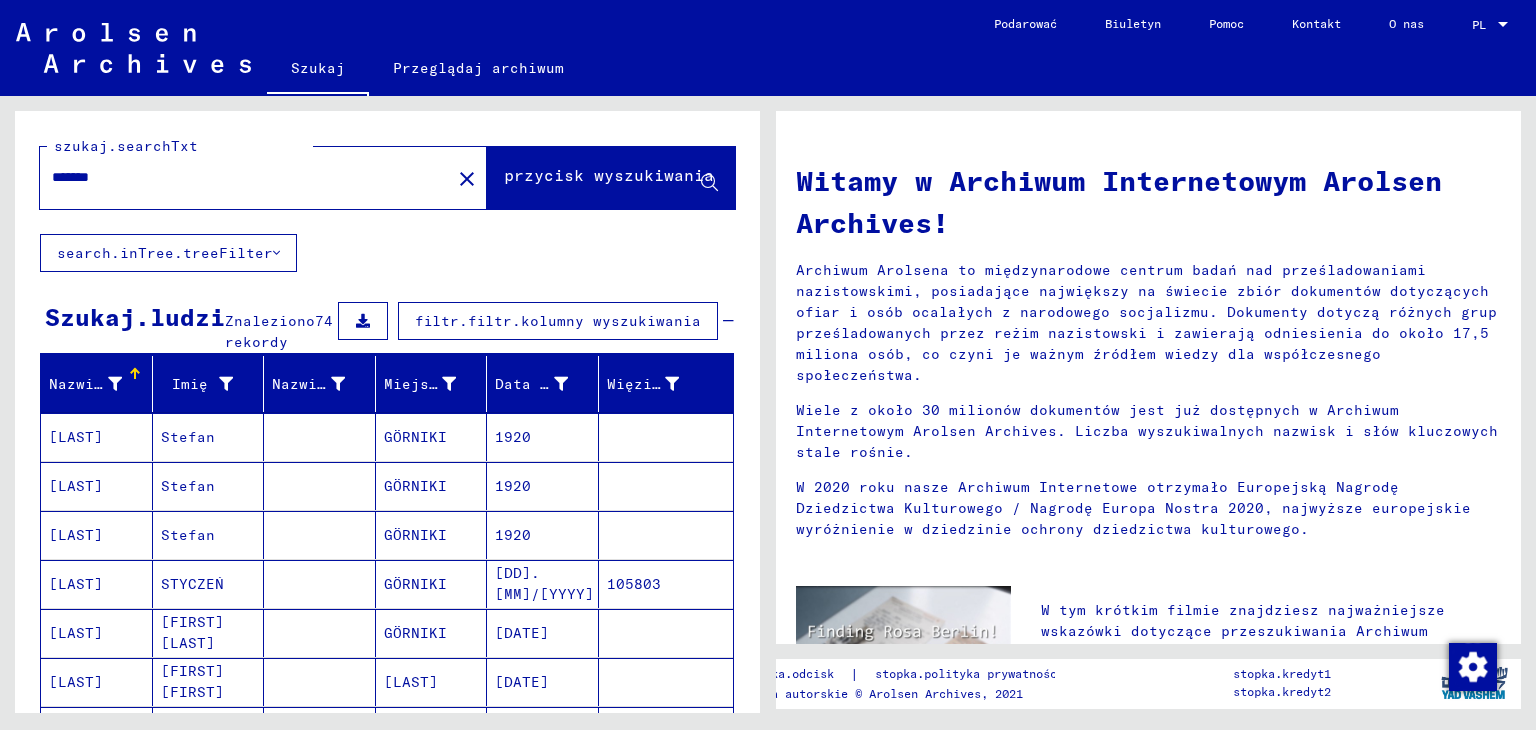 drag, startPoint x: 210, startPoint y: 178, endPoint x: 0, endPoint y: 158, distance: 210.95023 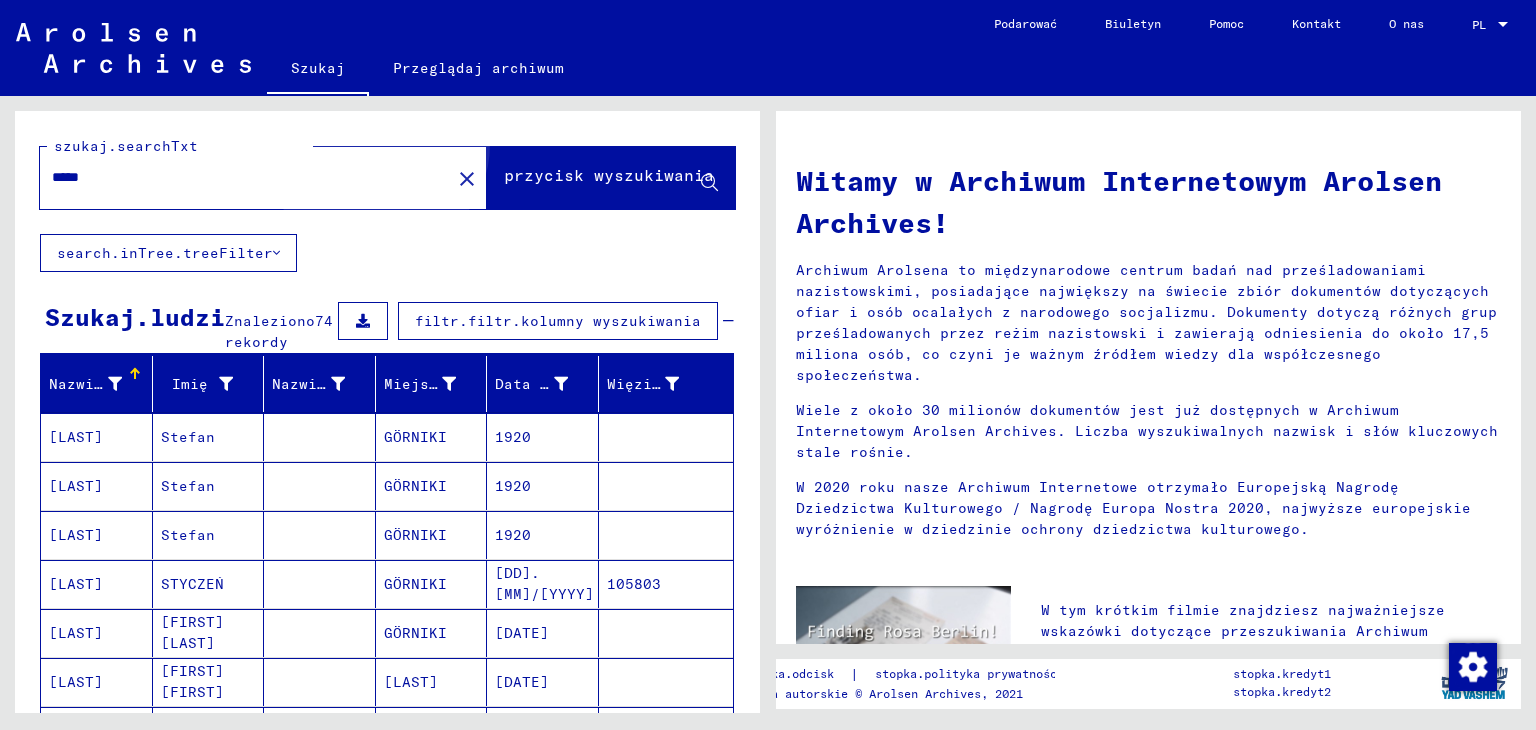 click on "przycisk wyszukiwania" 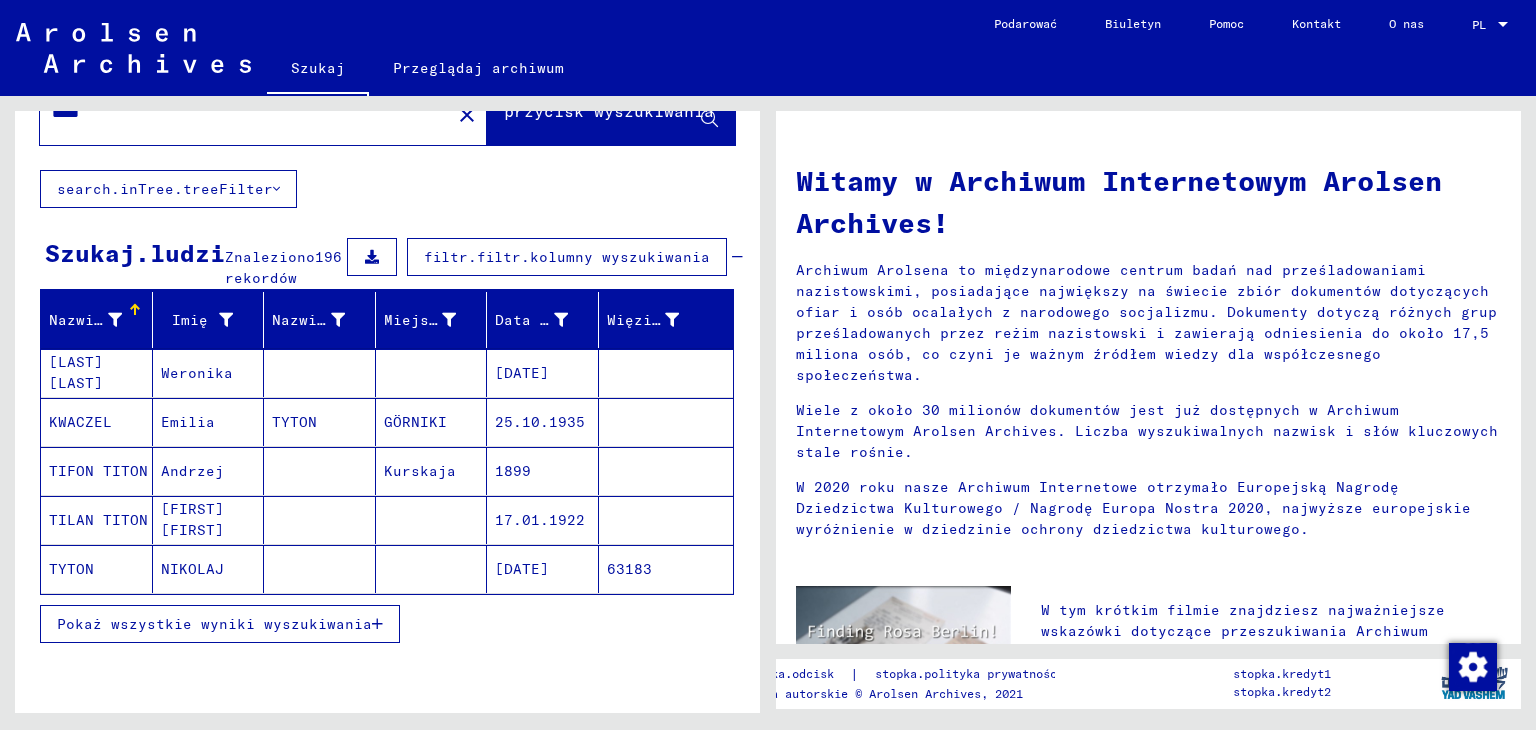 scroll, scrollTop: 100, scrollLeft: 0, axis: vertical 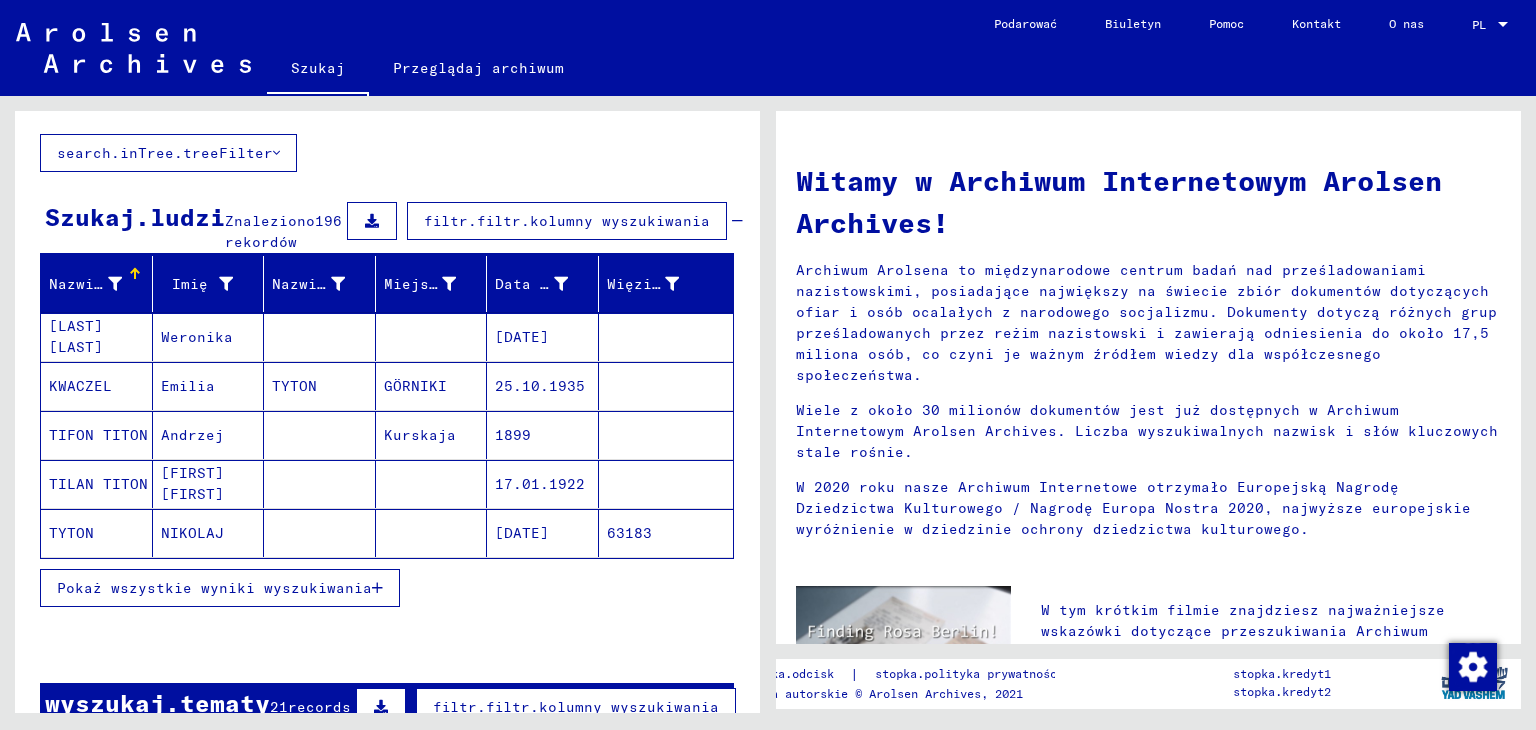 click on "Pokaż wszystkie wyniki wyszukiwania" at bounding box center (214, 588) 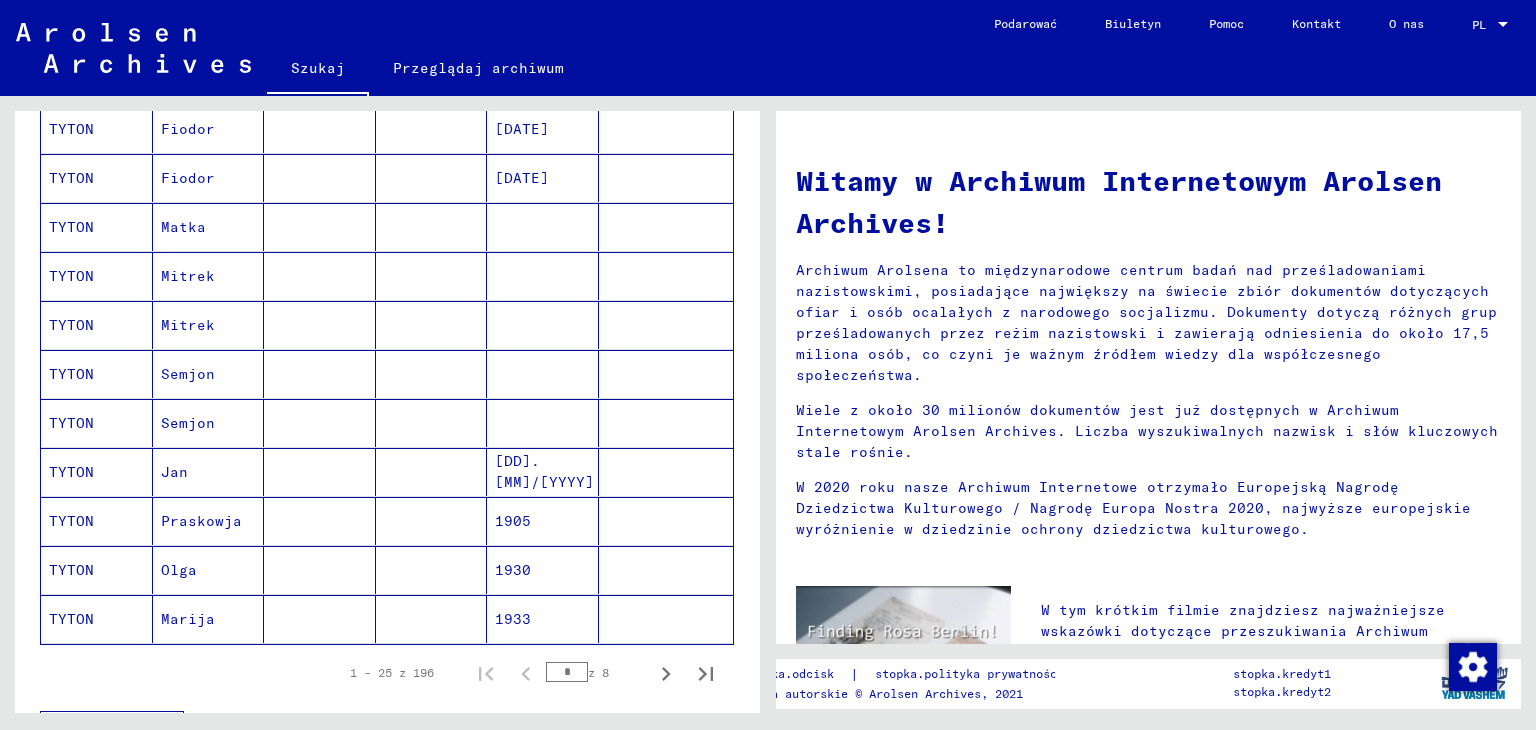 scroll, scrollTop: 1000, scrollLeft: 0, axis: vertical 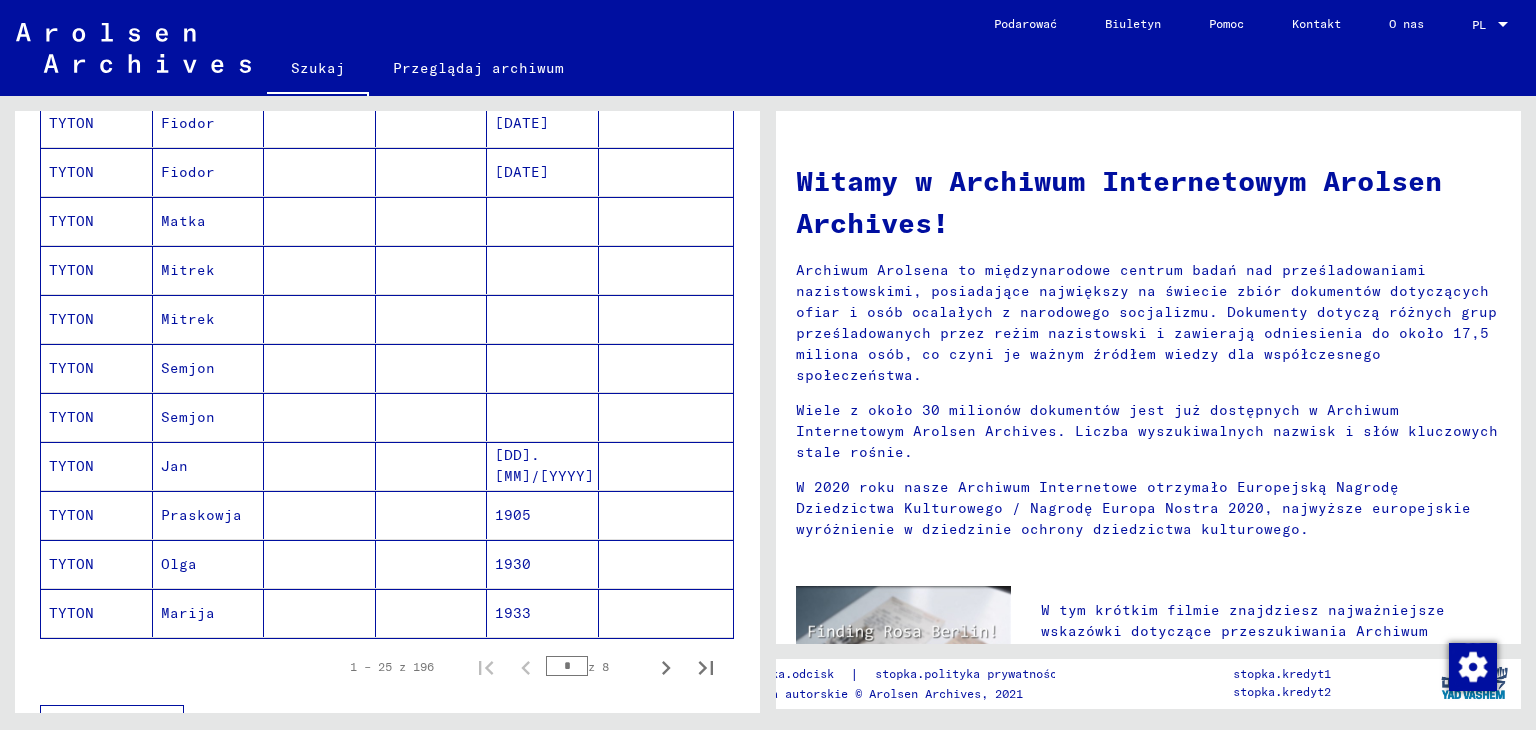 click on "TYTON" at bounding box center [71, 515] 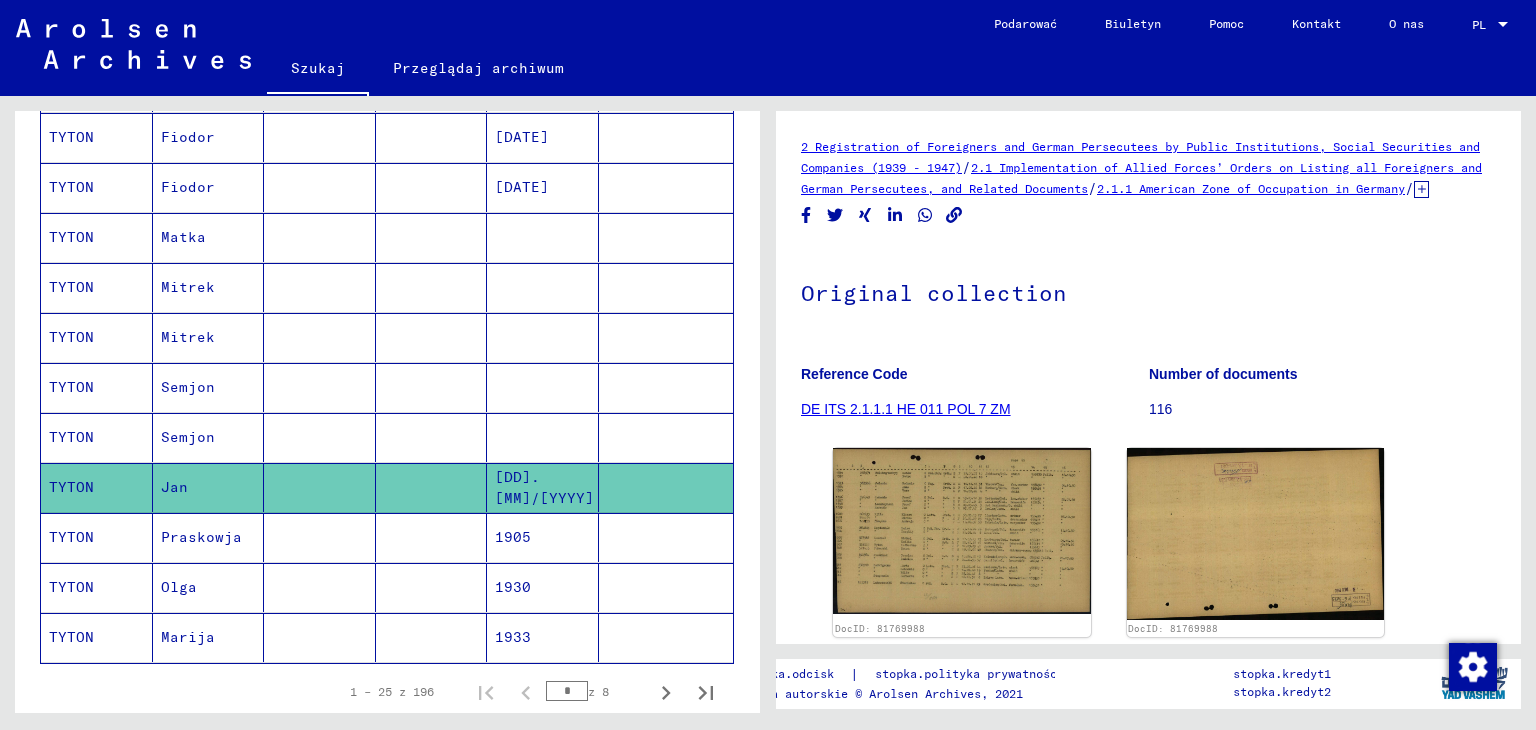 scroll, scrollTop: 1010, scrollLeft: 0, axis: vertical 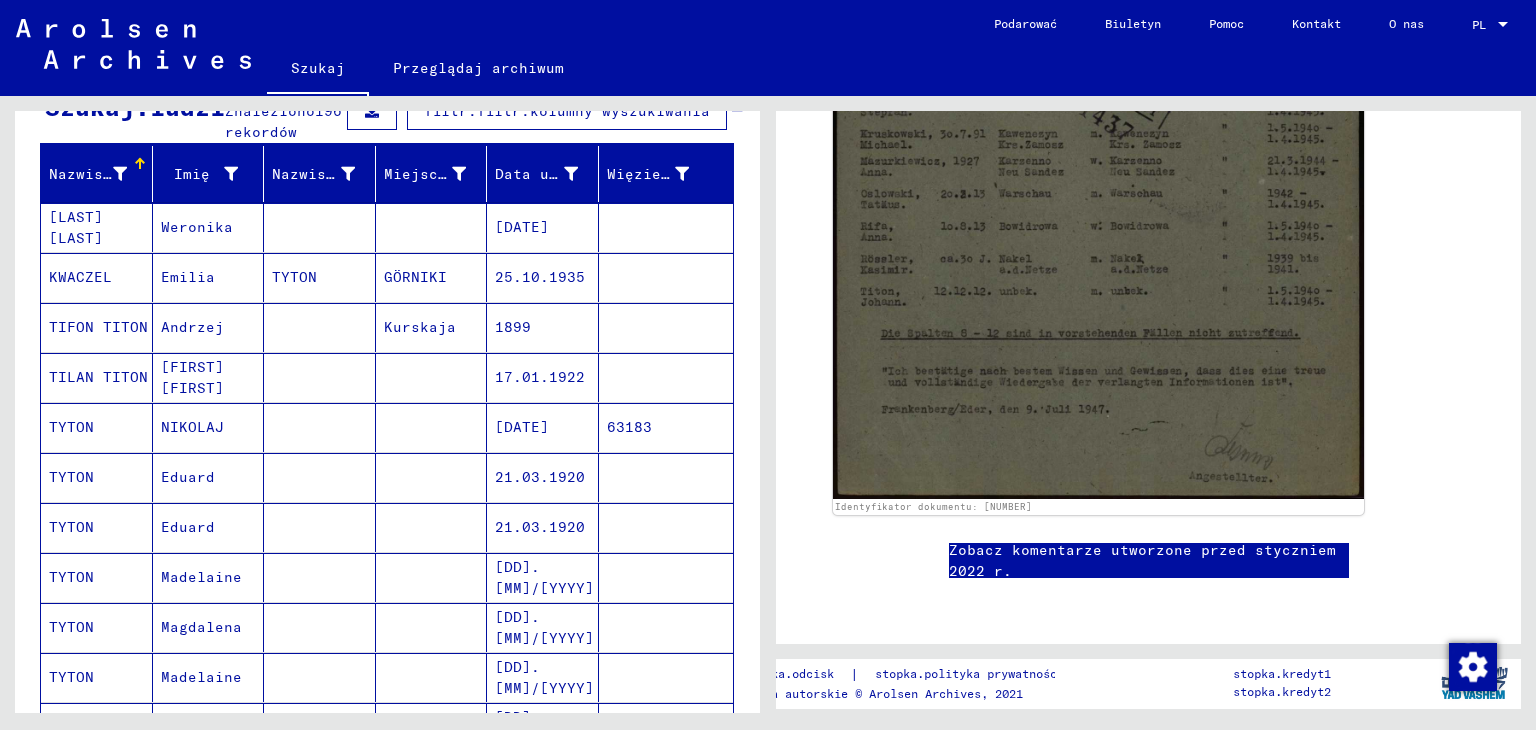 click on "KWACZEL" at bounding box center (98, 327) 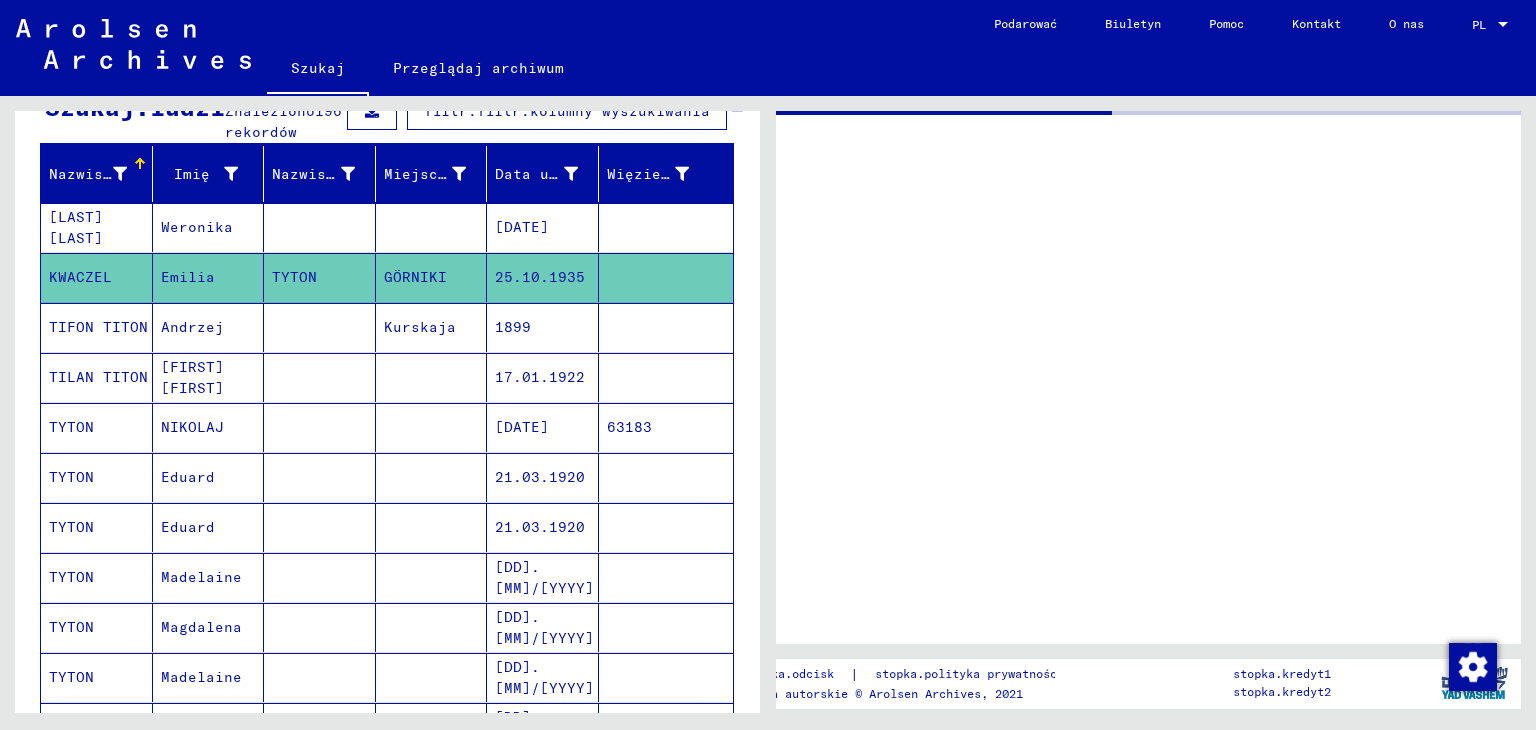 scroll, scrollTop: 0, scrollLeft: 0, axis: both 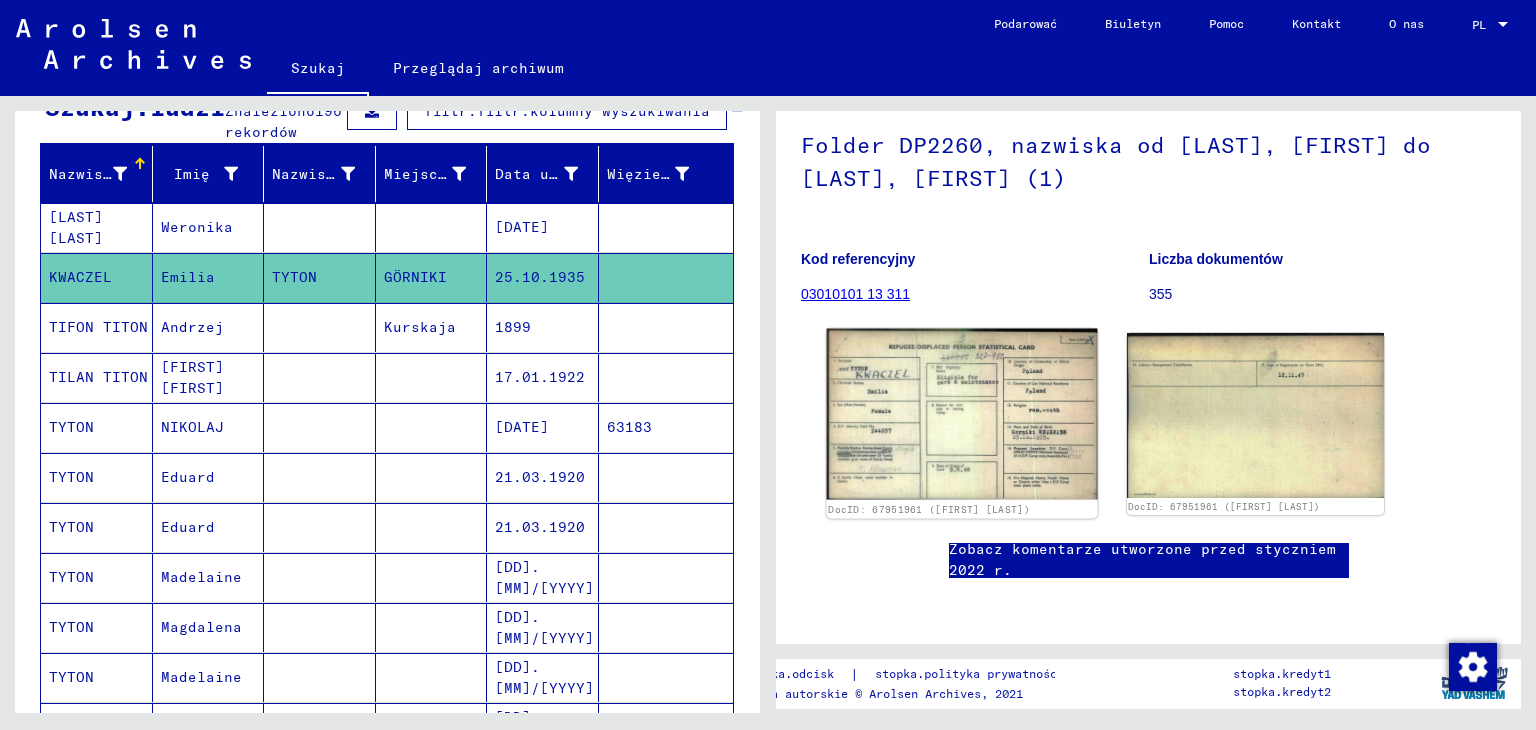 click 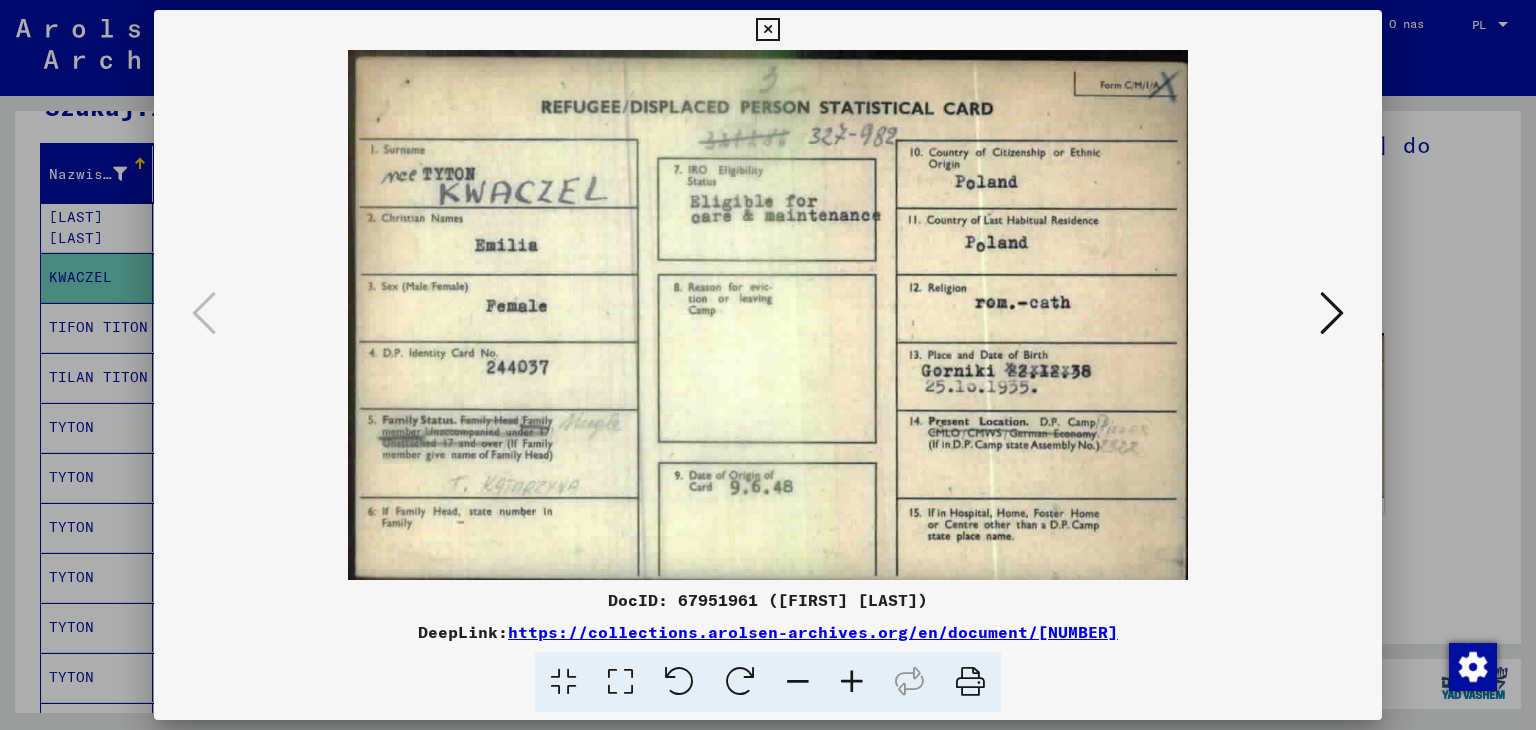click at bounding box center [767, 30] 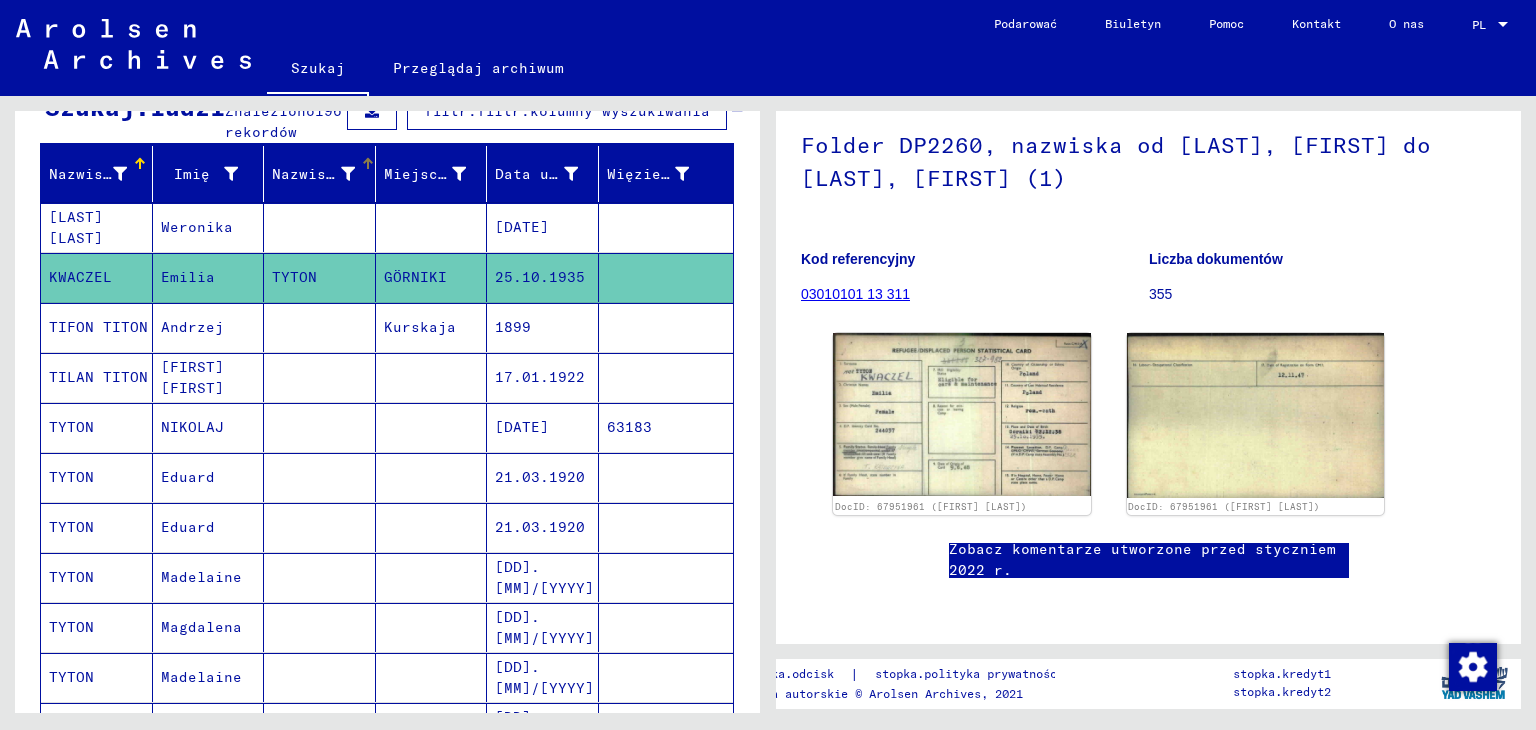 click on "Nazwisko panieńskie" at bounding box center [357, 174] 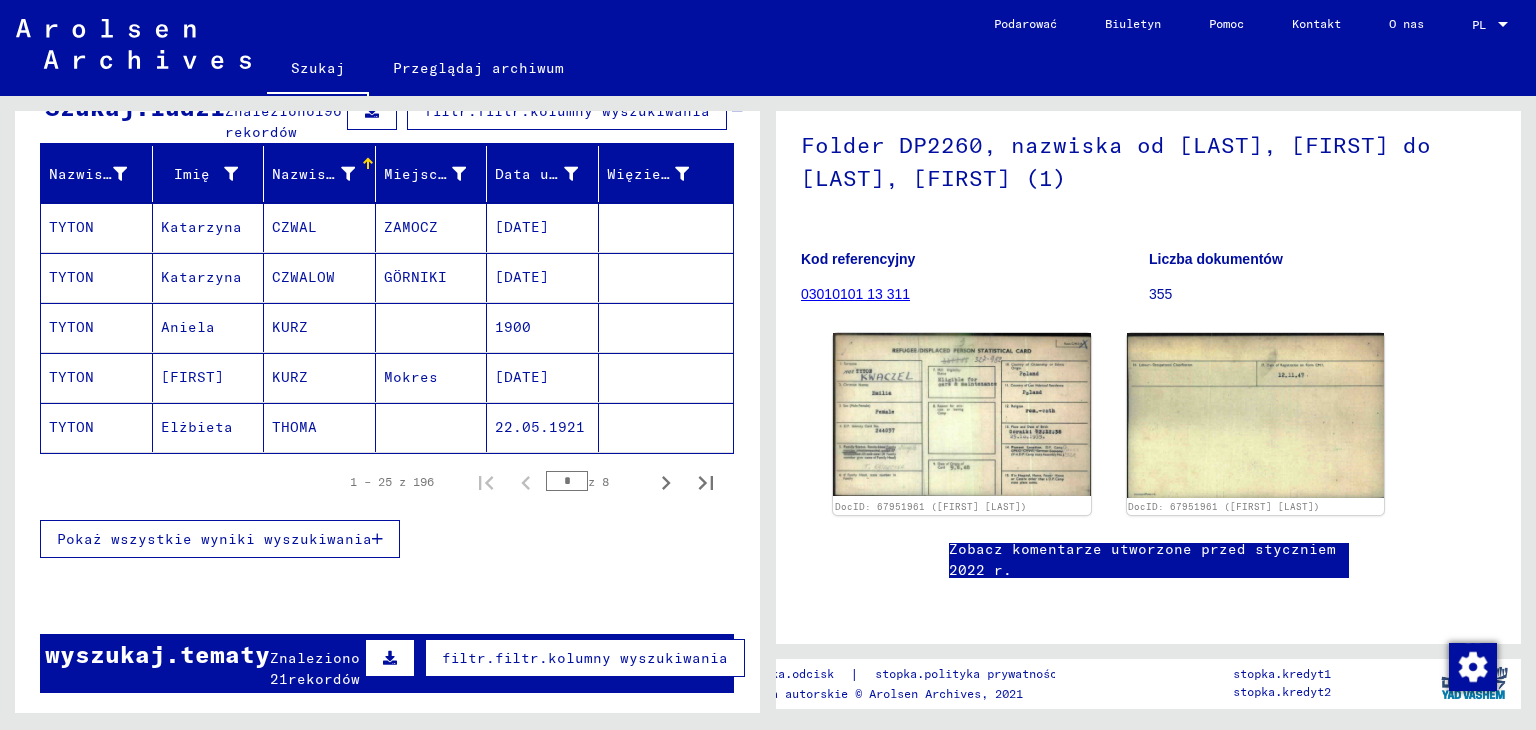 drag, startPoint x: 77, startPoint y: 248, endPoint x: 659, endPoint y: 569, distance: 664.65405 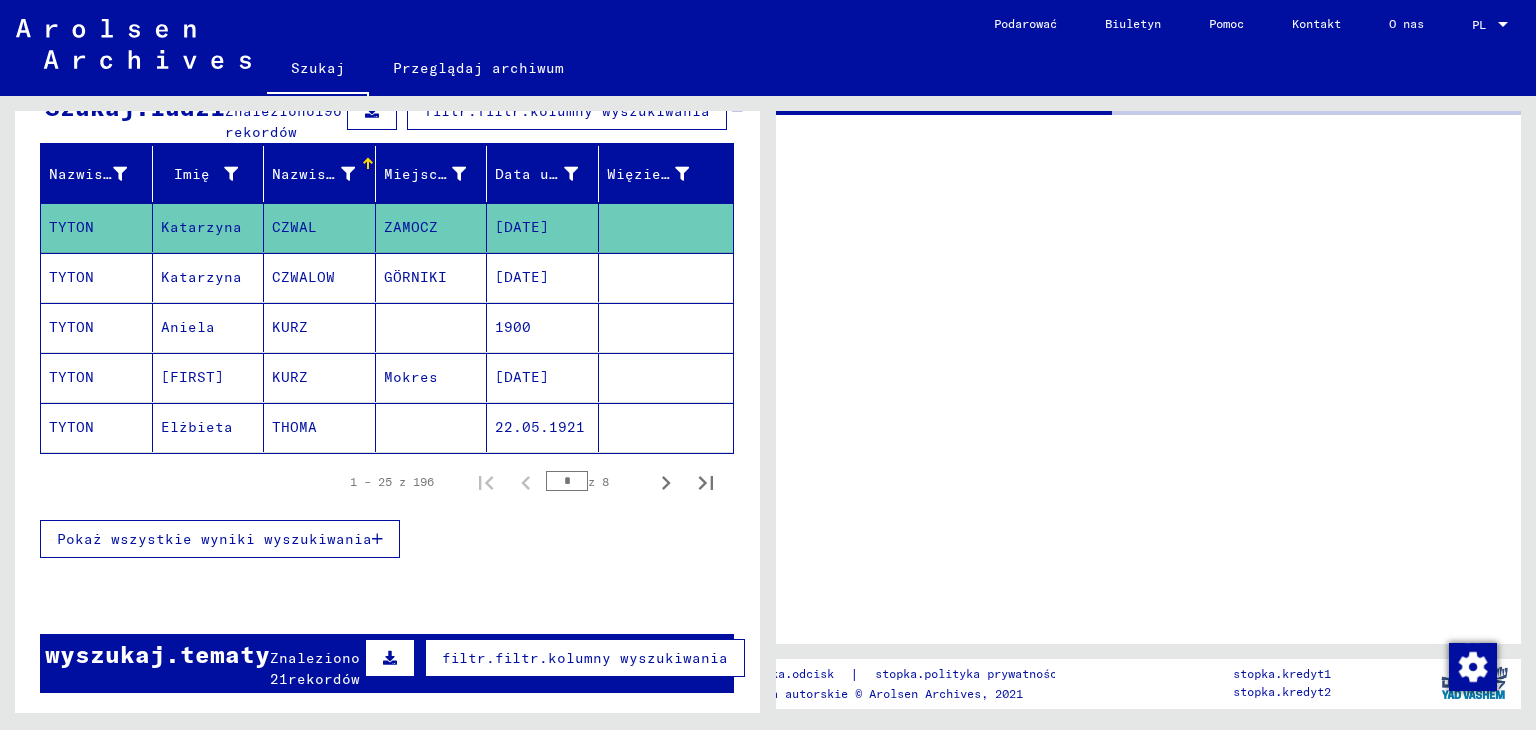 scroll, scrollTop: 0, scrollLeft: 0, axis: both 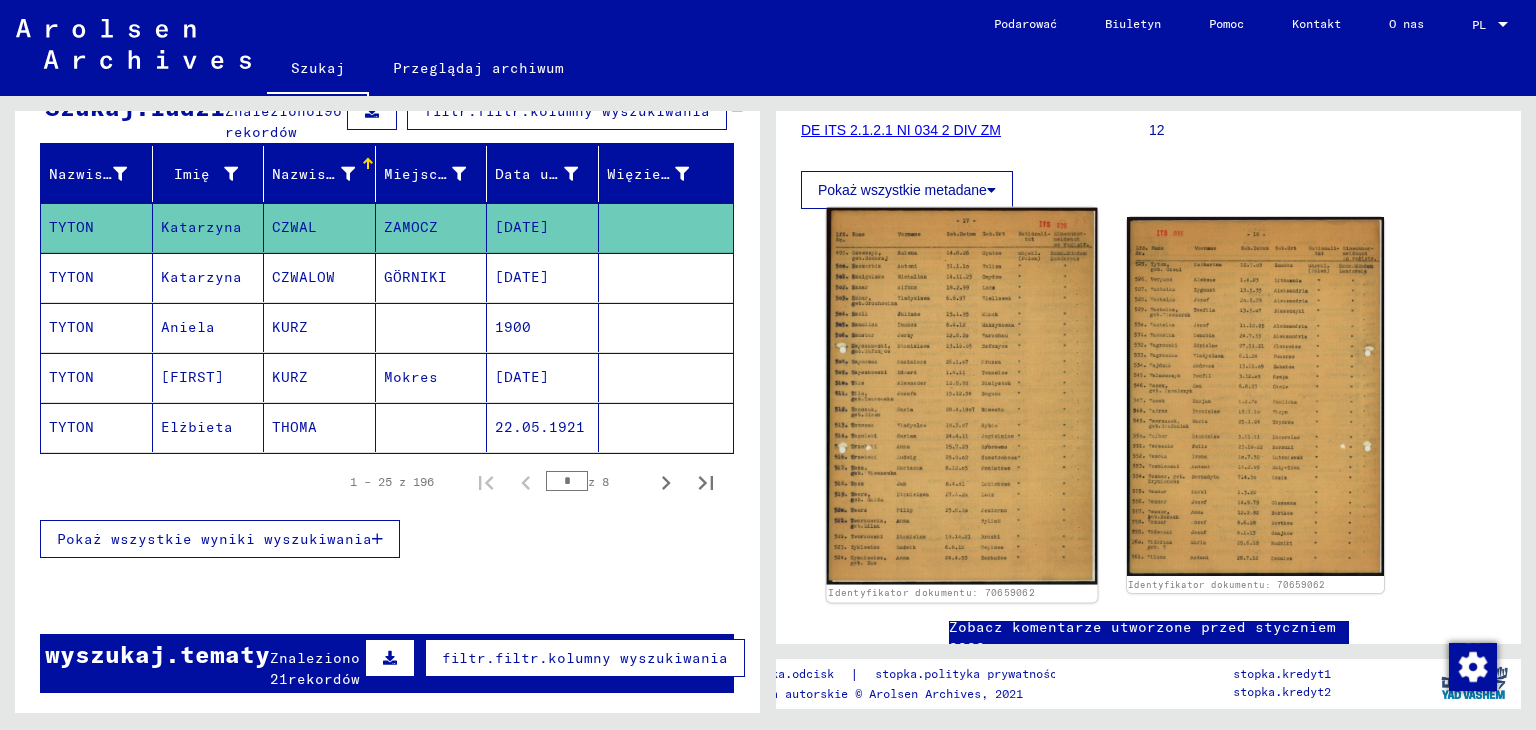 click 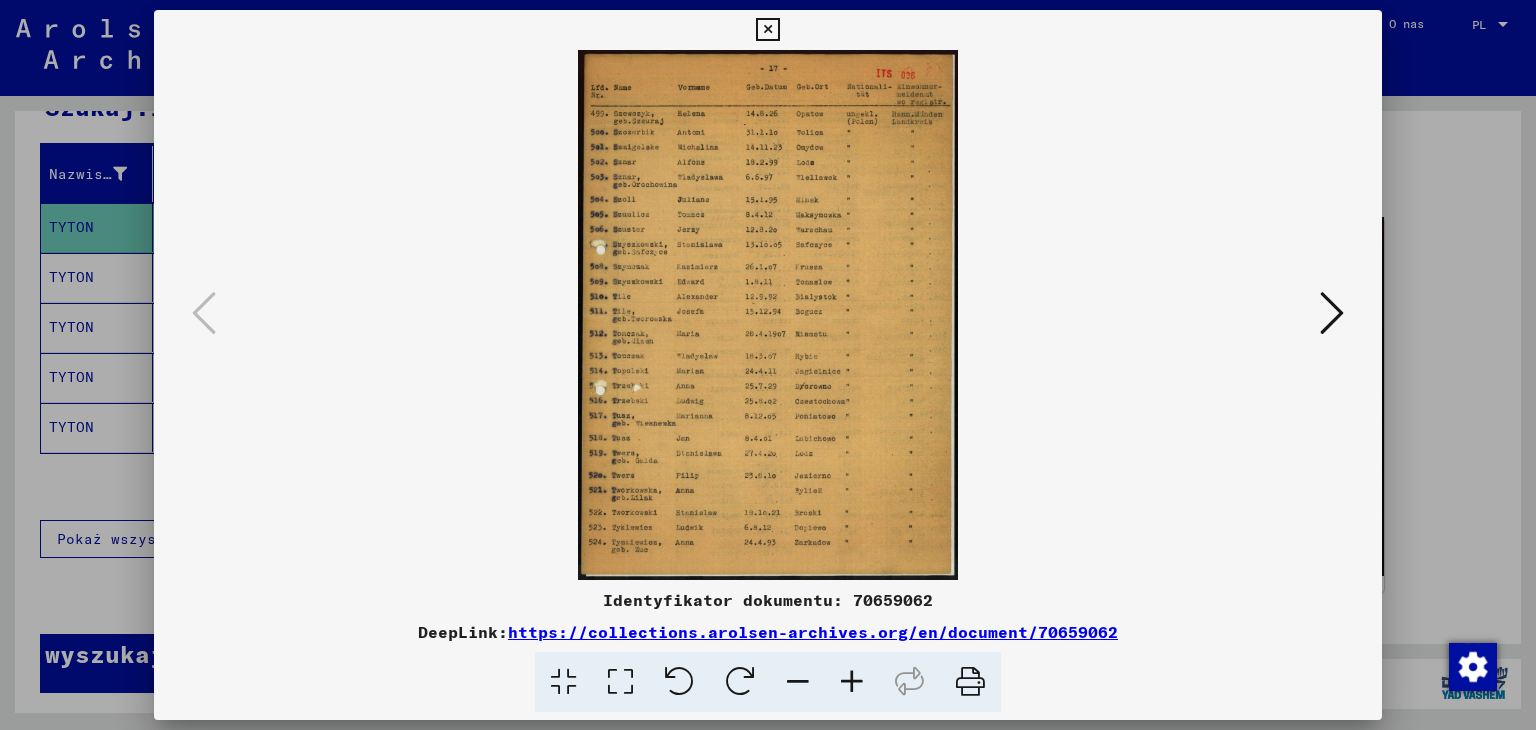 click at bounding box center [1332, 313] 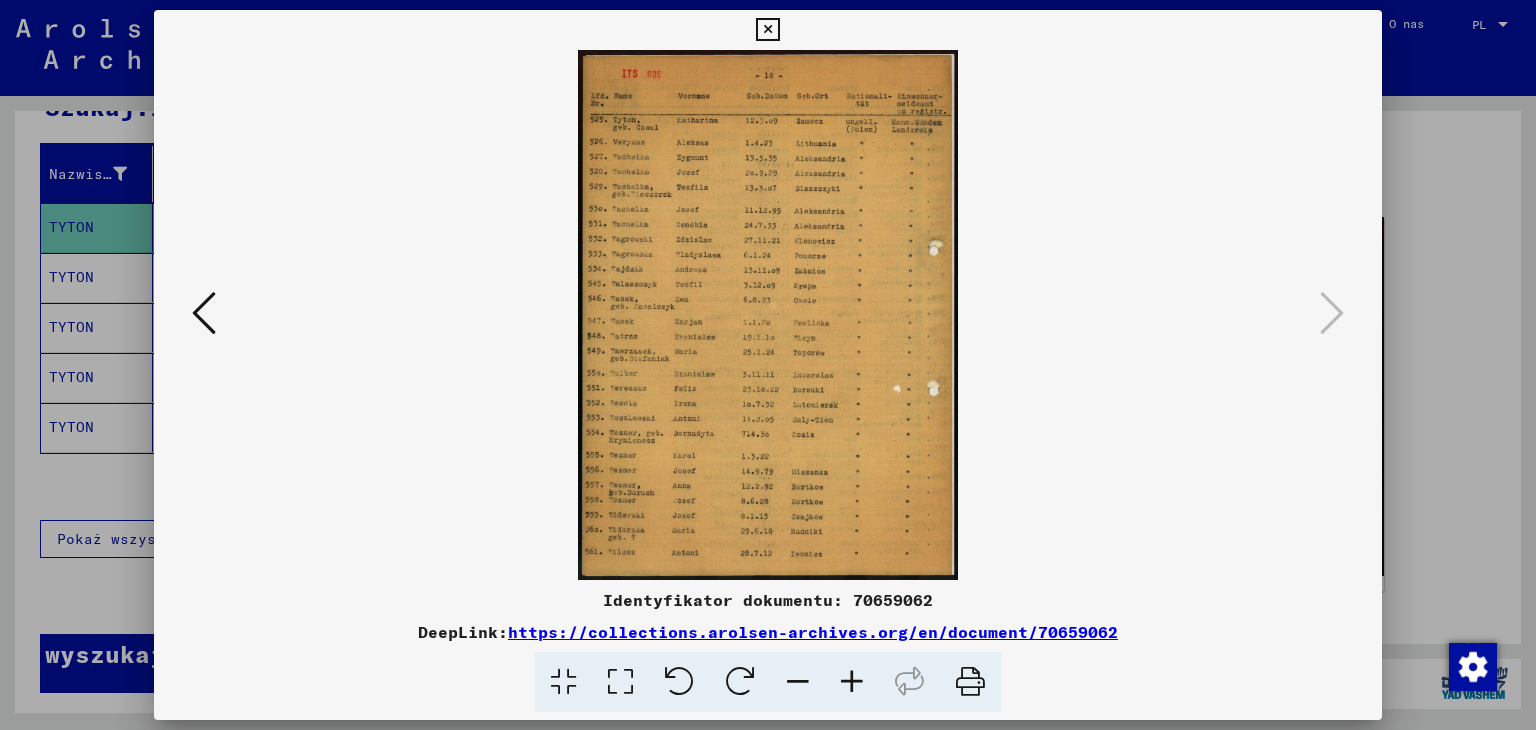 click at bounding box center [768, 315] 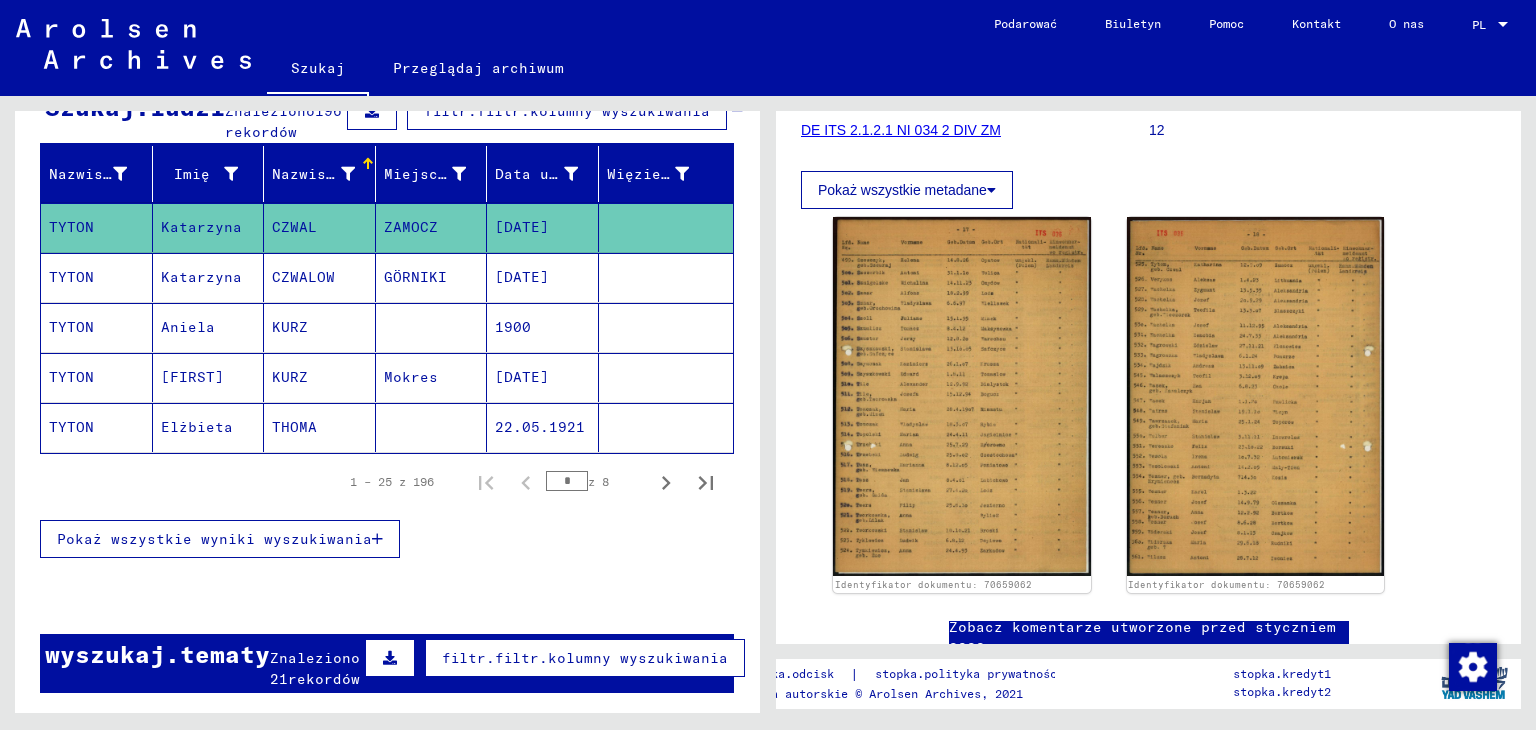 click on "TYTON" at bounding box center [71, 327] 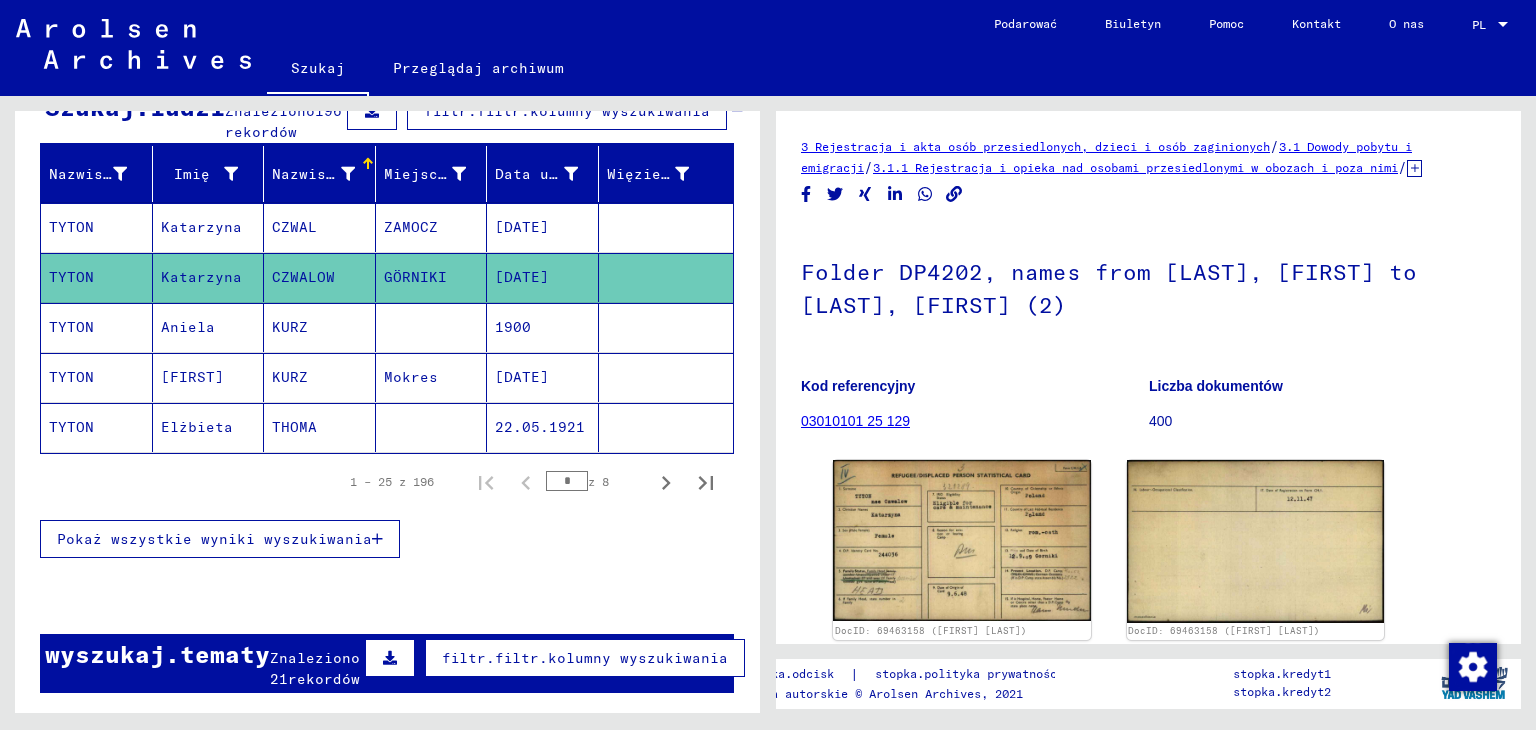 scroll, scrollTop: 0, scrollLeft: 0, axis: both 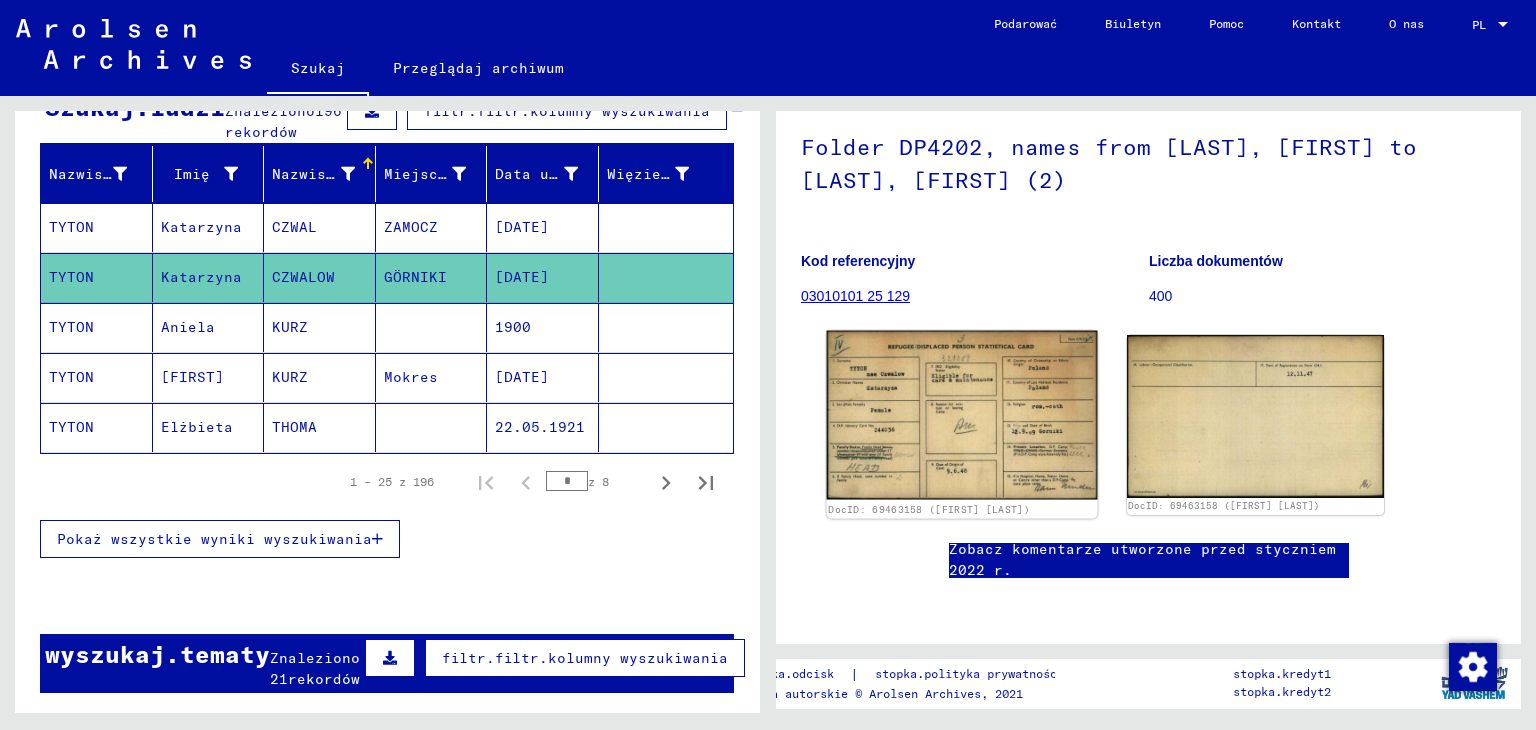 click 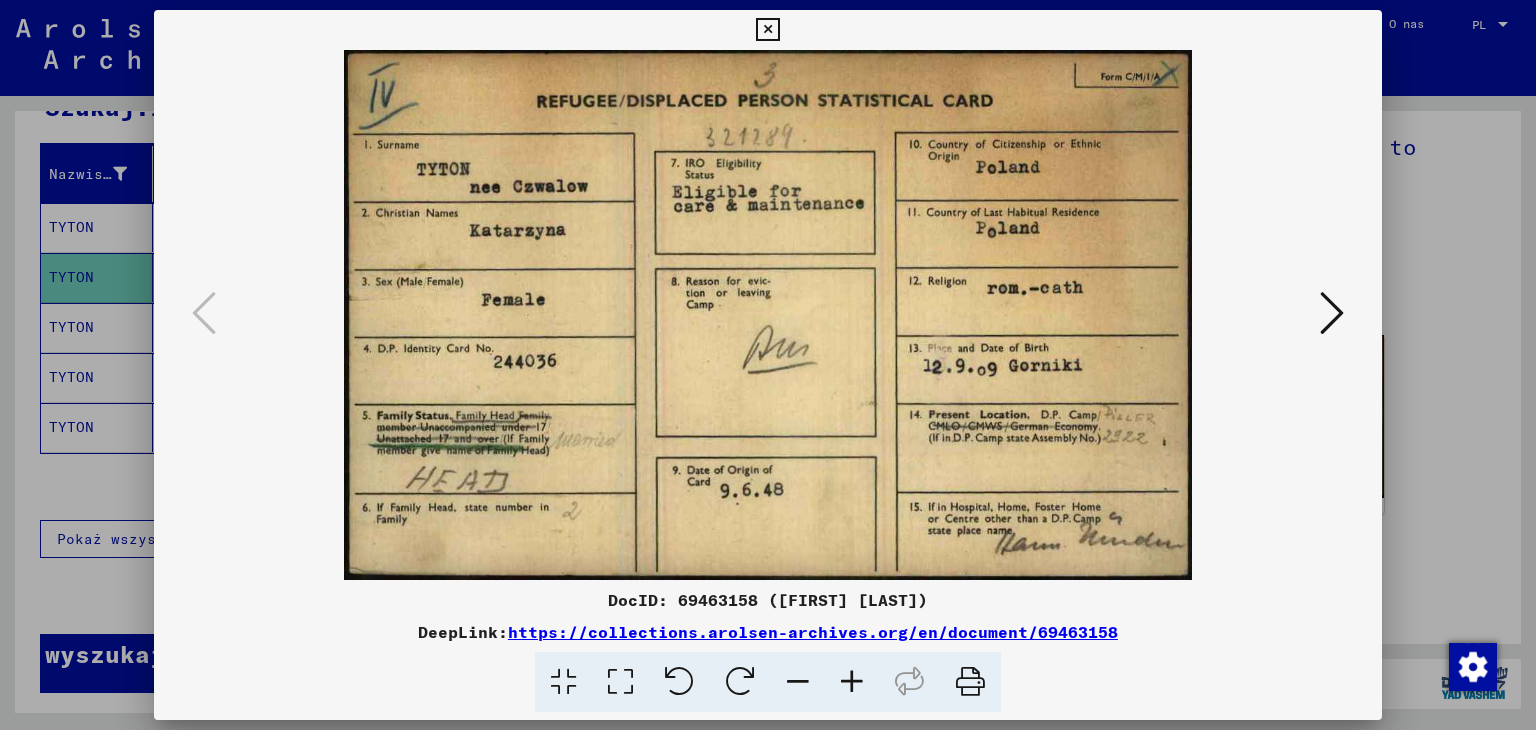 click at bounding box center (1332, 313) 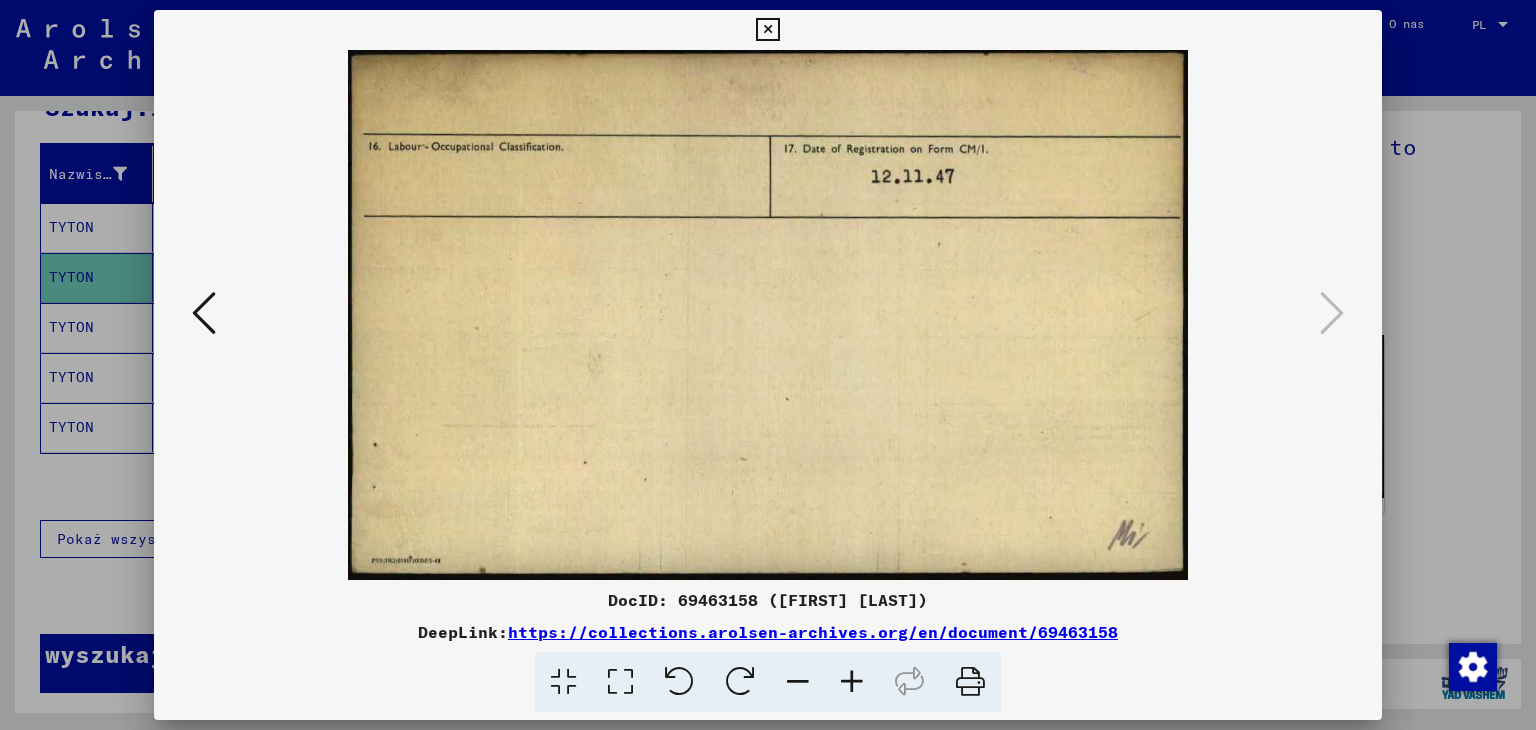 drag, startPoint x: 767, startPoint y: 300, endPoint x: 1288, endPoint y: 552, distance: 578.7443 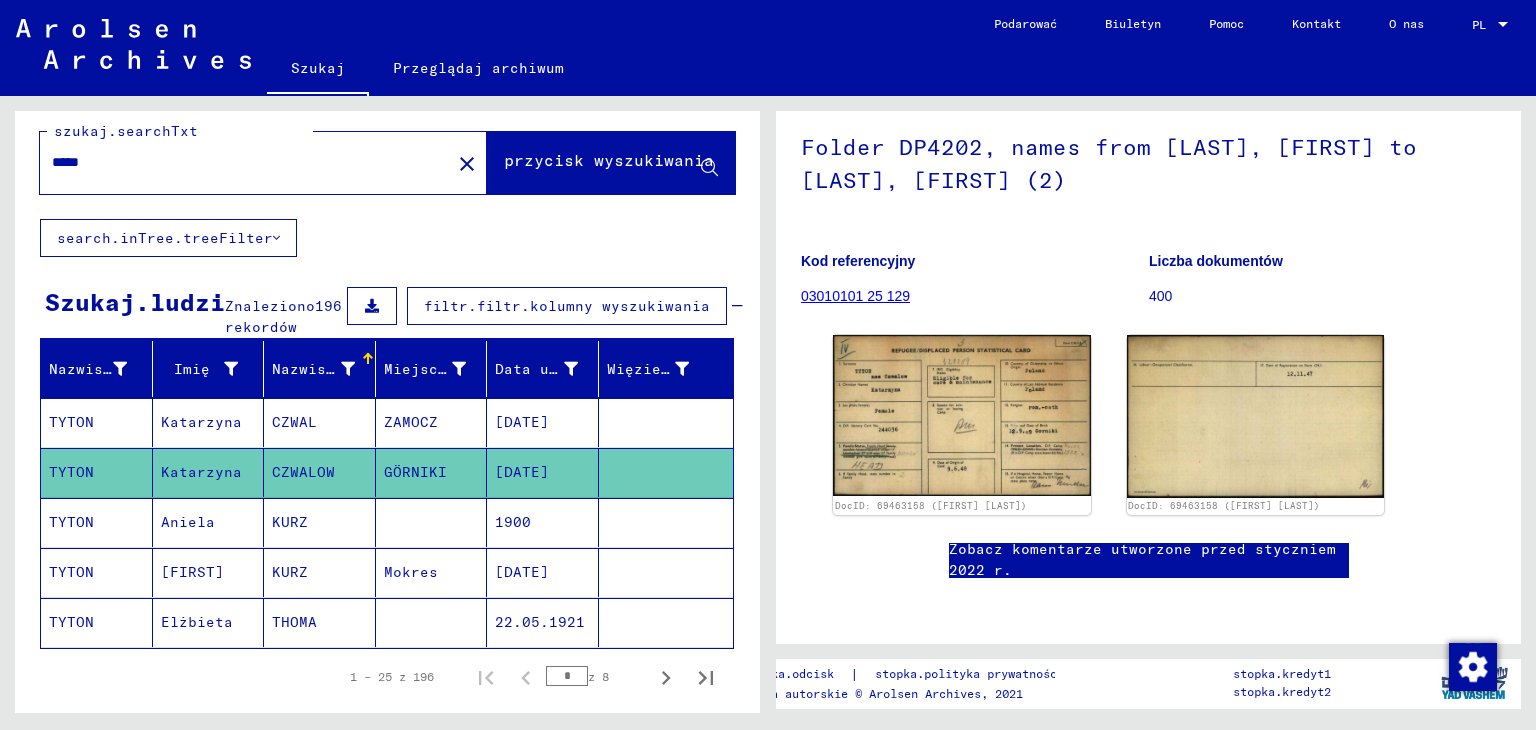 scroll, scrollTop: 10, scrollLeft: 0, axis: vertical 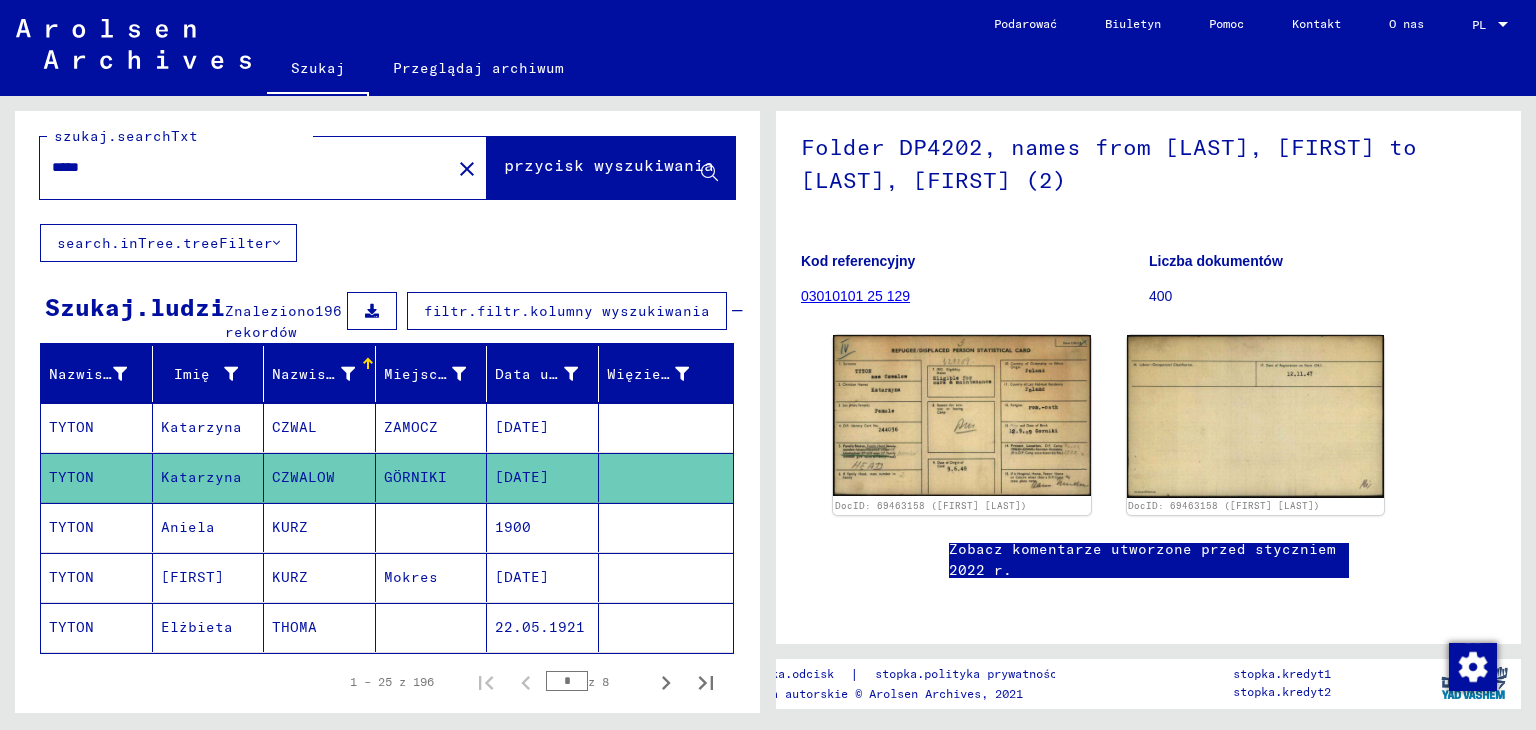 click on "*****" at bounding box center [245, 167] 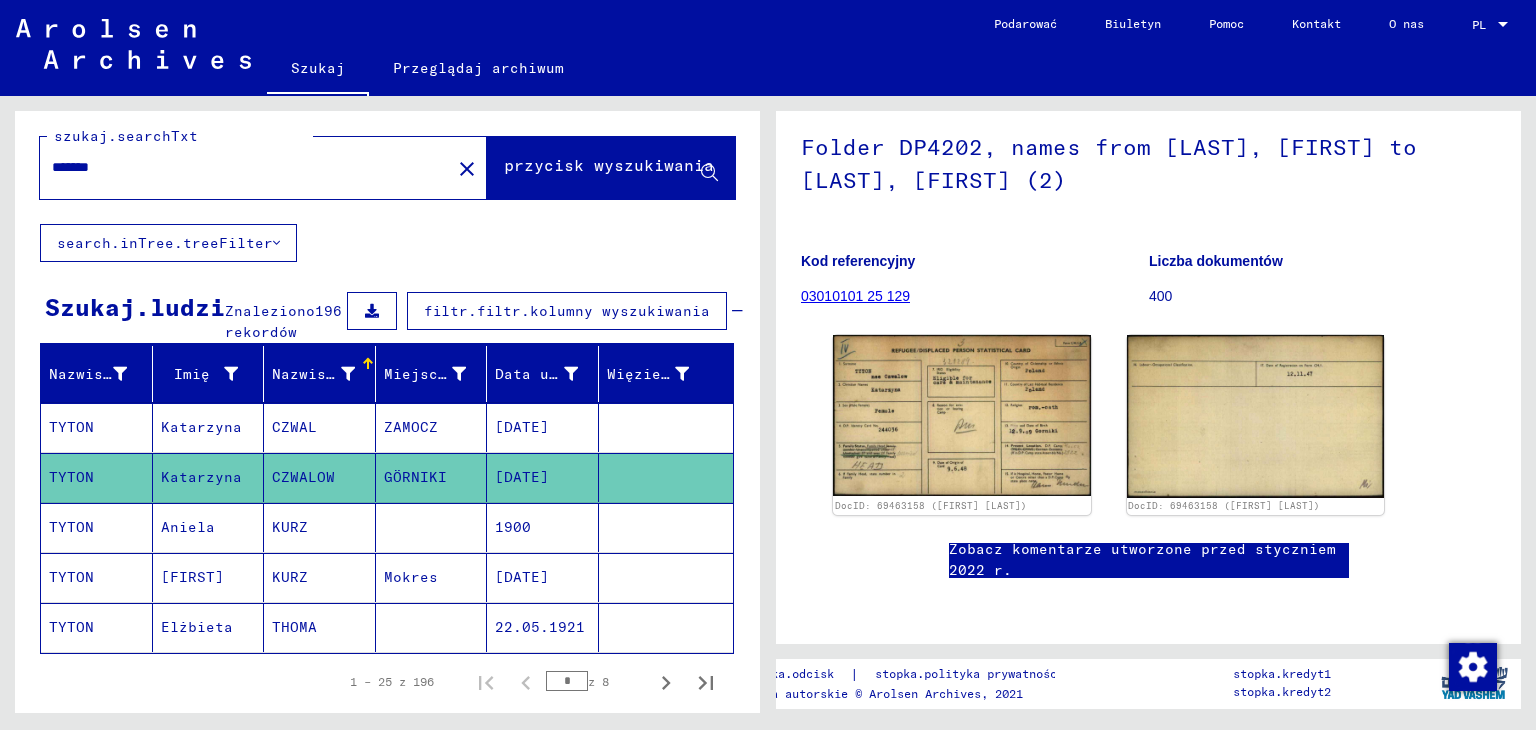 type on "*******" 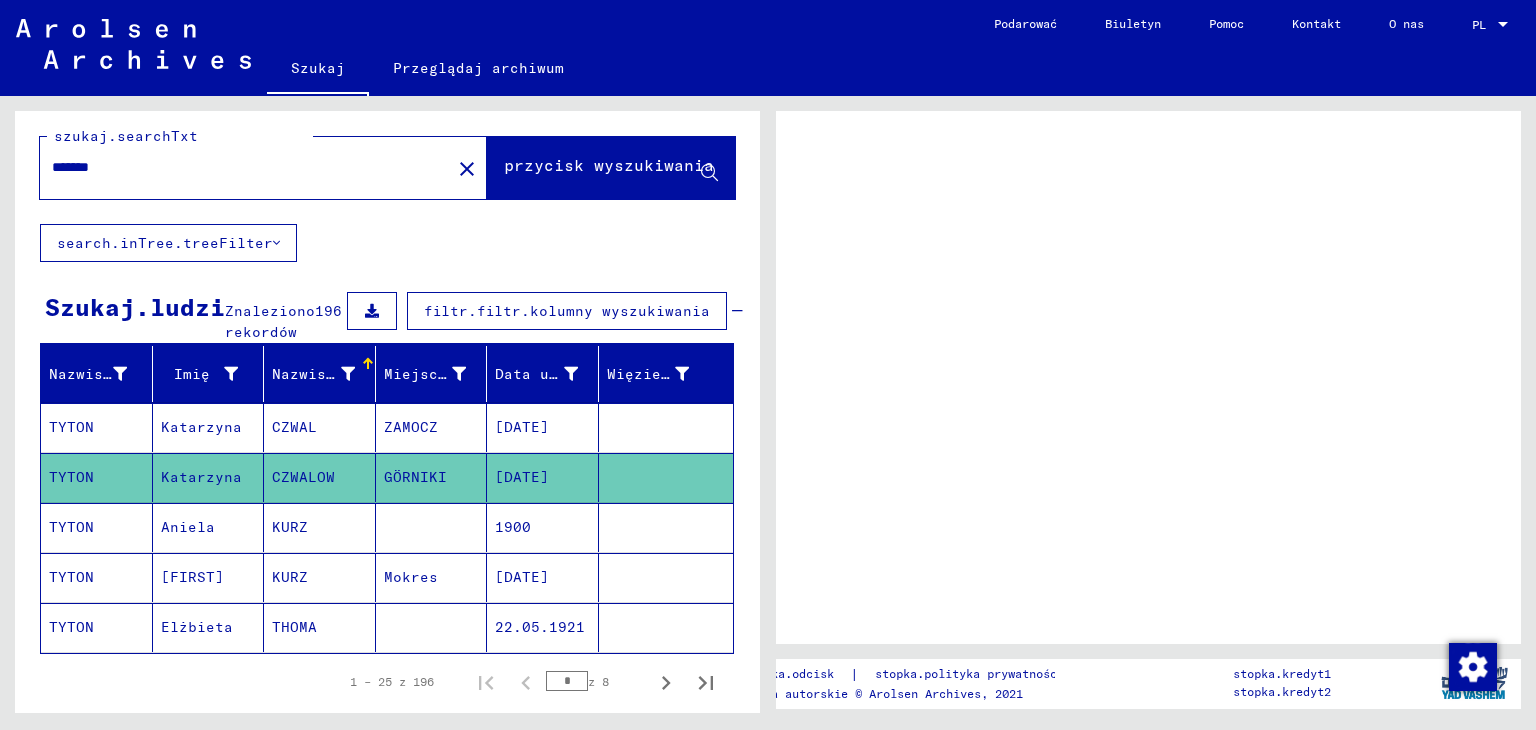 scroll, scrollTop: 0, scrollLeft: 0, axis: both 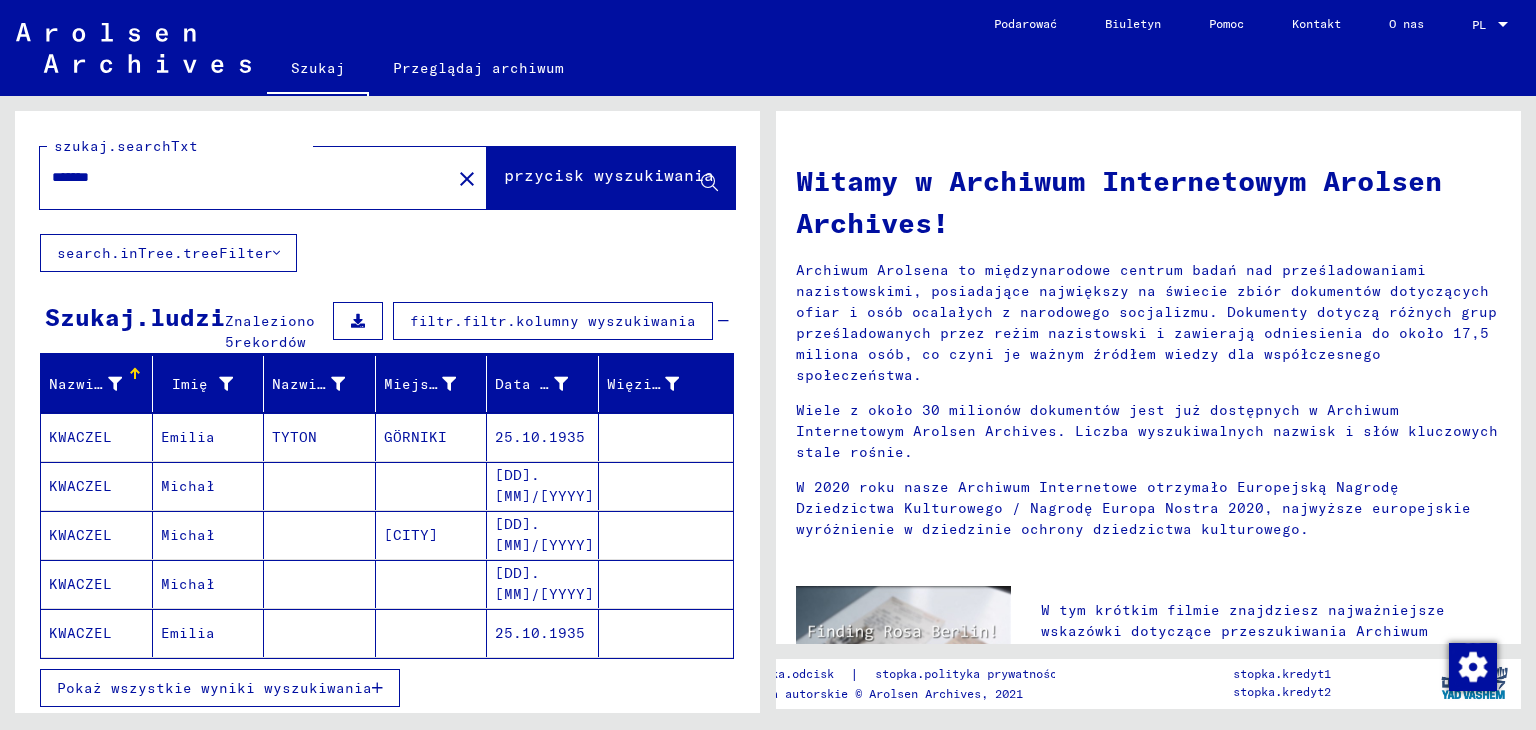 click on "KWACZEL" at bounding box center (80, 633) 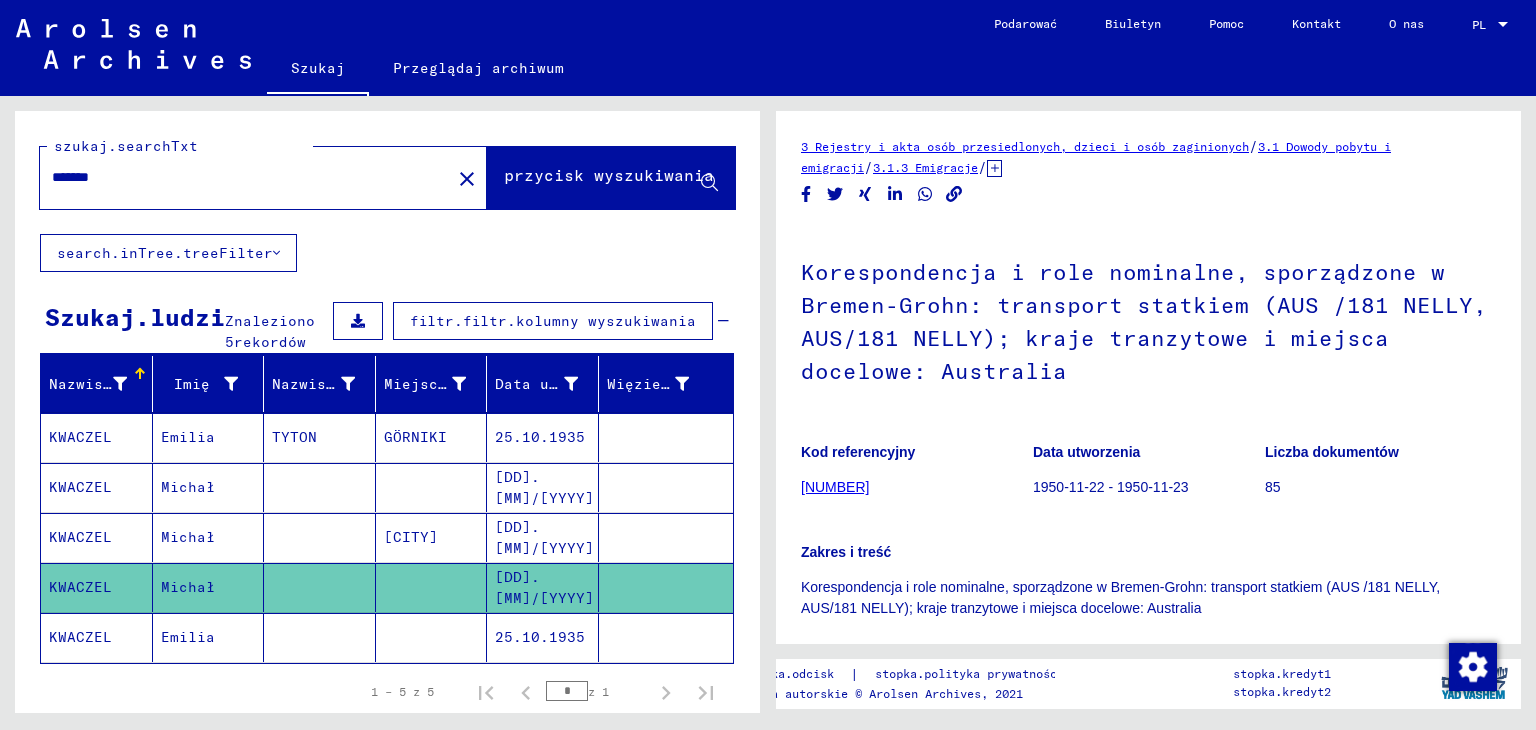 scroll, scrollTop: 0, scrollLeft: 0, axis: both 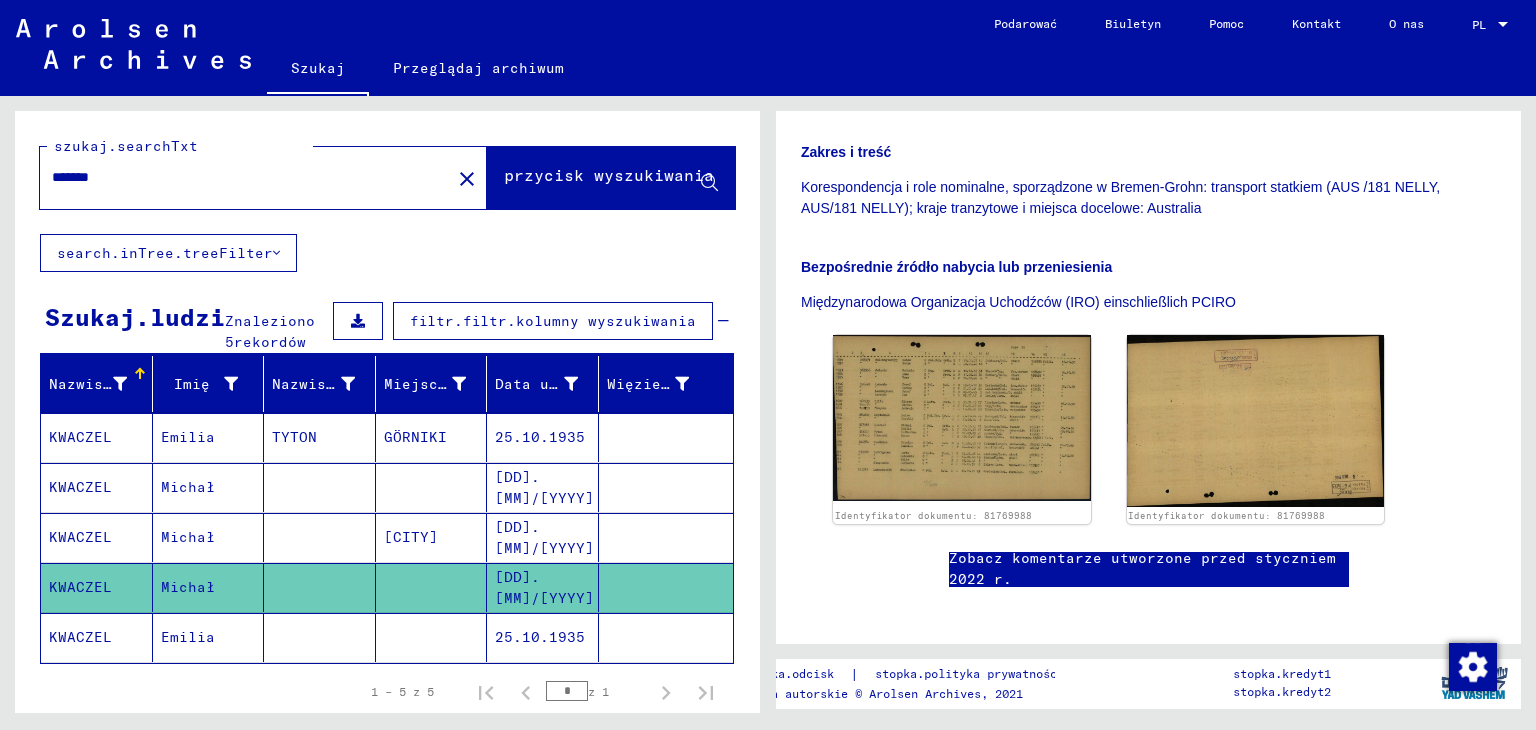 click on "KWACZEL" at bounding box center [80, 587] 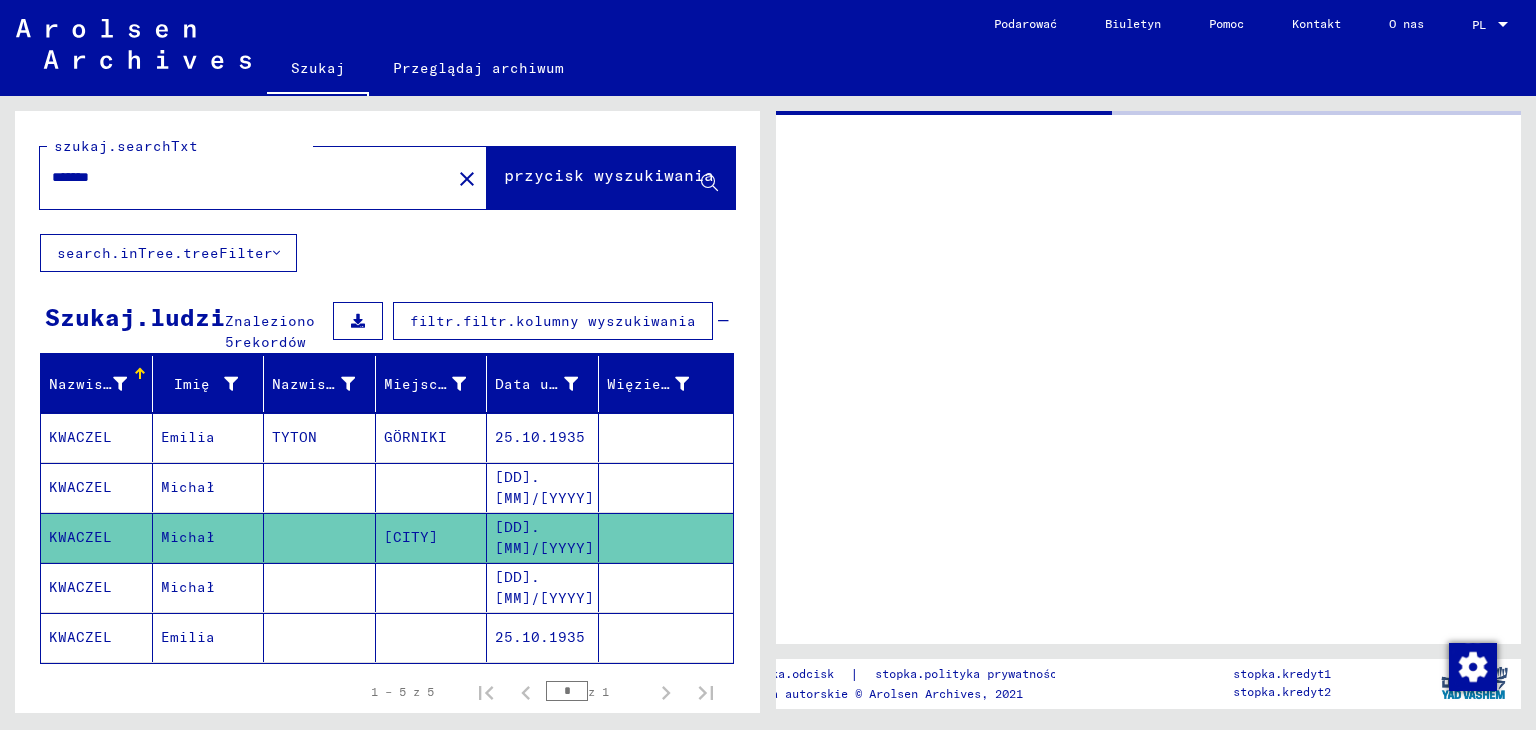 scroll, scrollTop: 0, scrollLeft: 0, axis: both 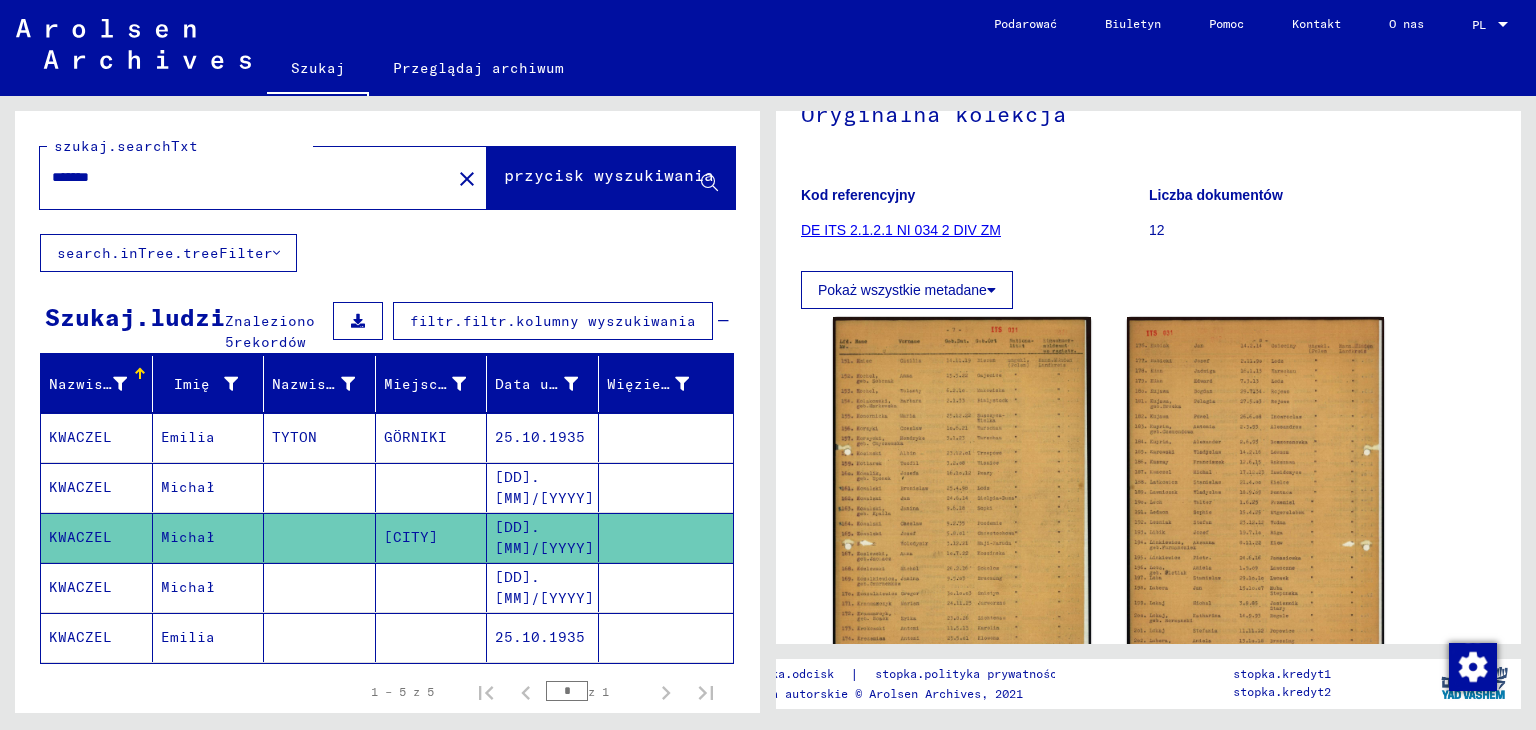 click on "KWACZEL" at bounding box center (97, 537) 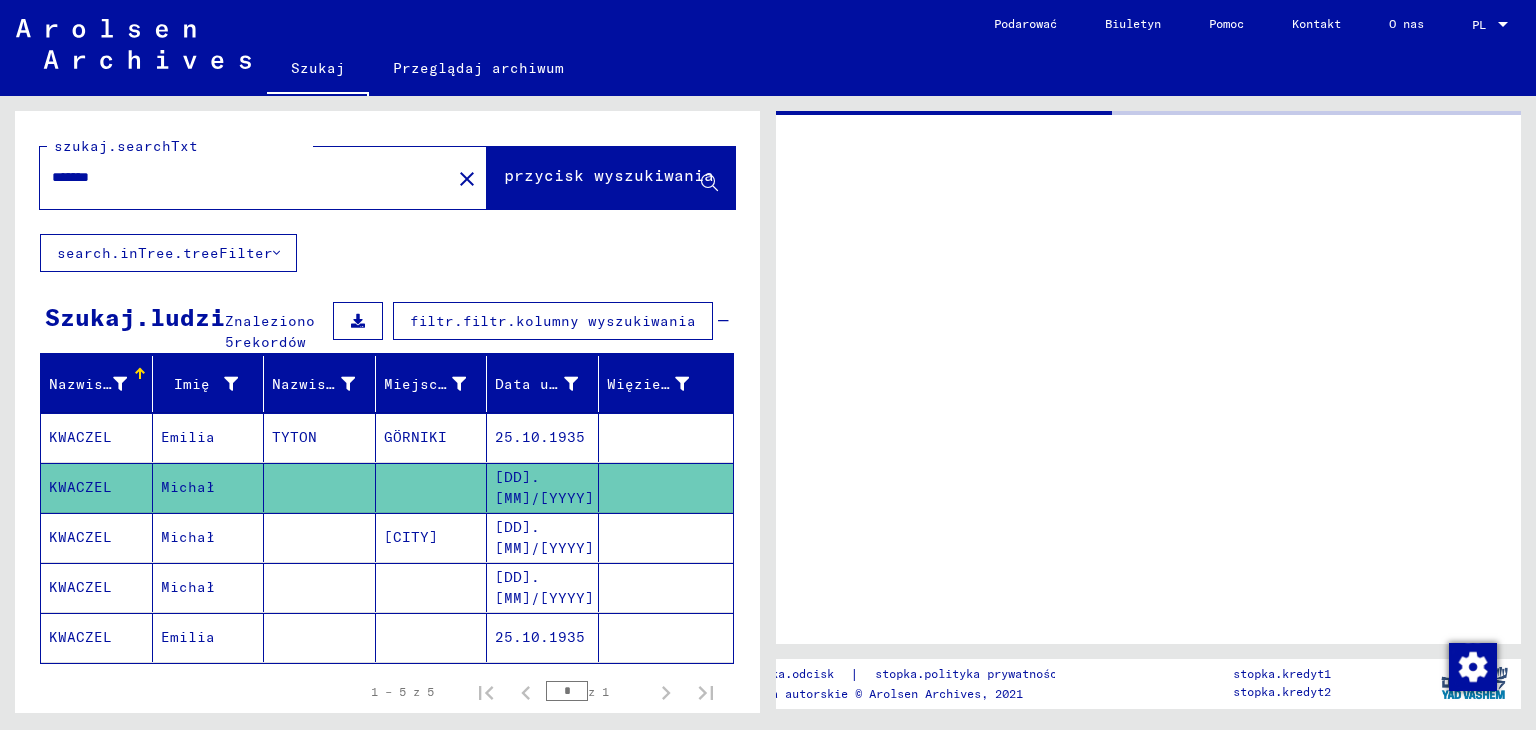 scroll, scrollTop: 0, scrollLeft: 0, axis: both 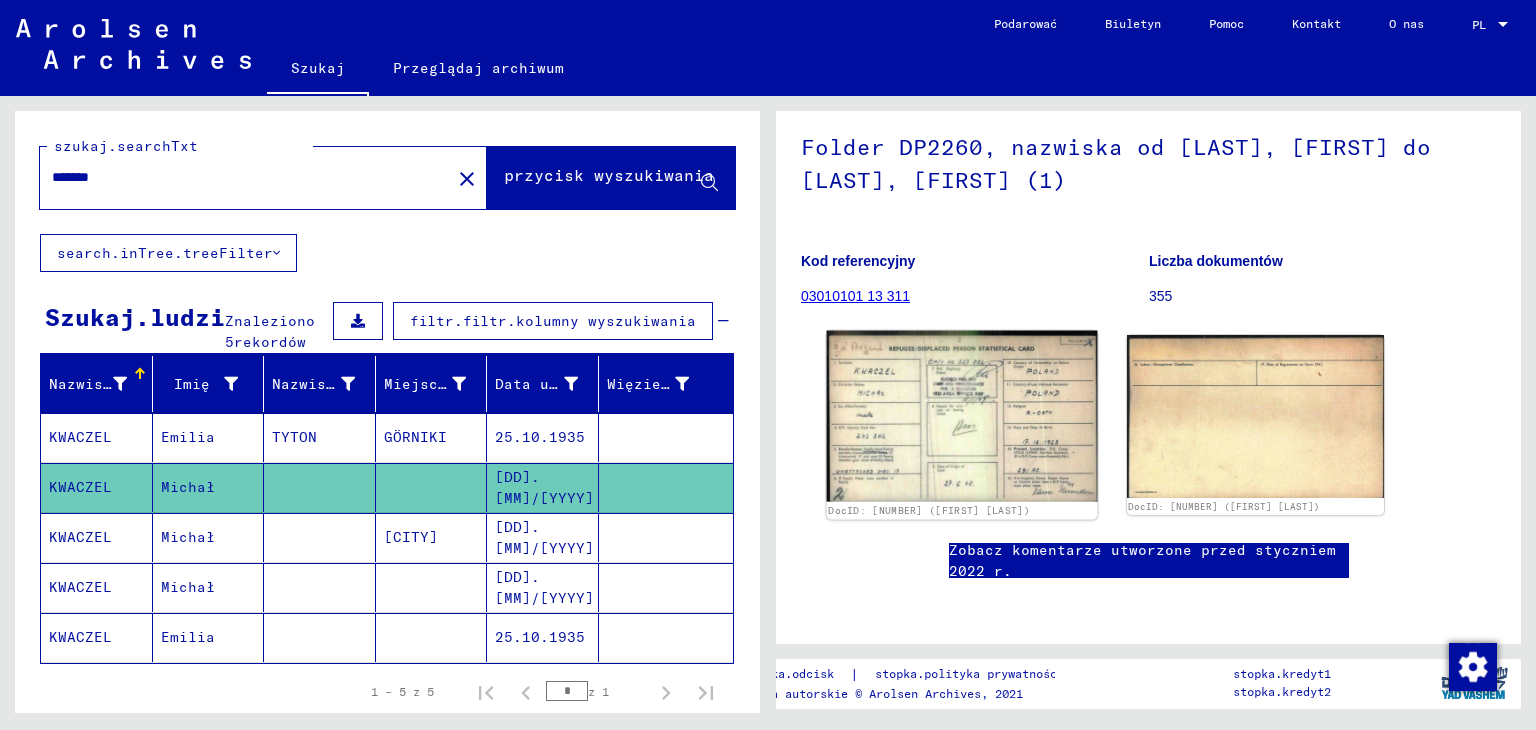 click 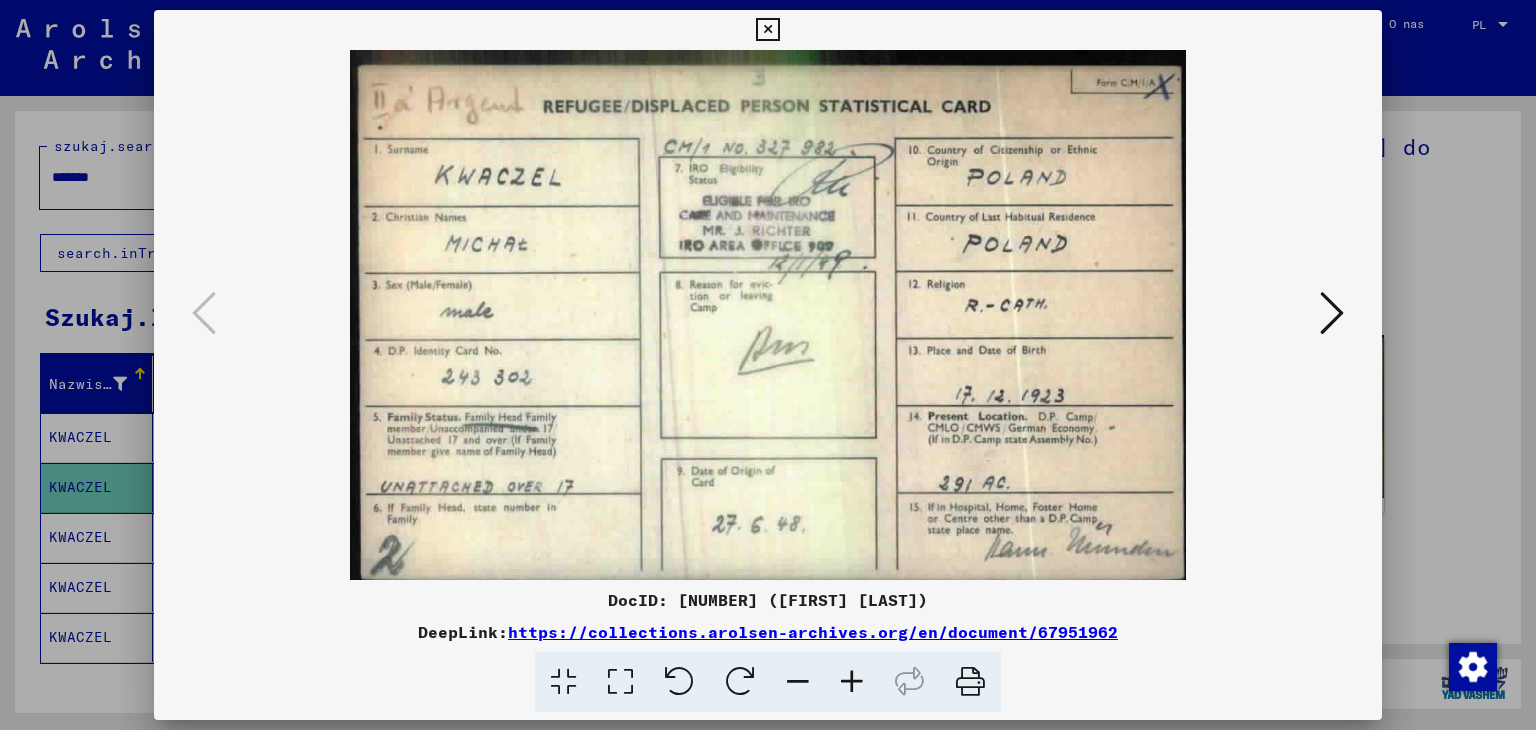 type 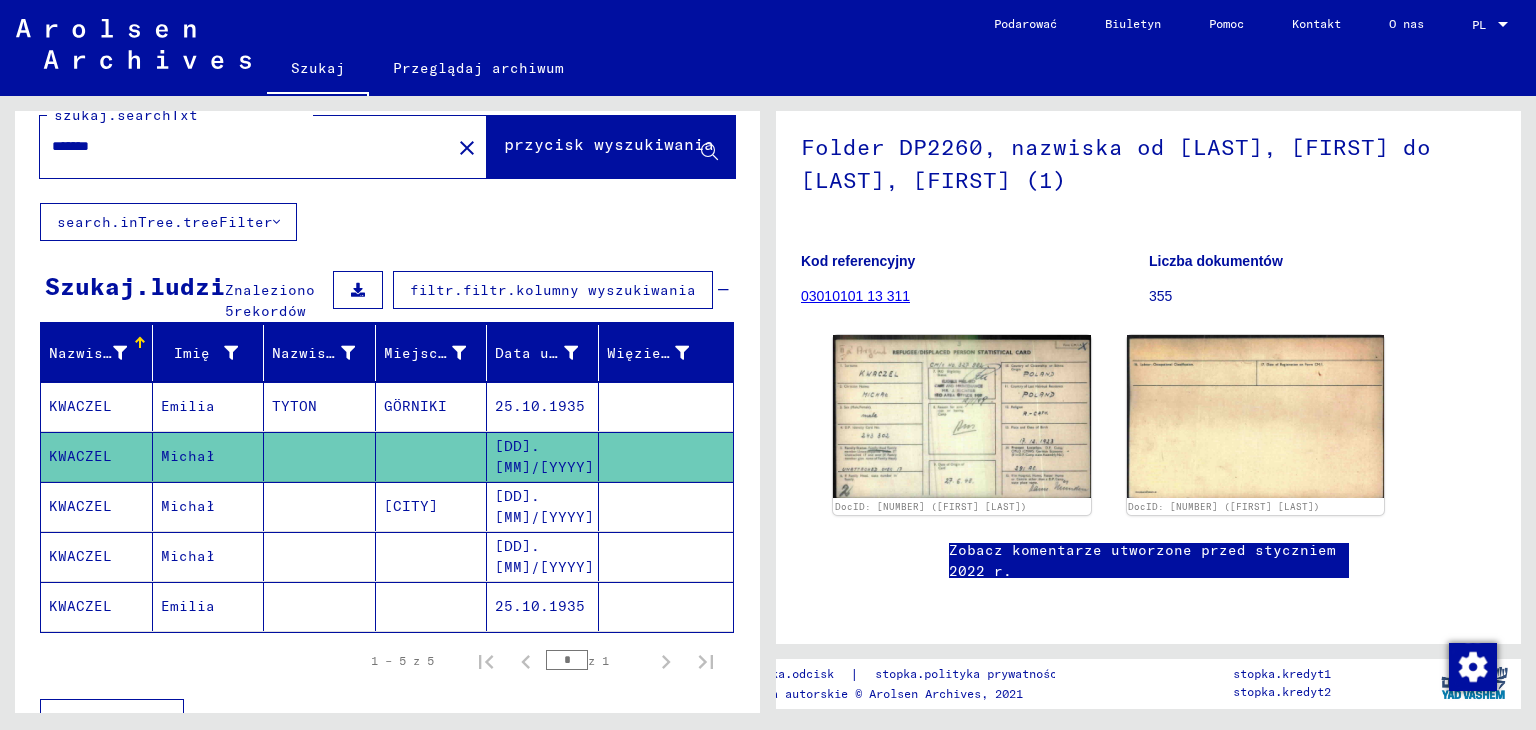 scroll, scrollTop: 0, scrollLeft: 0, axis: both 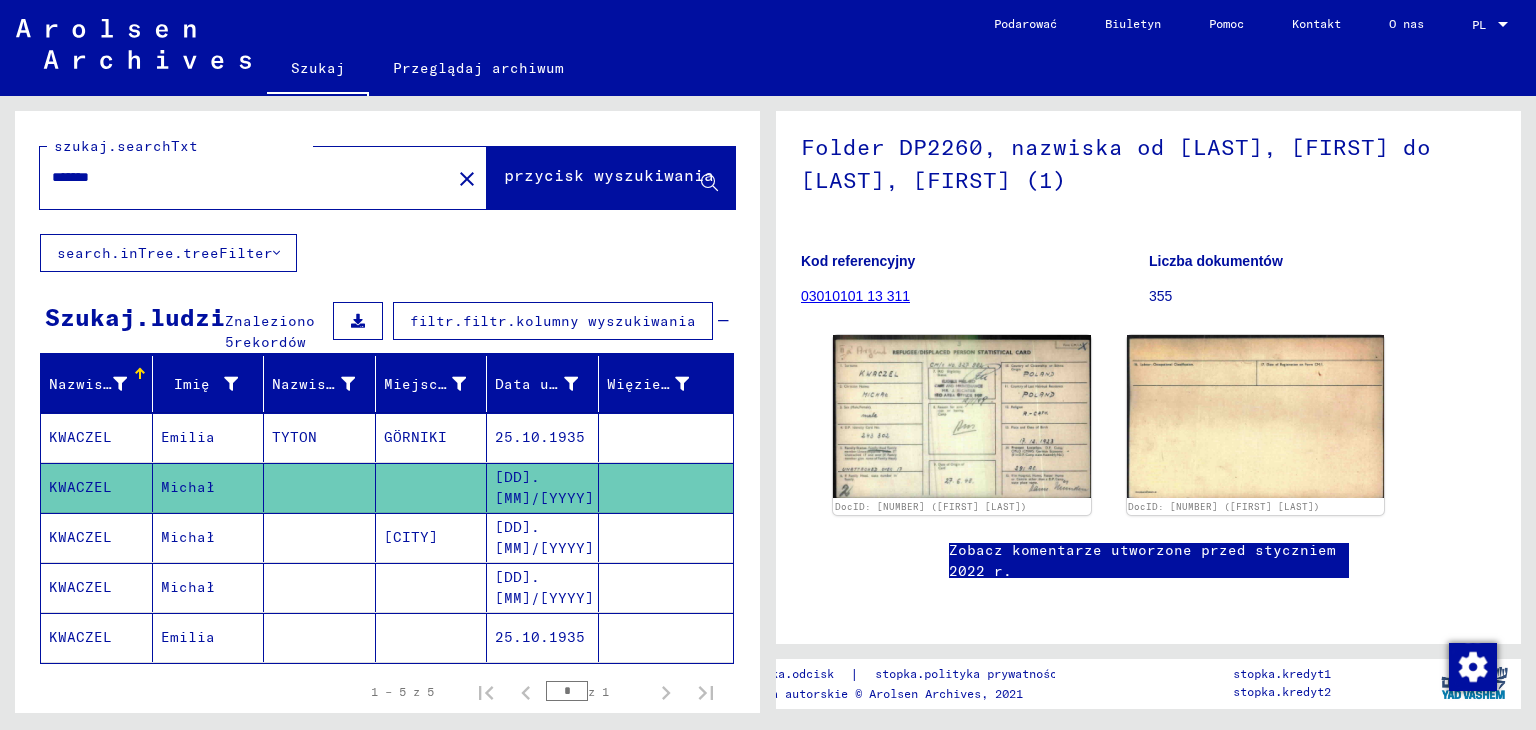 drag, startPoint x: 144, startPoint y: 175, endPoint x: 0, endPoint y: 171, distance: 144.05554 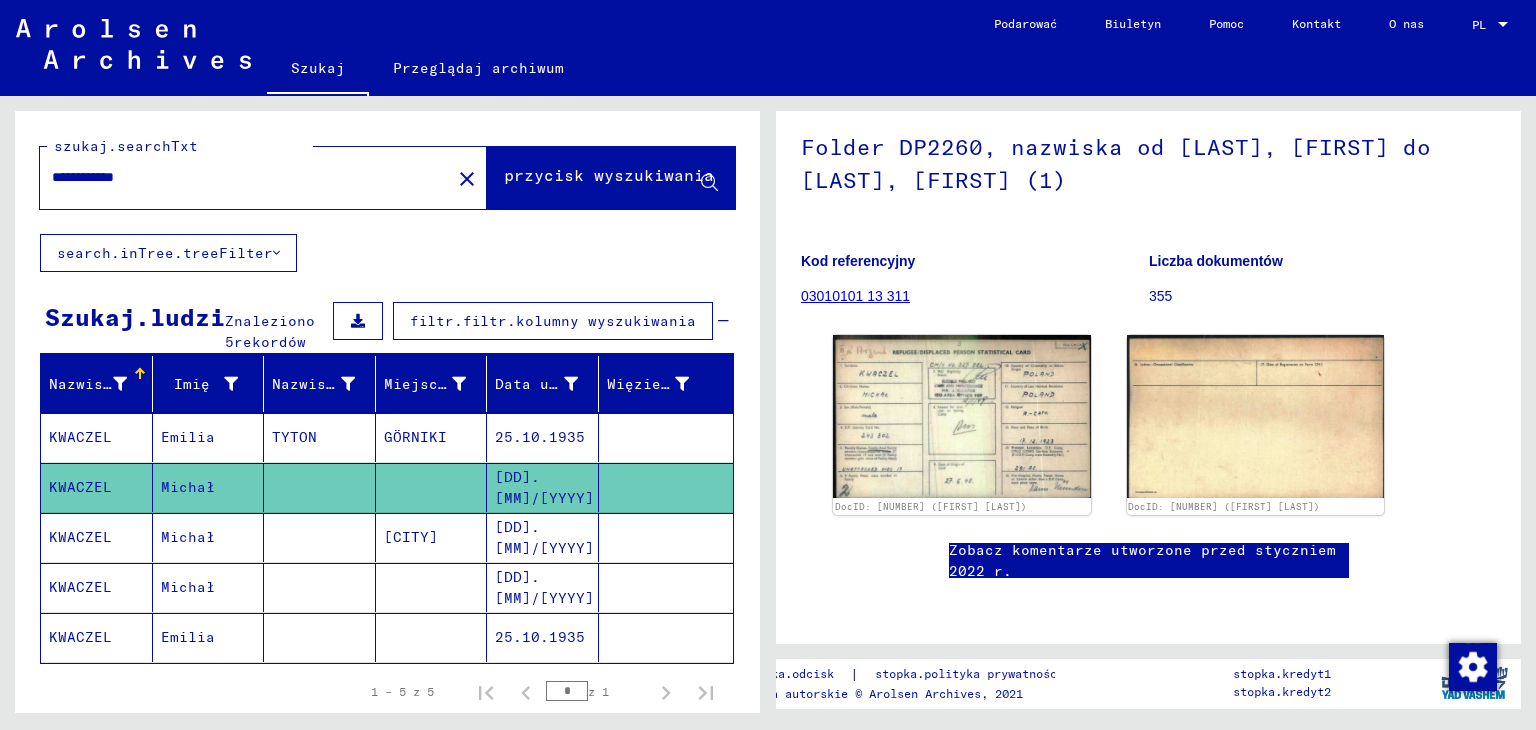 type on "**********" 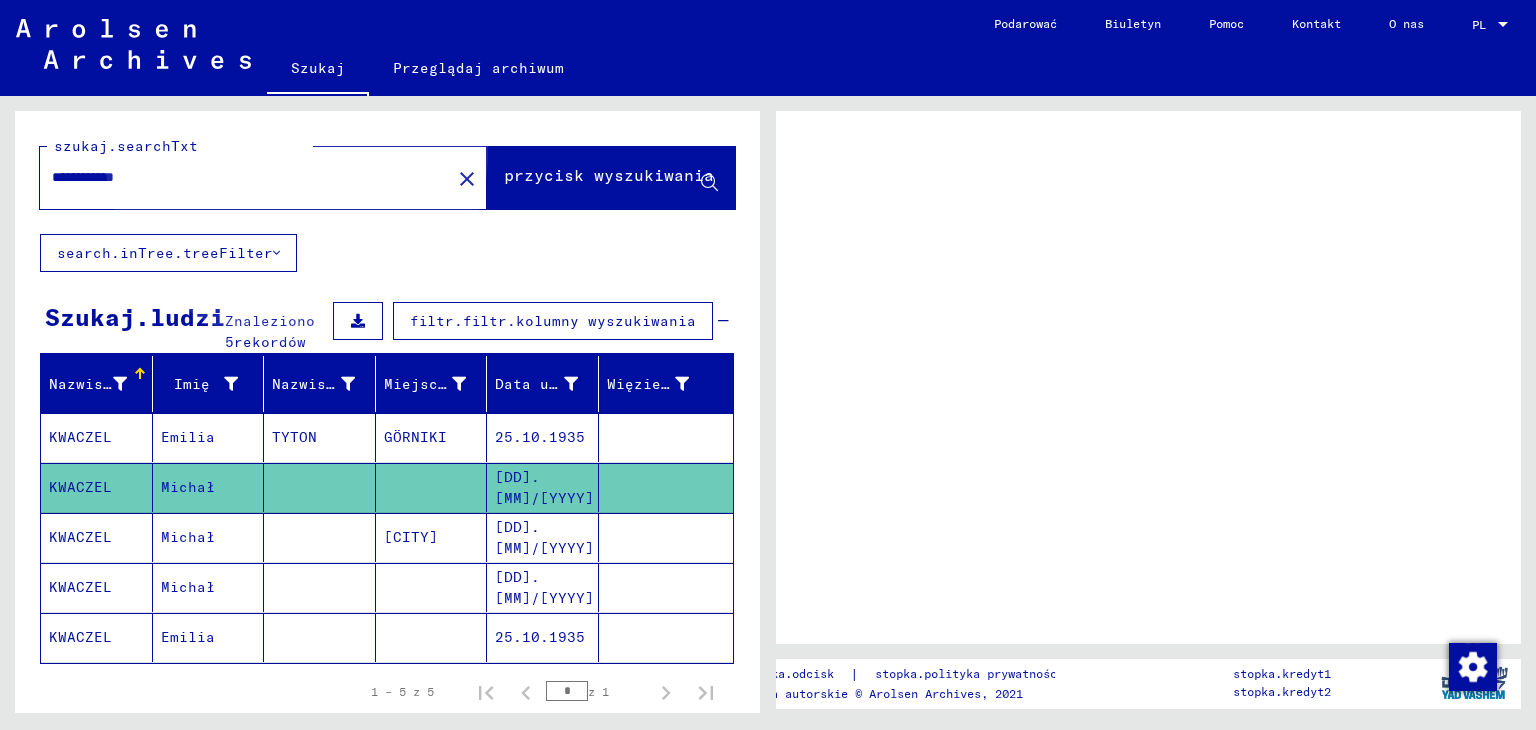 scroll, scrollTop: 0, scrollLeft: 0, axis: both 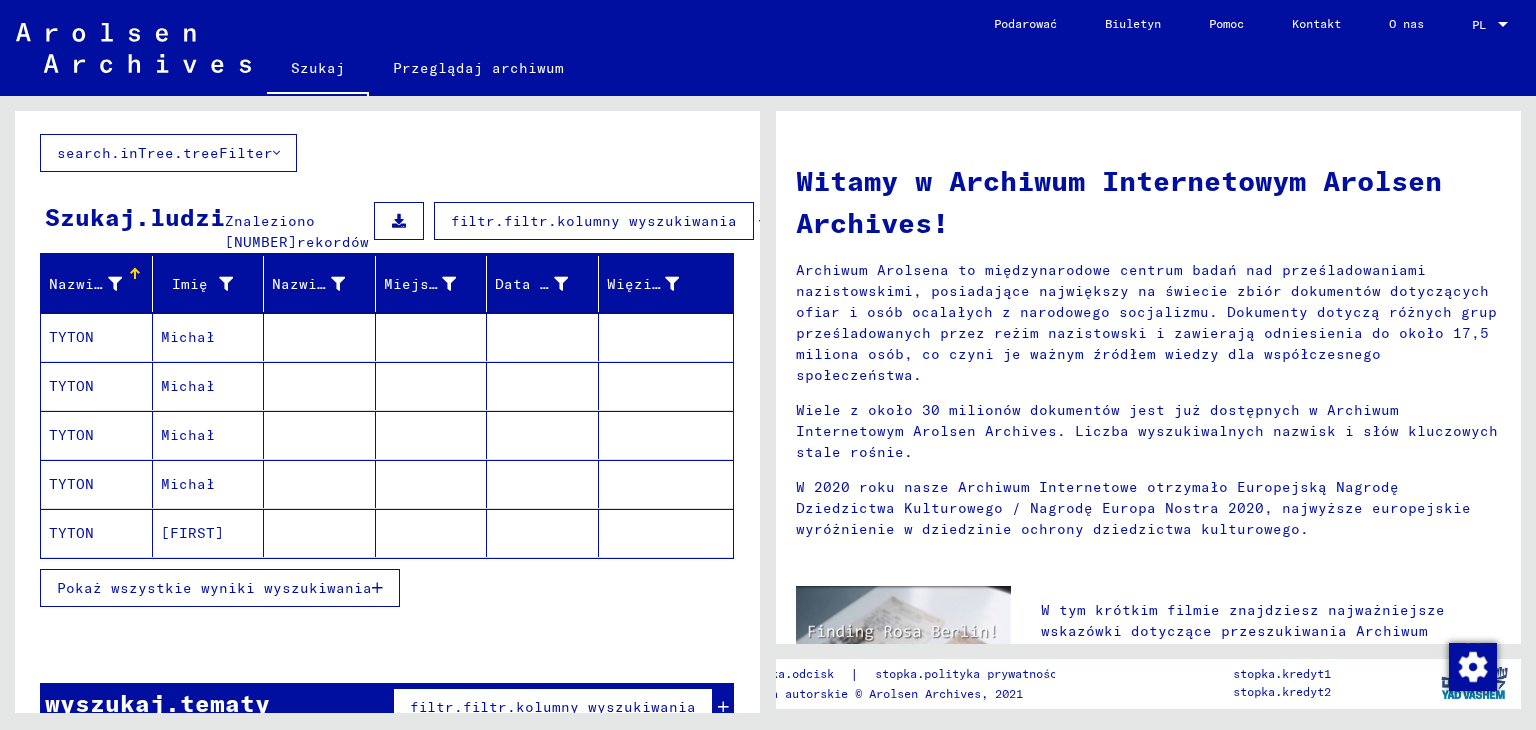 click on "Pokaż wszystkie wyniki wyszukiwania" at bounding box center [214, 588] 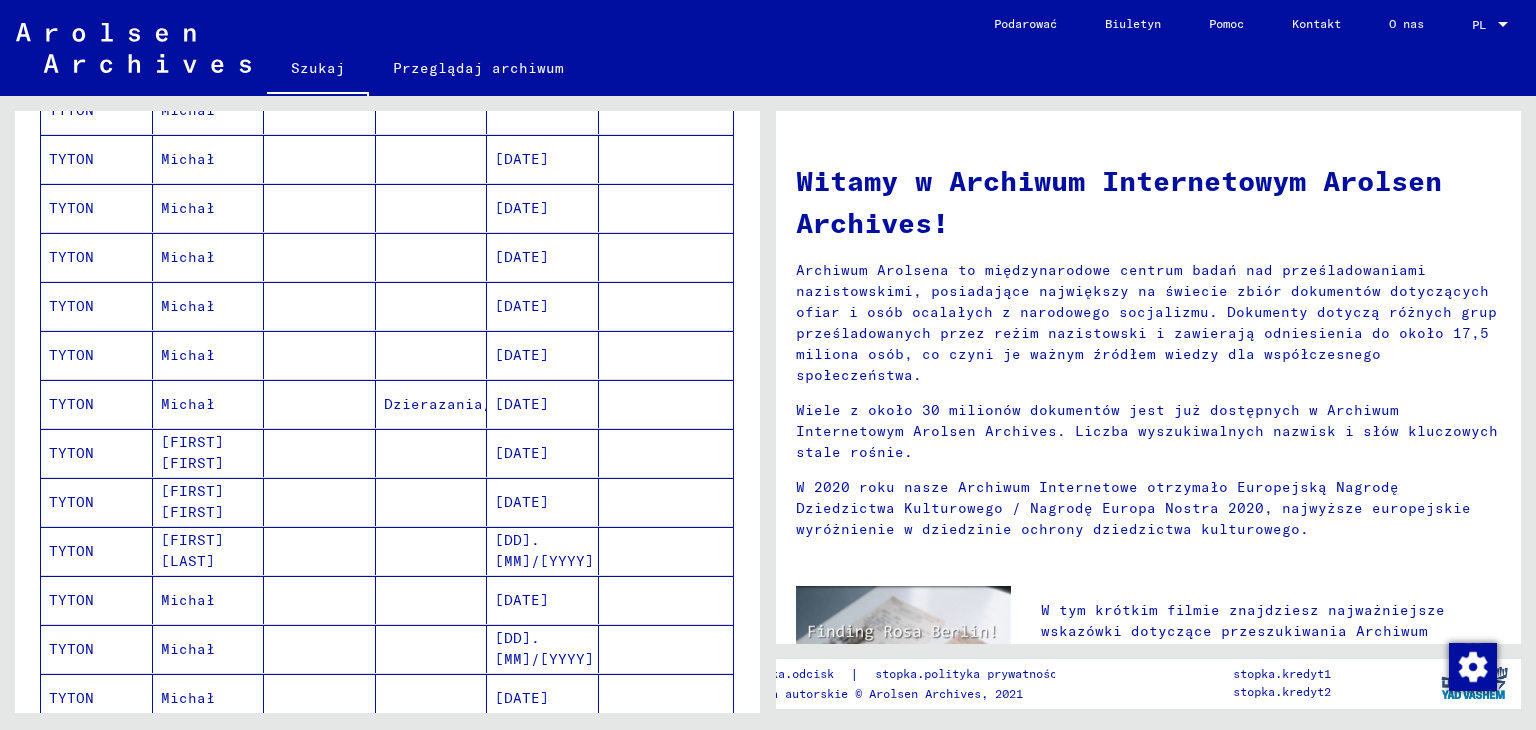 scroll, scrollTop: 700, scrollLeft: 0, axis: vertical 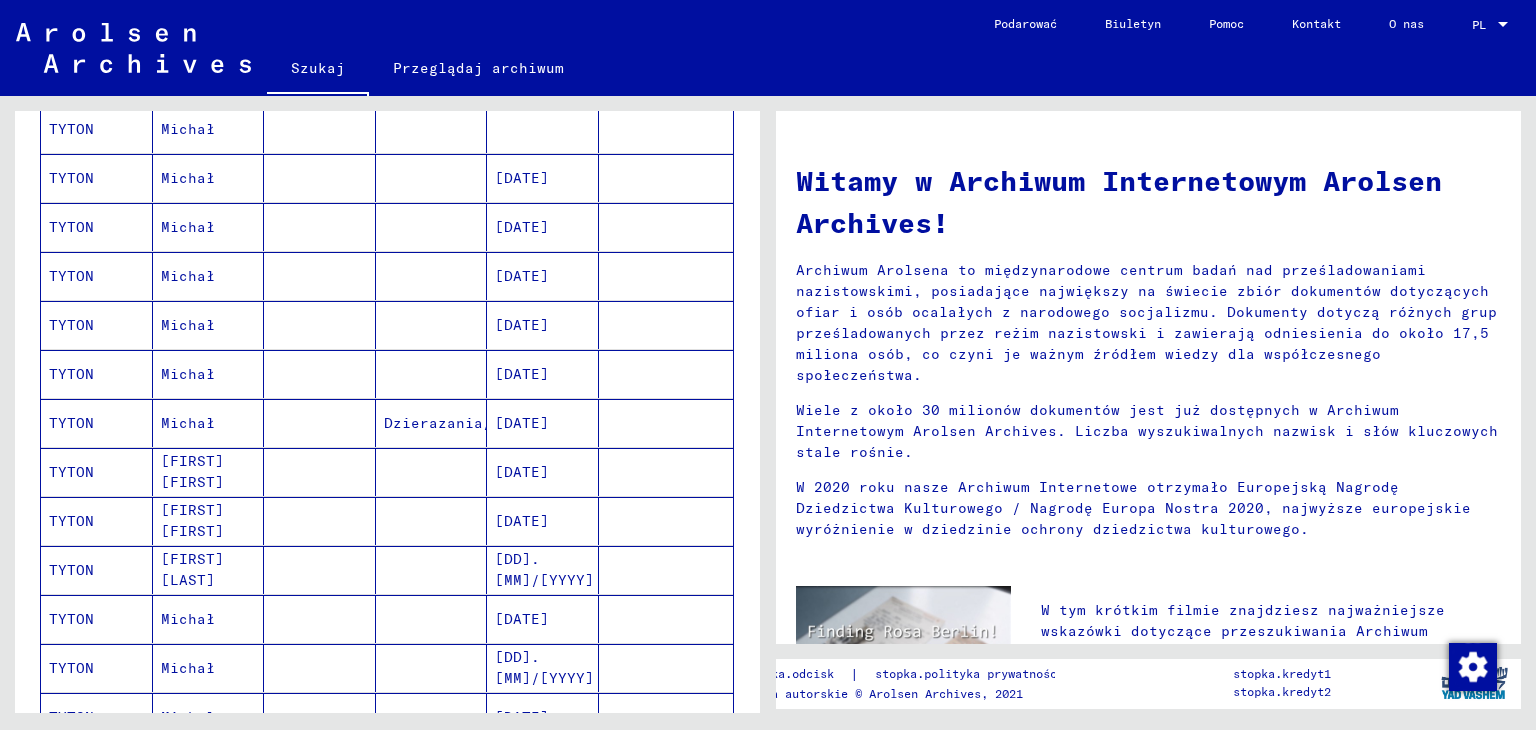 click on "TYTON" at bounding box center [71, 472] 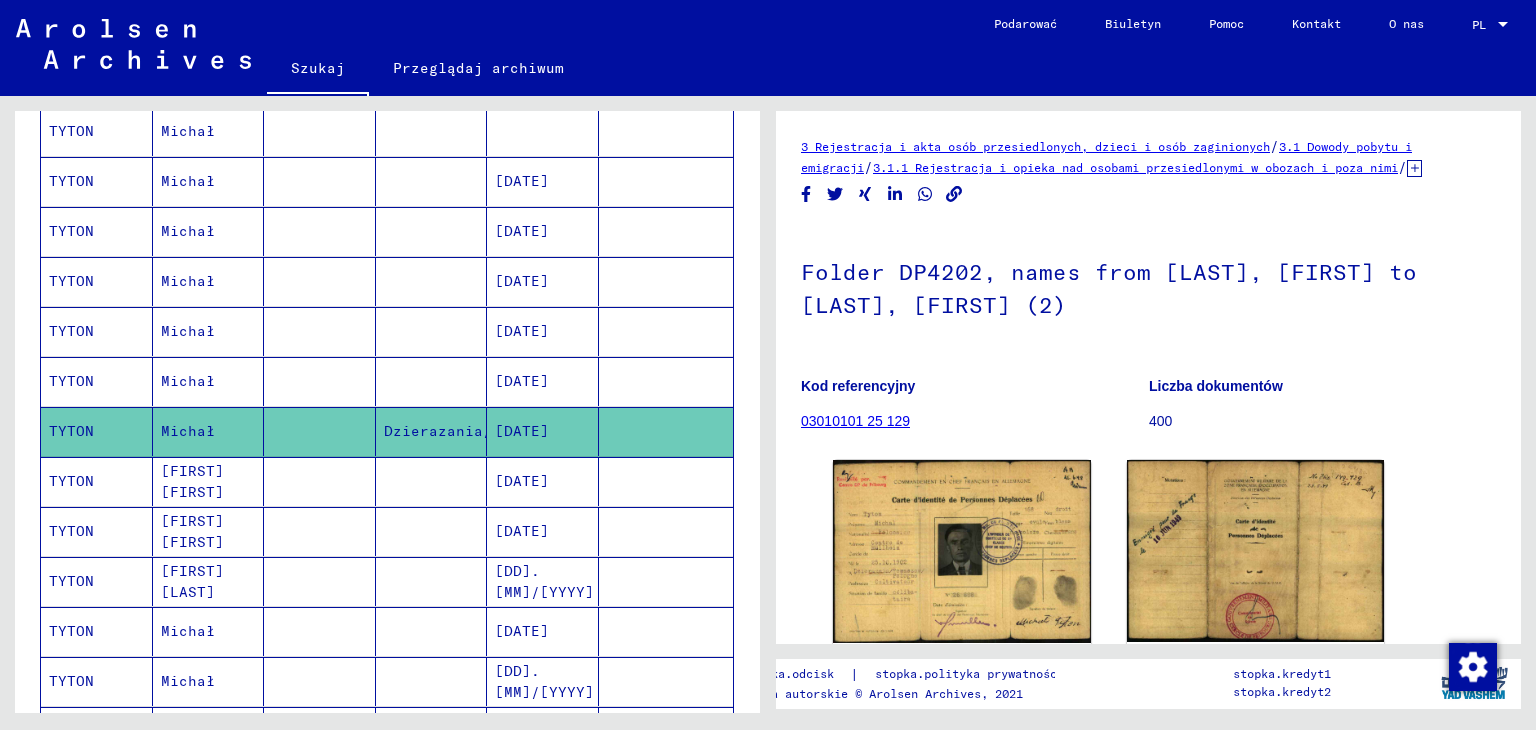 scroll, scrollTop: 0, scrollLeft: 0, axis: both 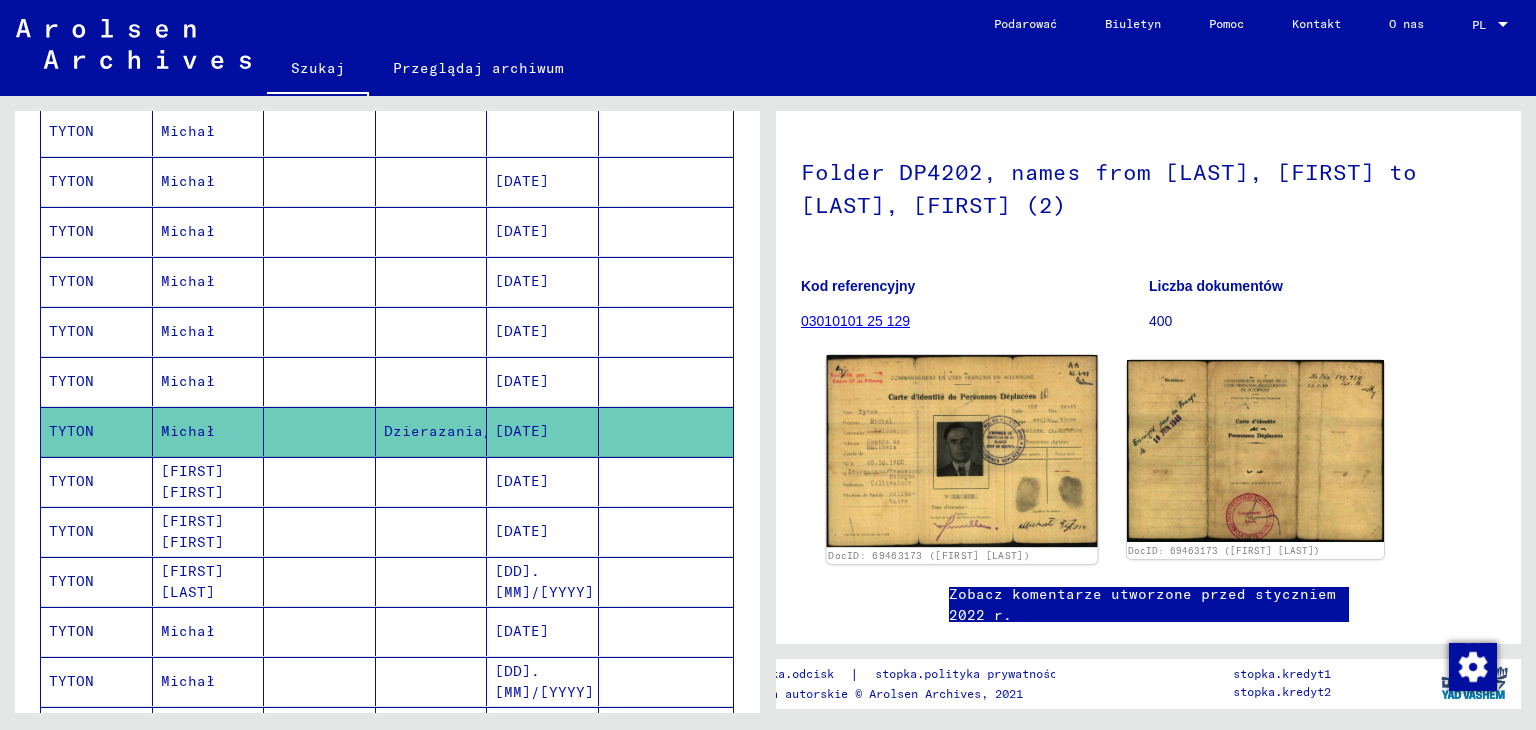 click 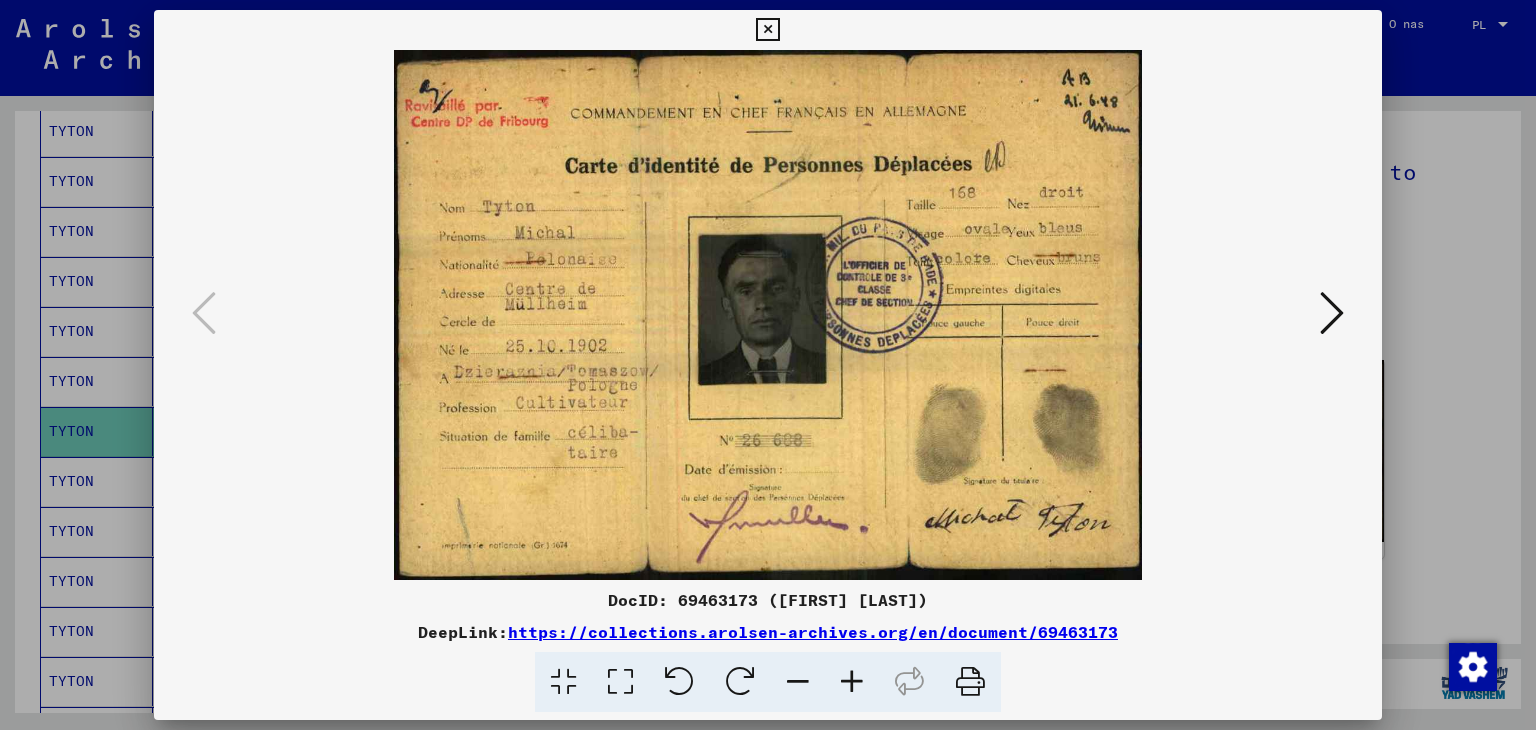 click at bounding box center [767, 30] 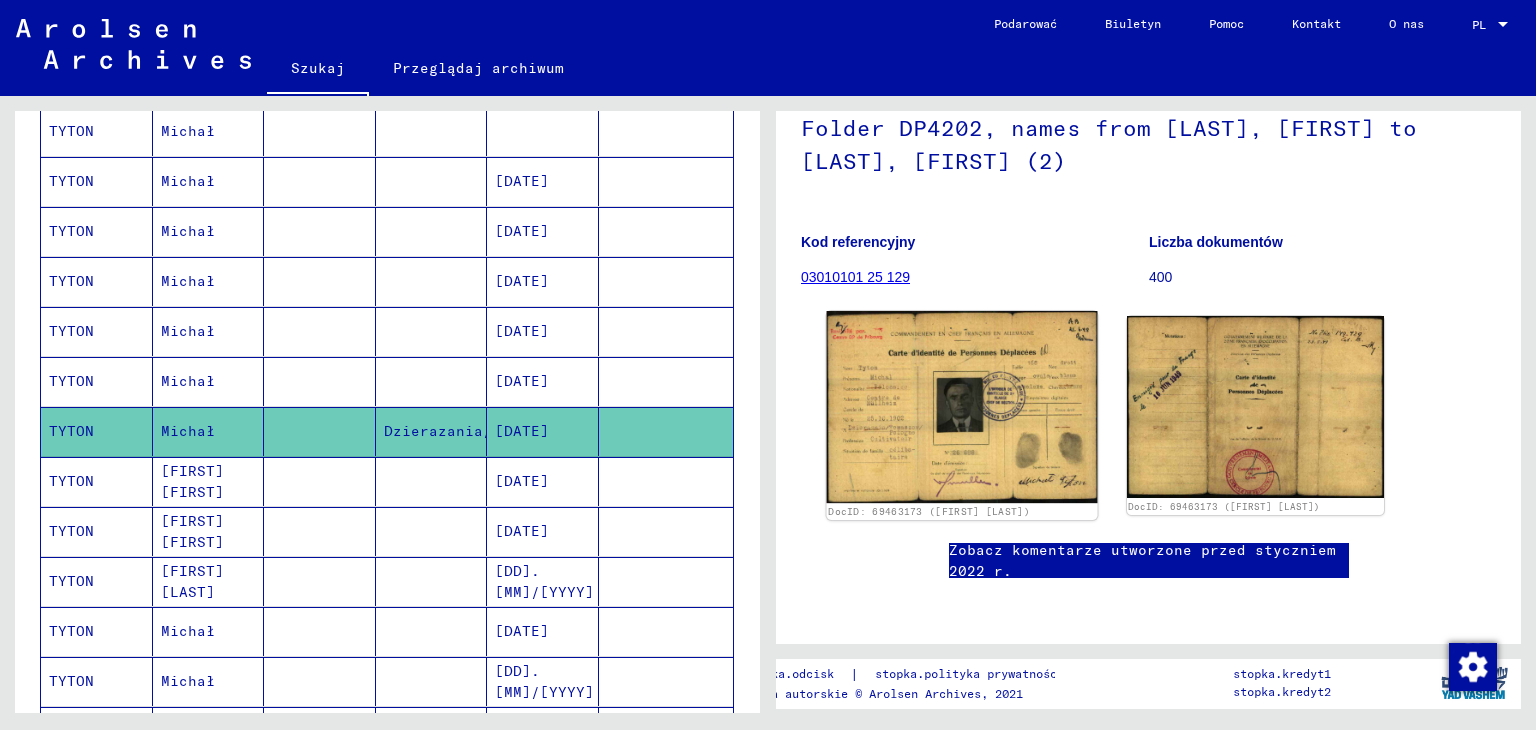 scroll, scrollTop: 300, scrollLeft: 0, axis: vertical 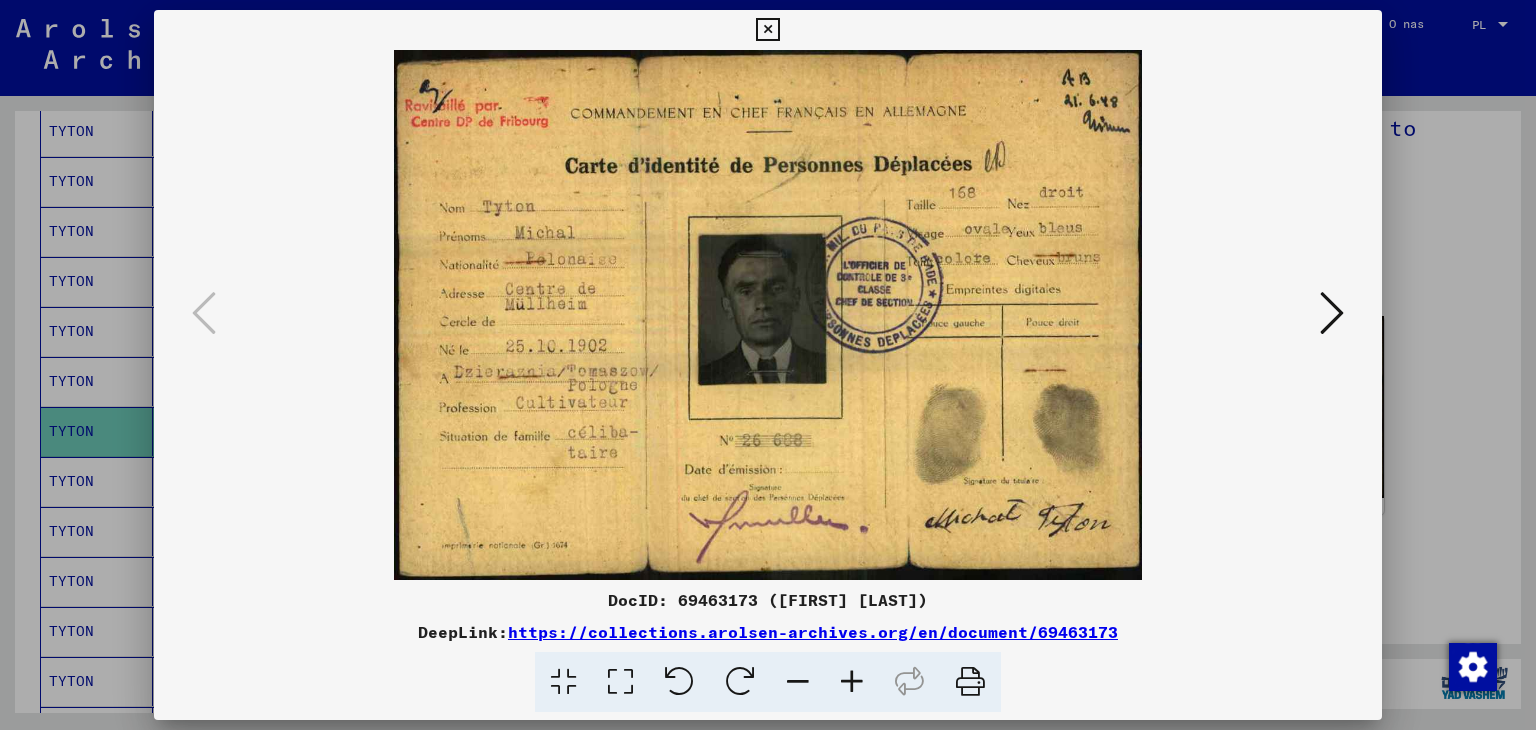 click at bounding box center [767, 30] 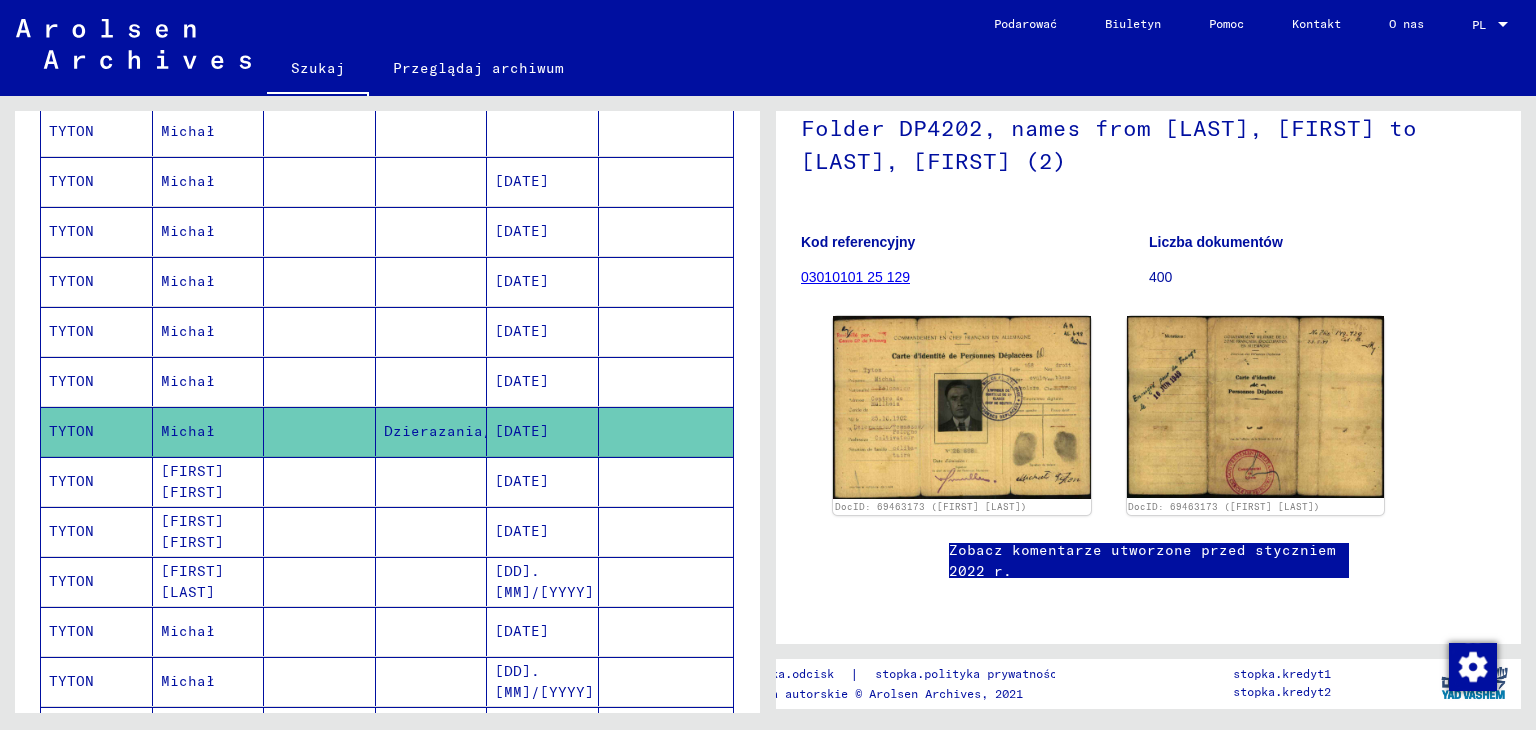 click on "TYTON" at bounding box center [71, 531] 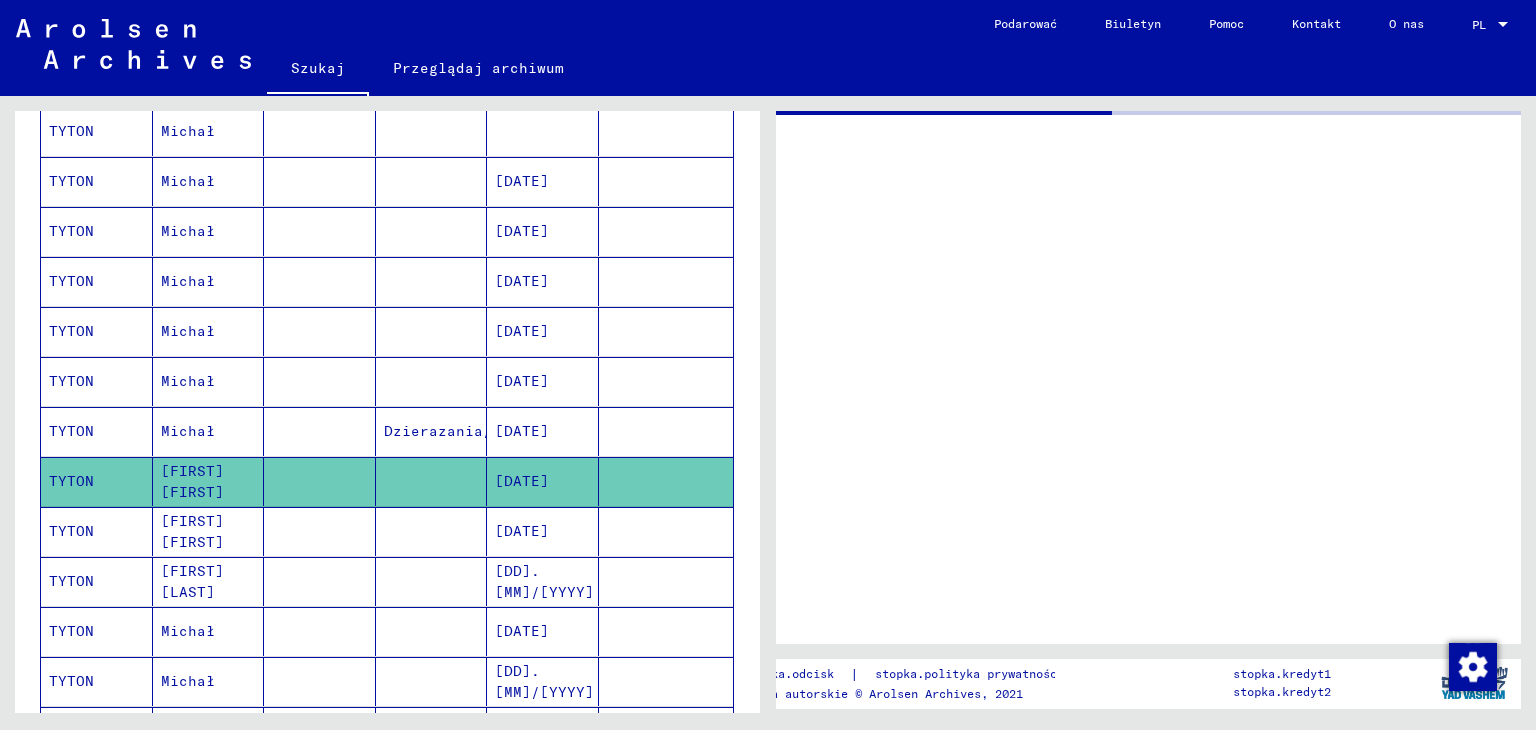 scroll, scrollTop: 0, scrollLeft: 0, axis: both 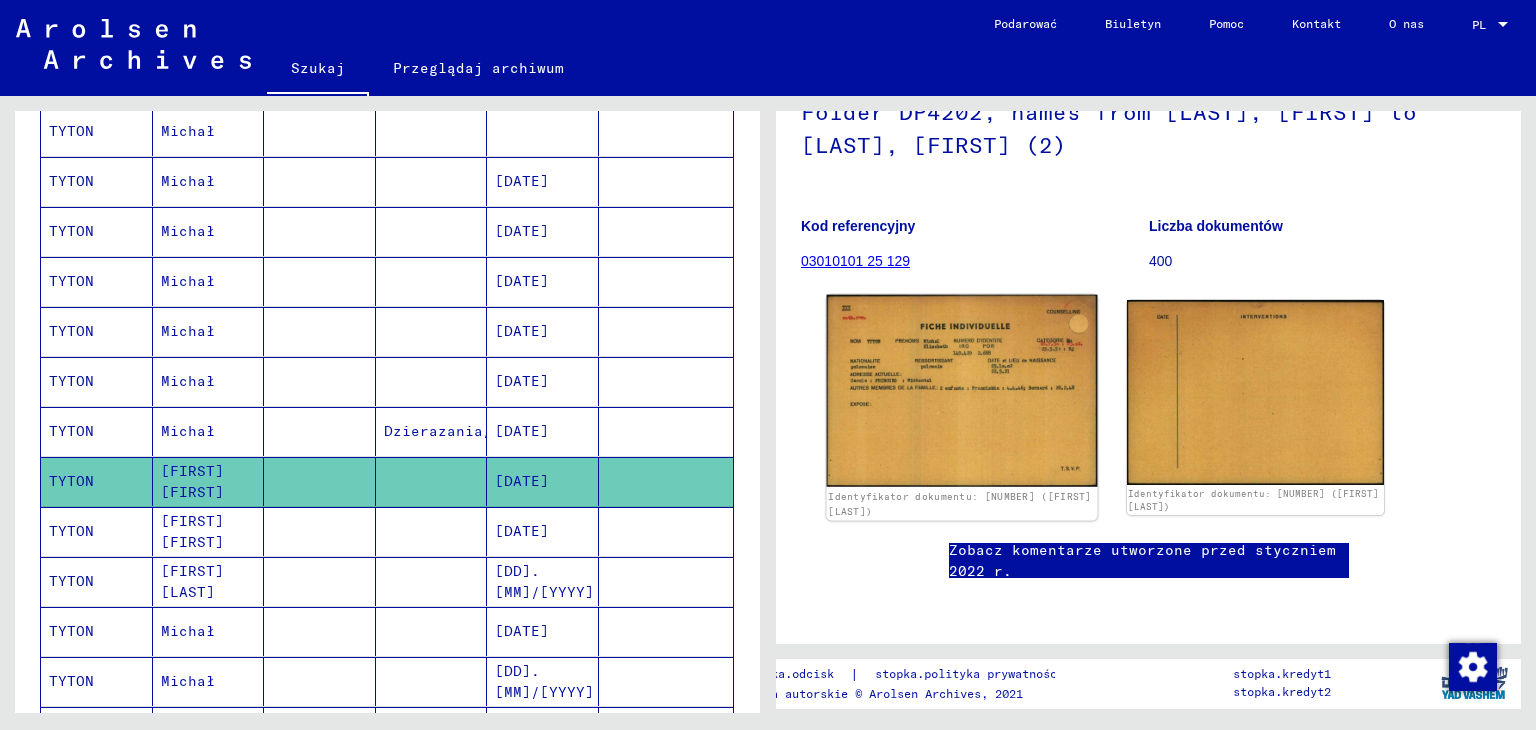 click 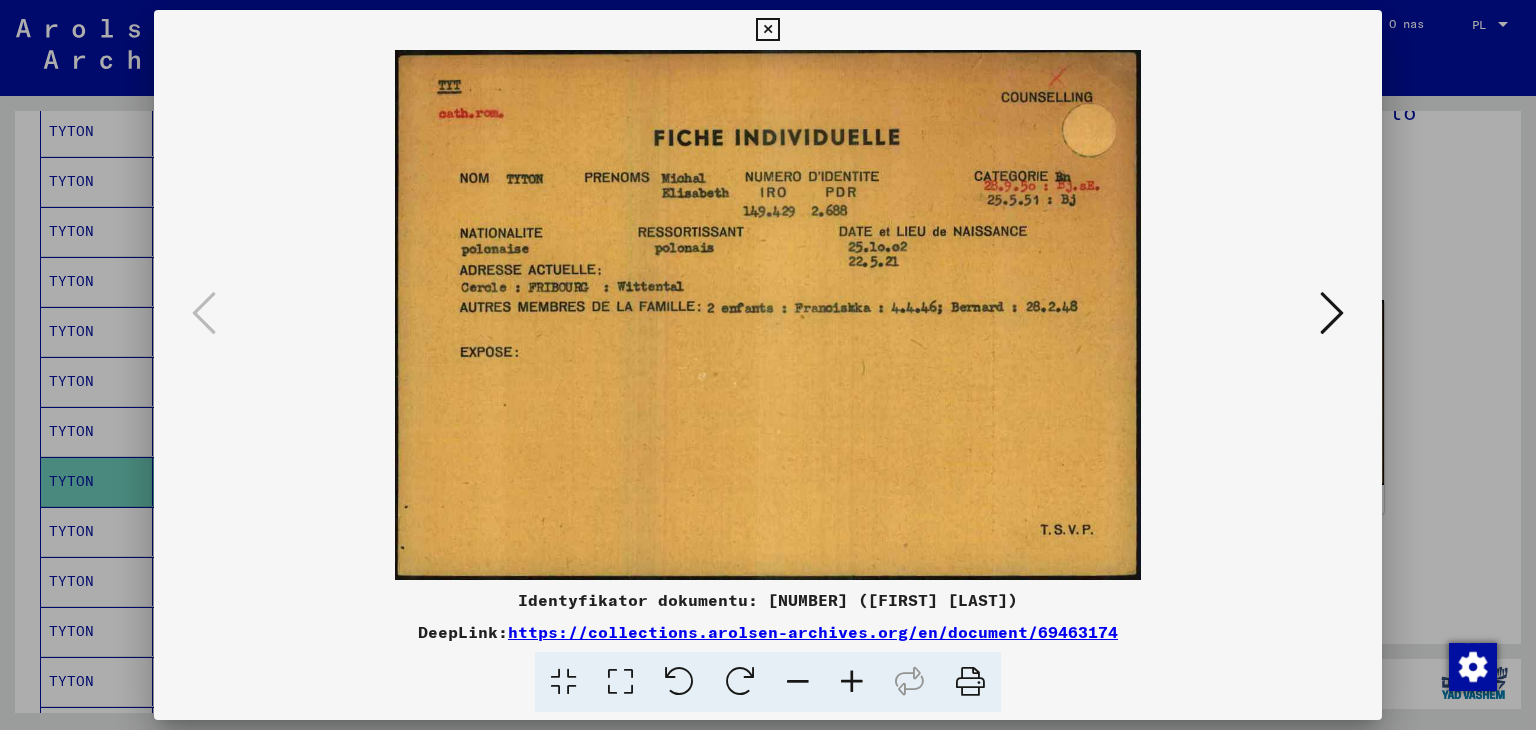 click at bounding box center (768, 365) 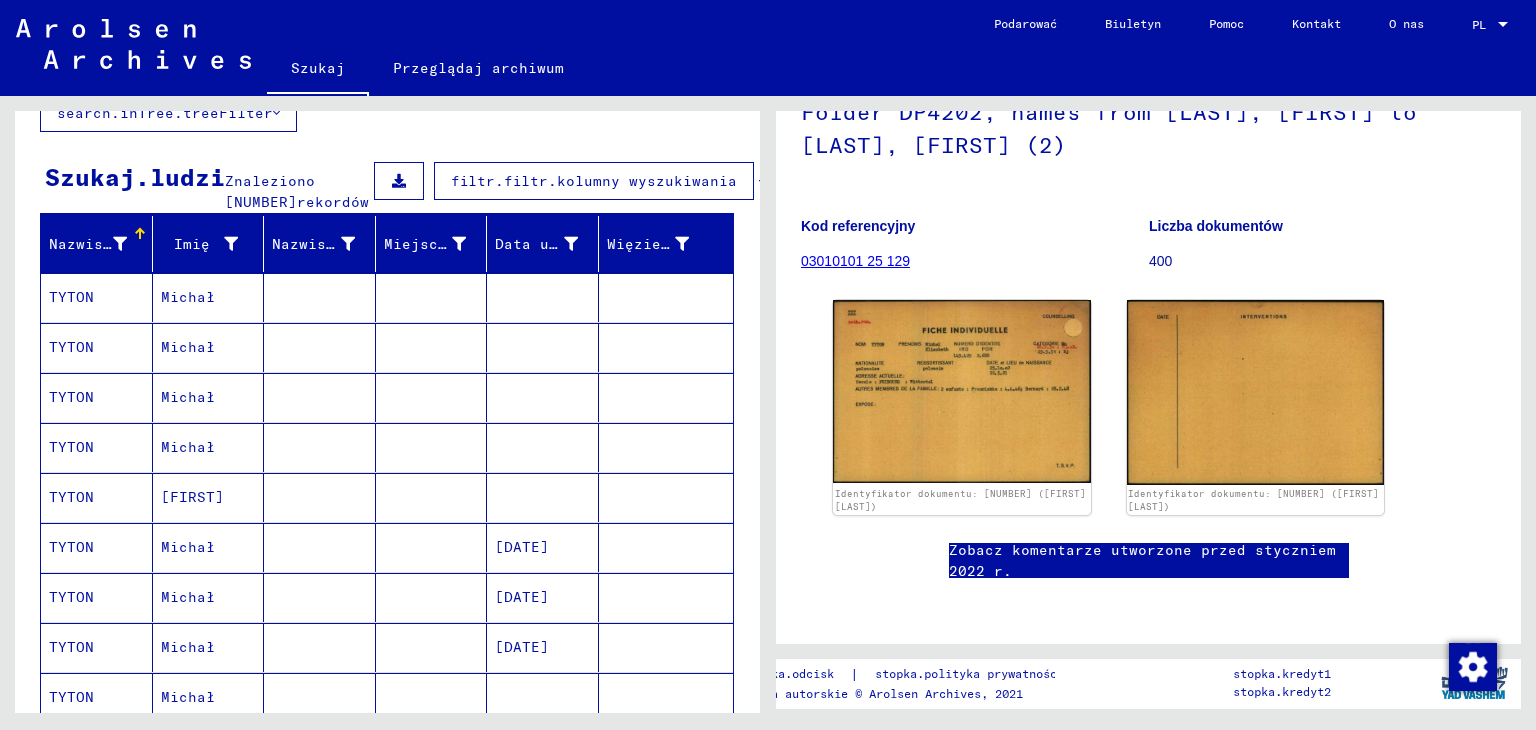 scroll, scrollTop: 106, scrollLeft: 0, axis: vertical 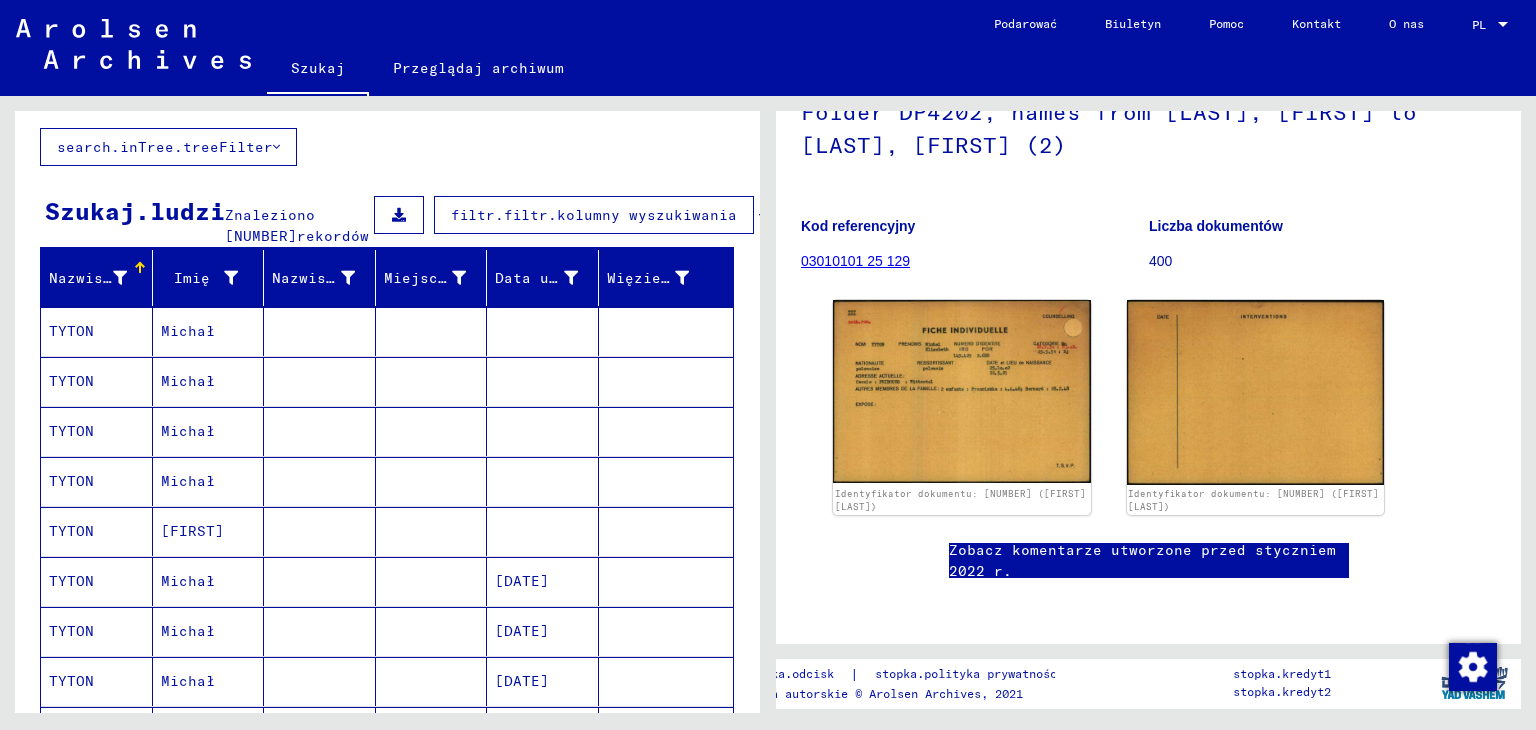click on "TYTON" at bounding box center (97, 381) 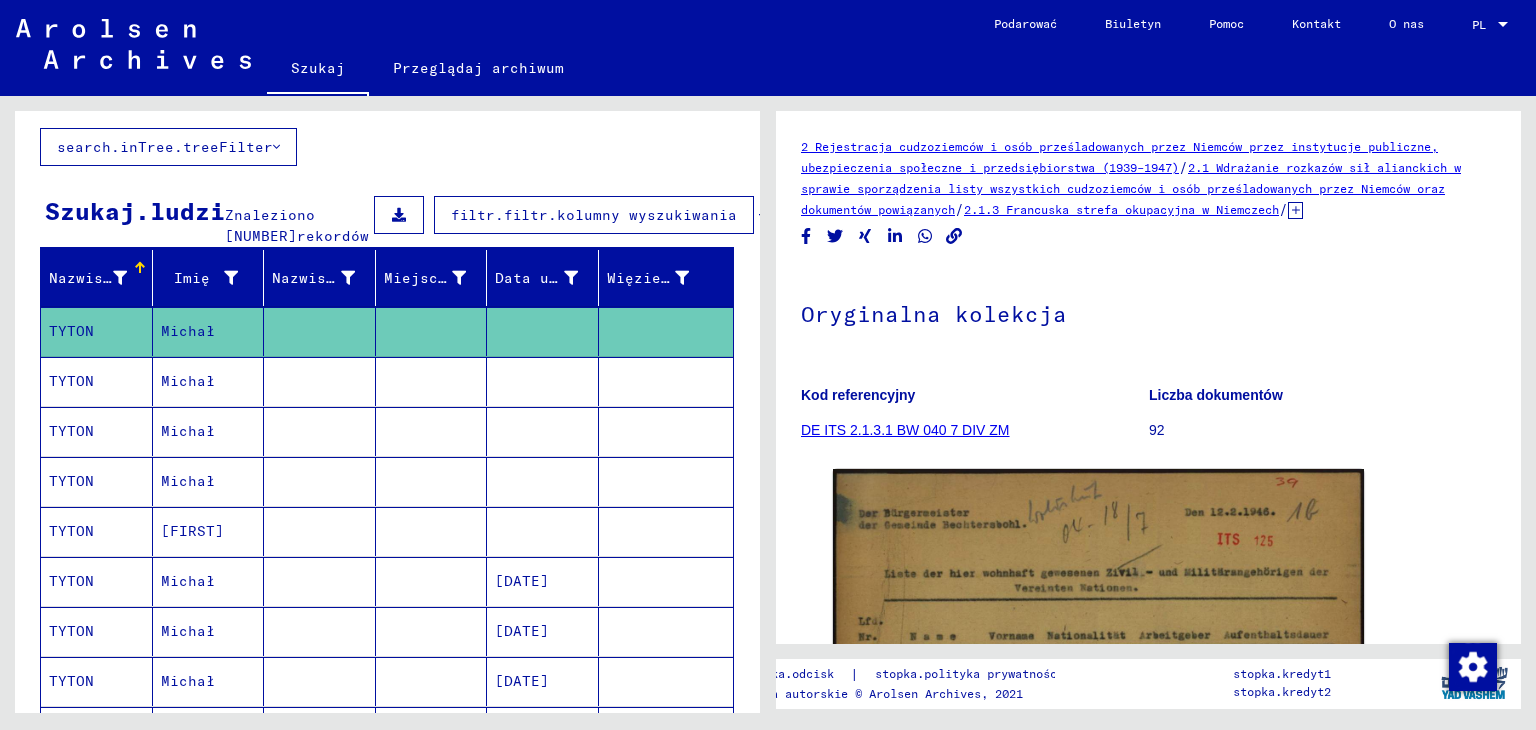 scroll, scrollTop: 0, scrollLeft: 0, axis: both 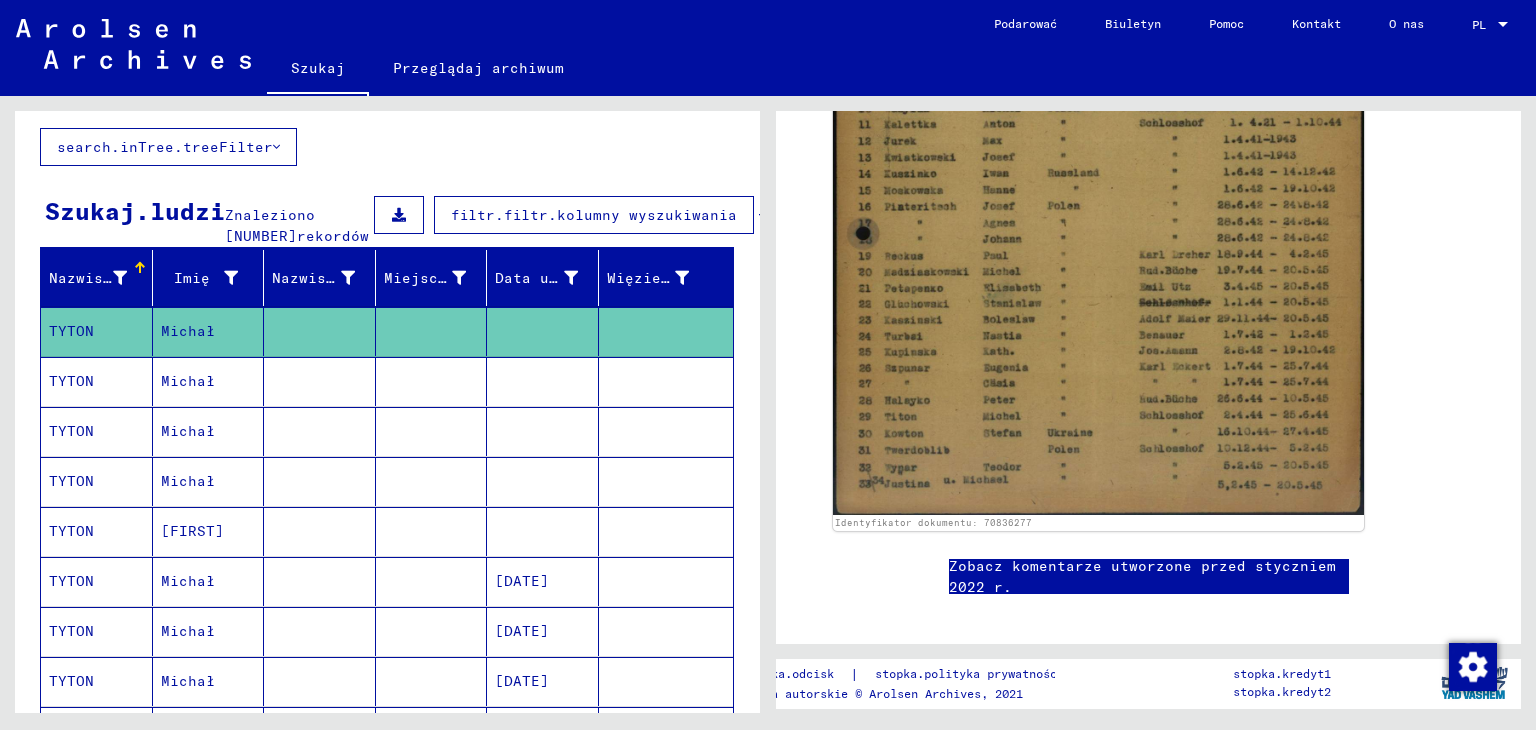 click on "TYTON" at bounding box center [71, 431] 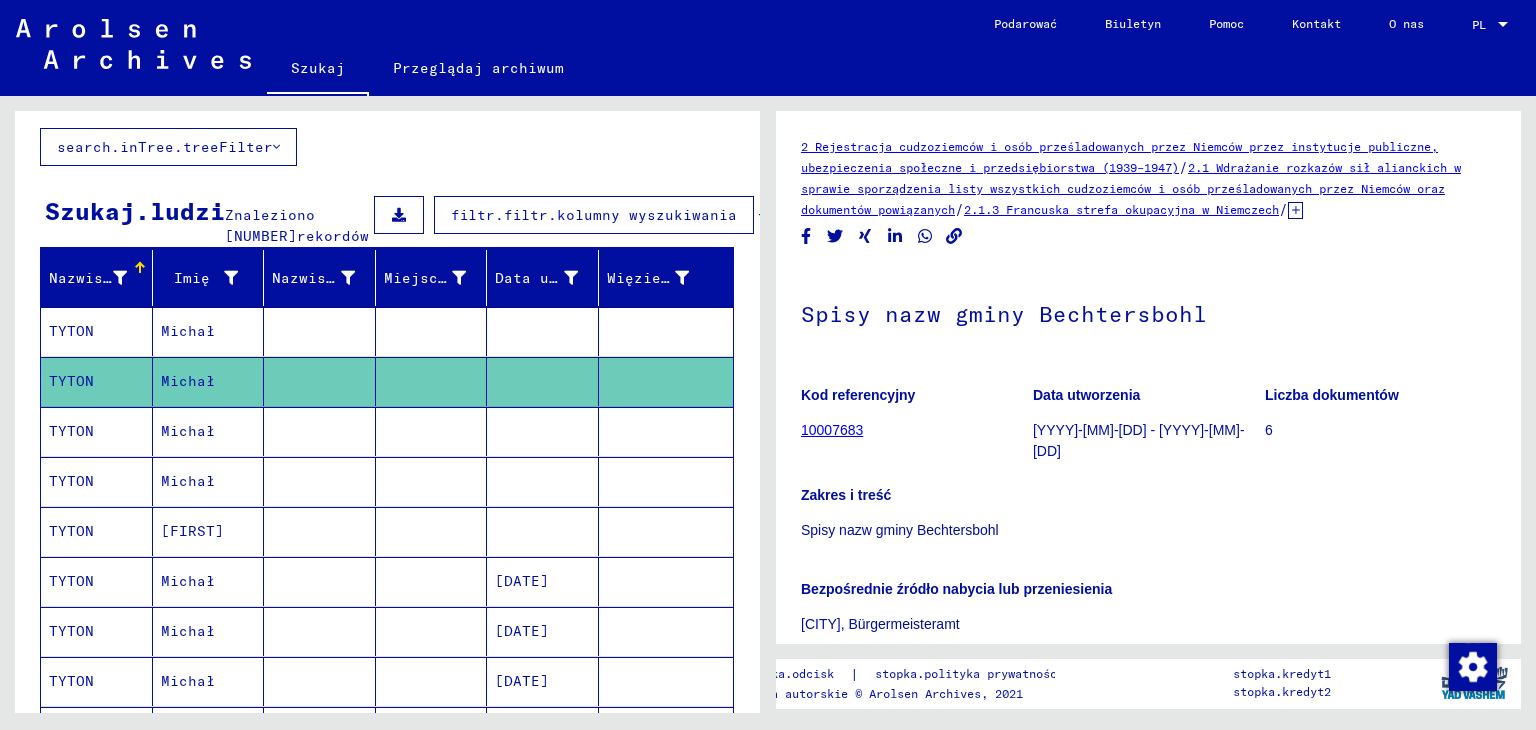 scroll, scrollTop: 0, scrollLeft: 0, axis: both 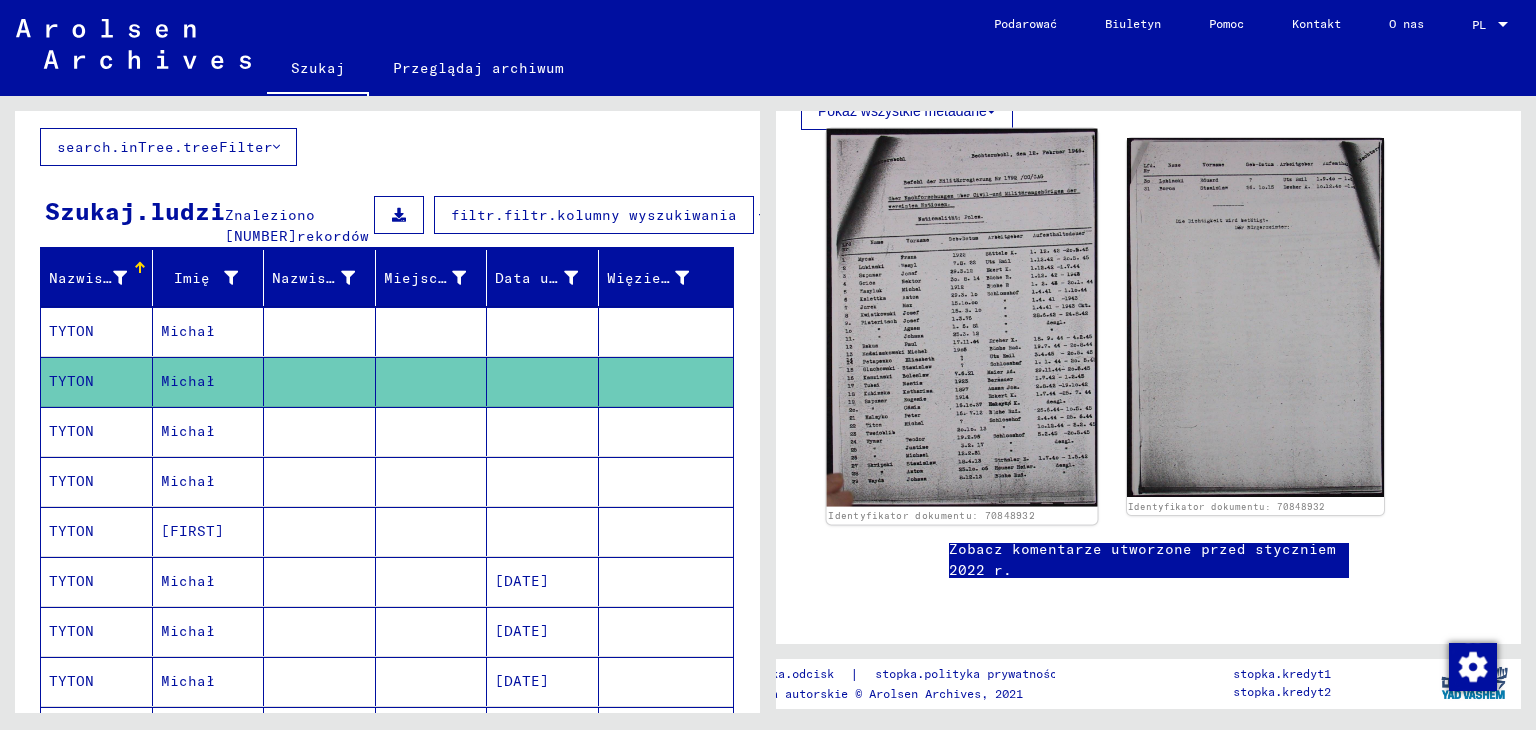 click 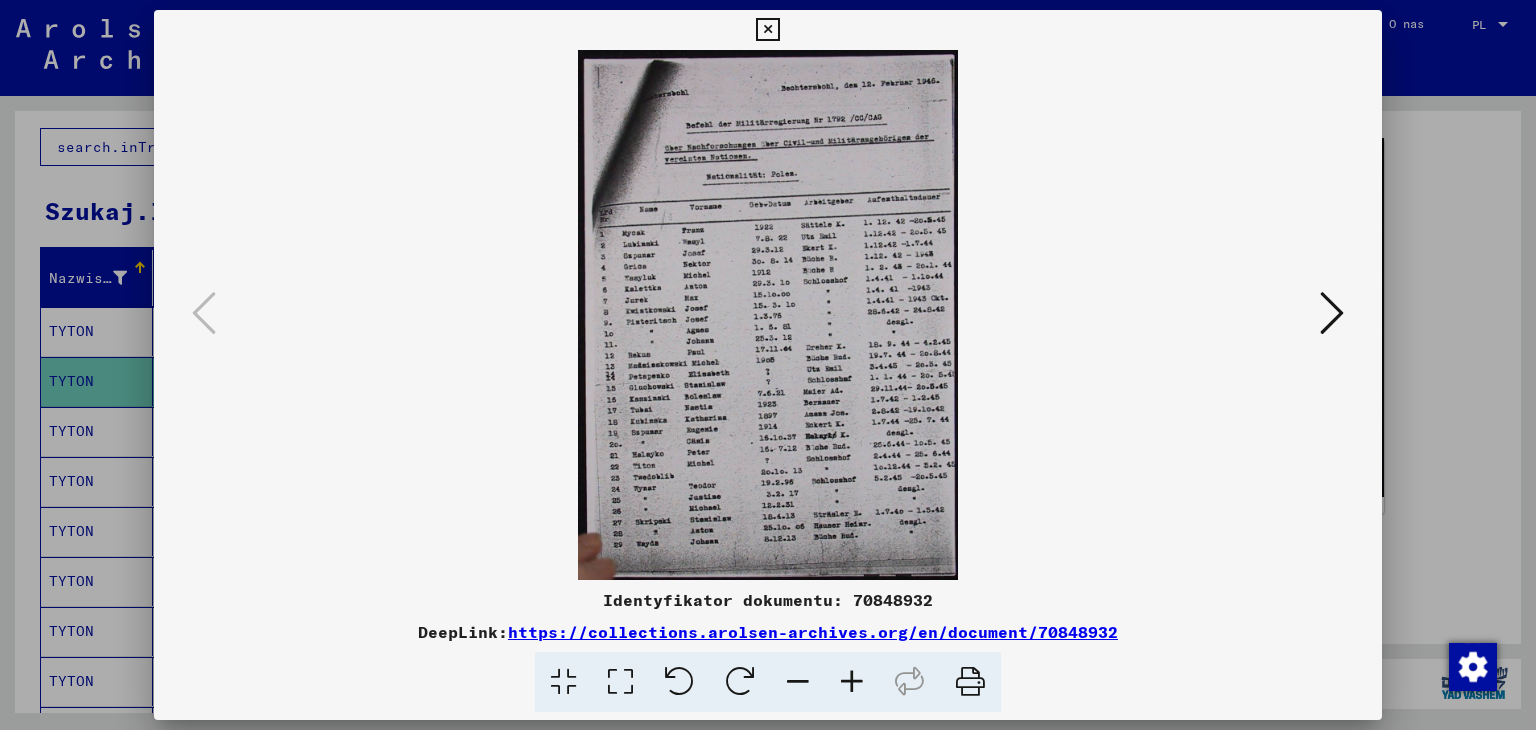 click at bounding box center [767, 30] 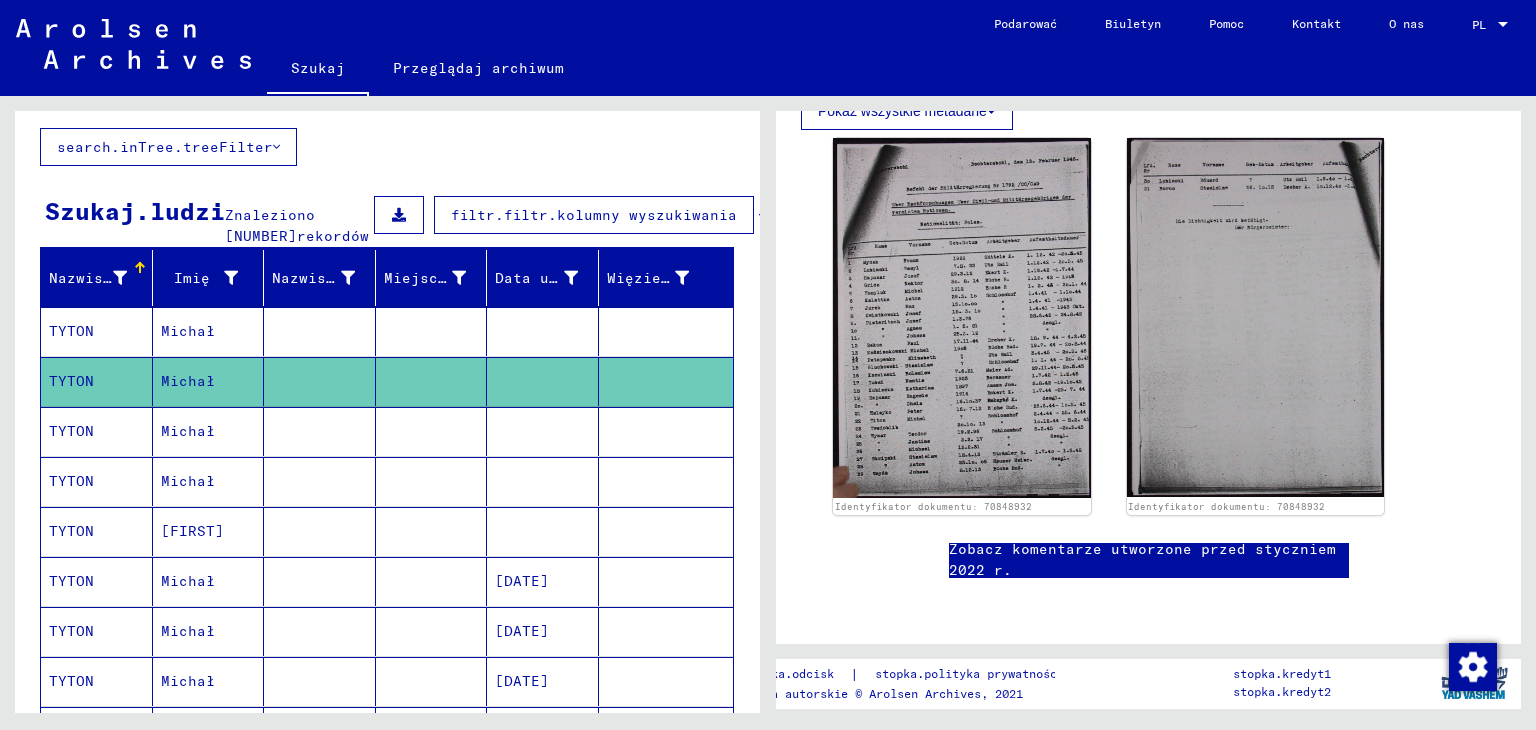 click on "TYTON" at bounding box center [71, 481] 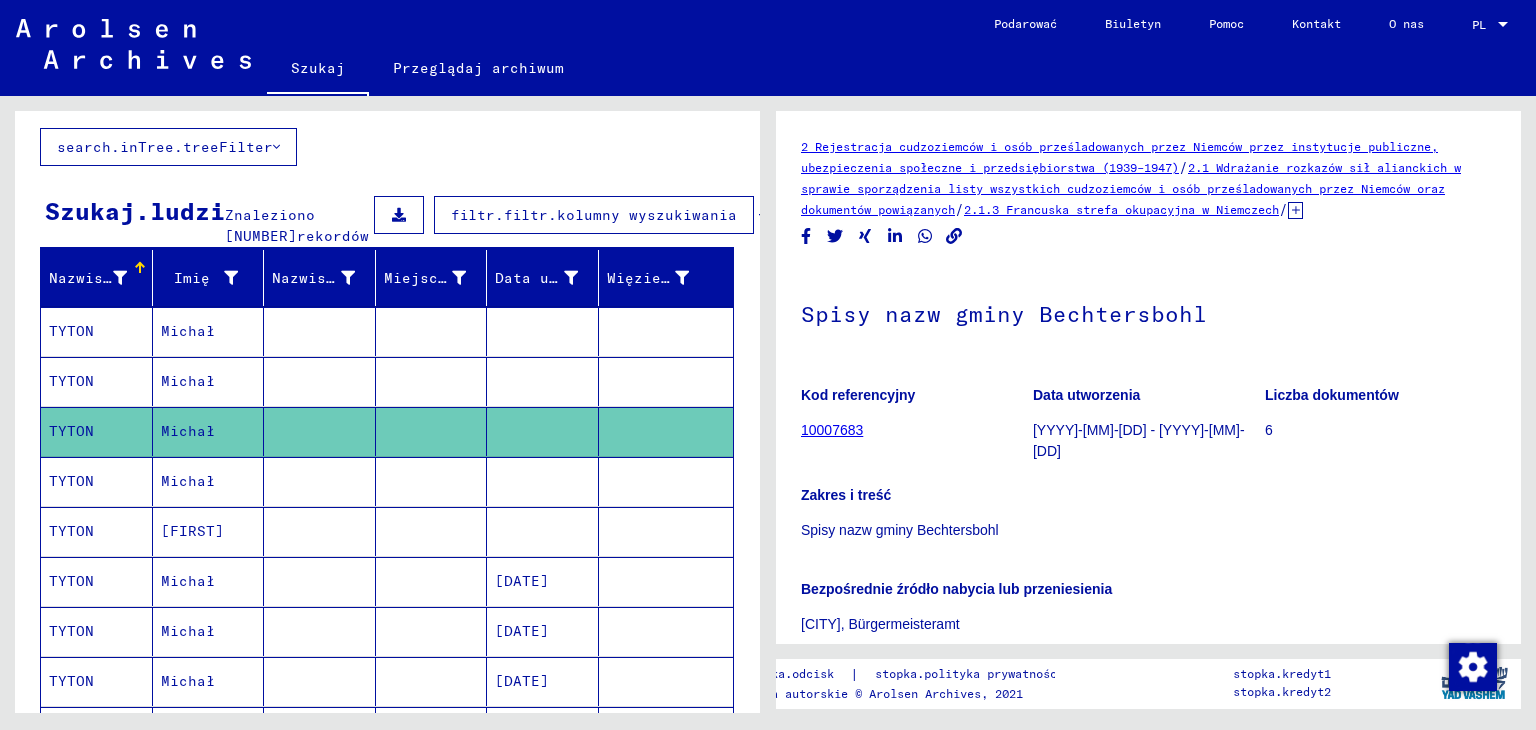 scroll, scrollTop: 0, scrollLeft: 0, axis: both 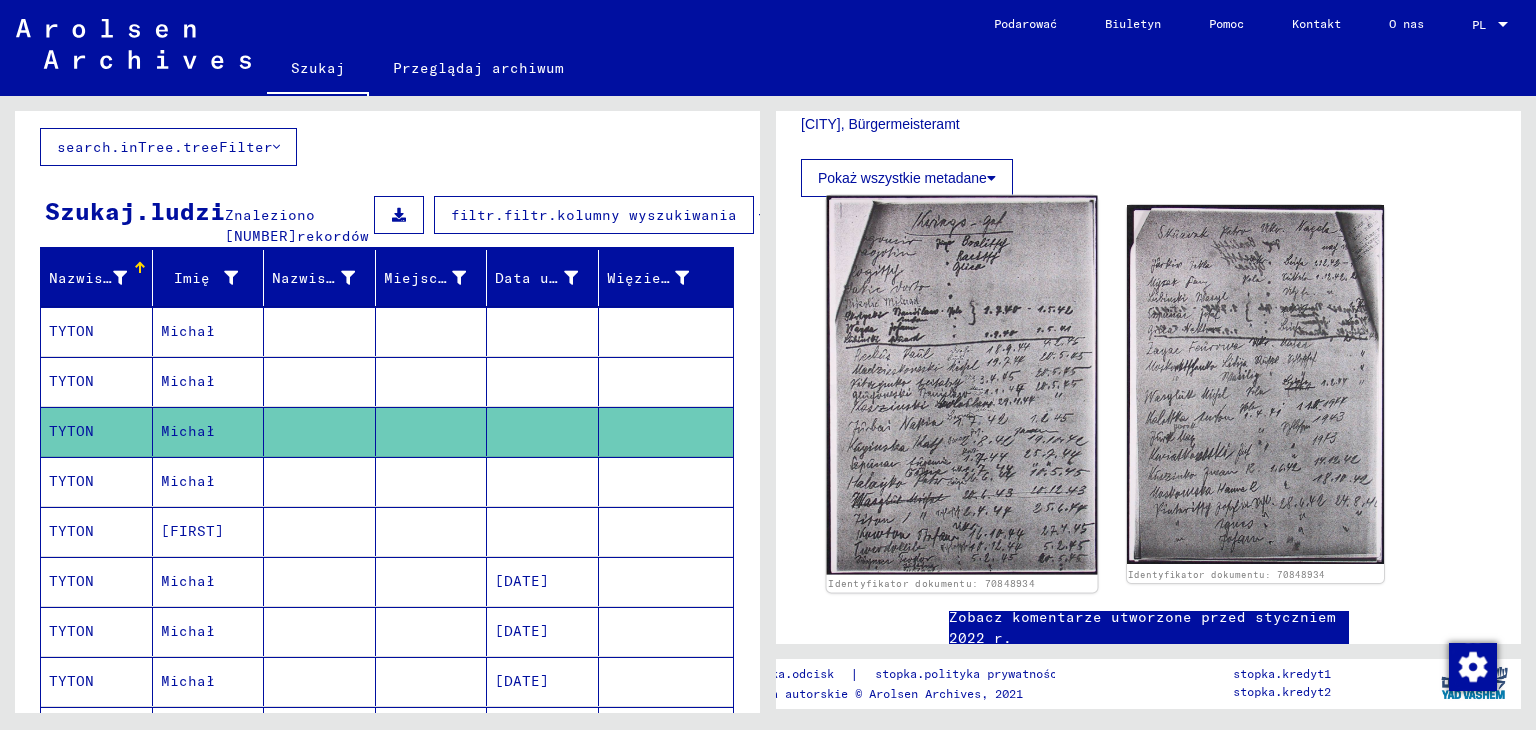 click 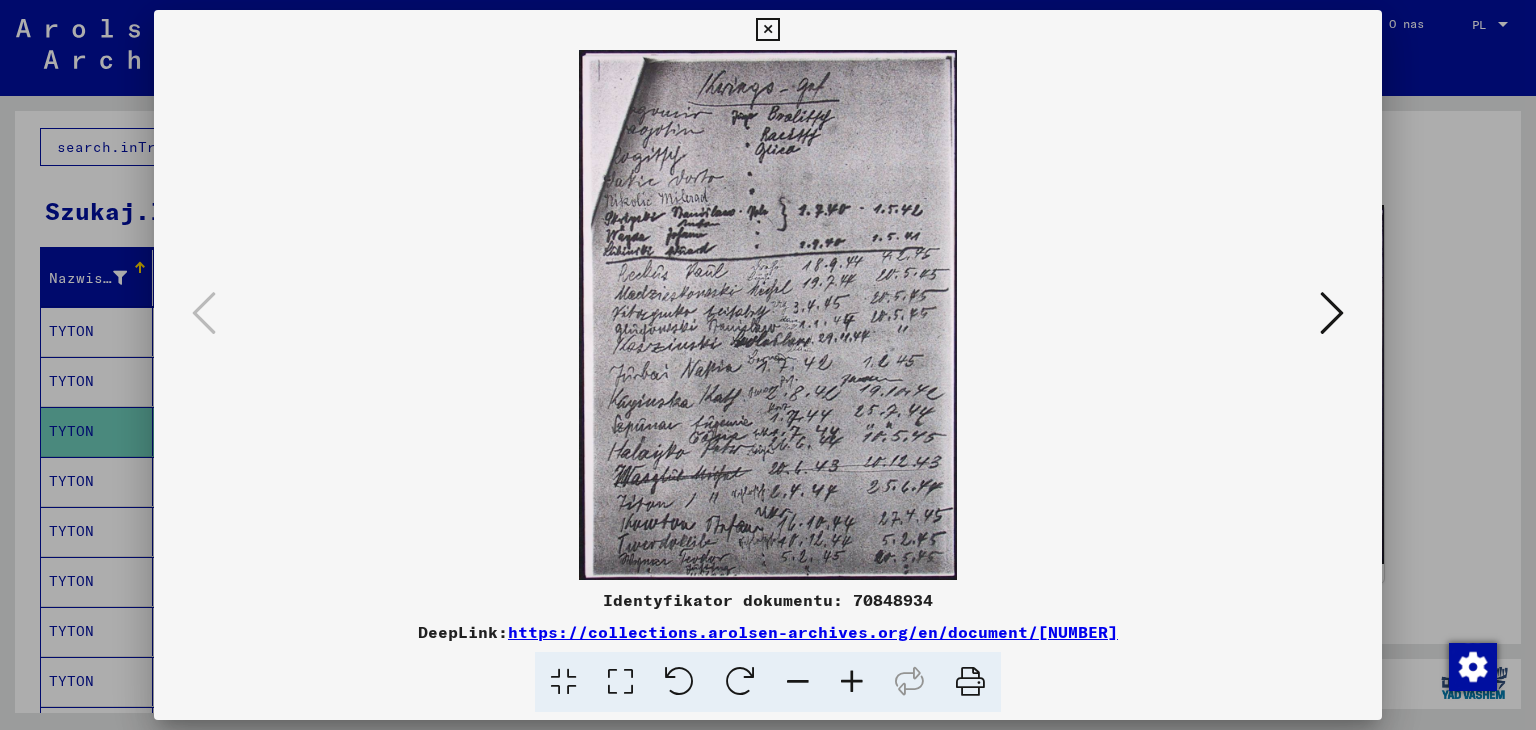 click at bounding box center (1332, 313) 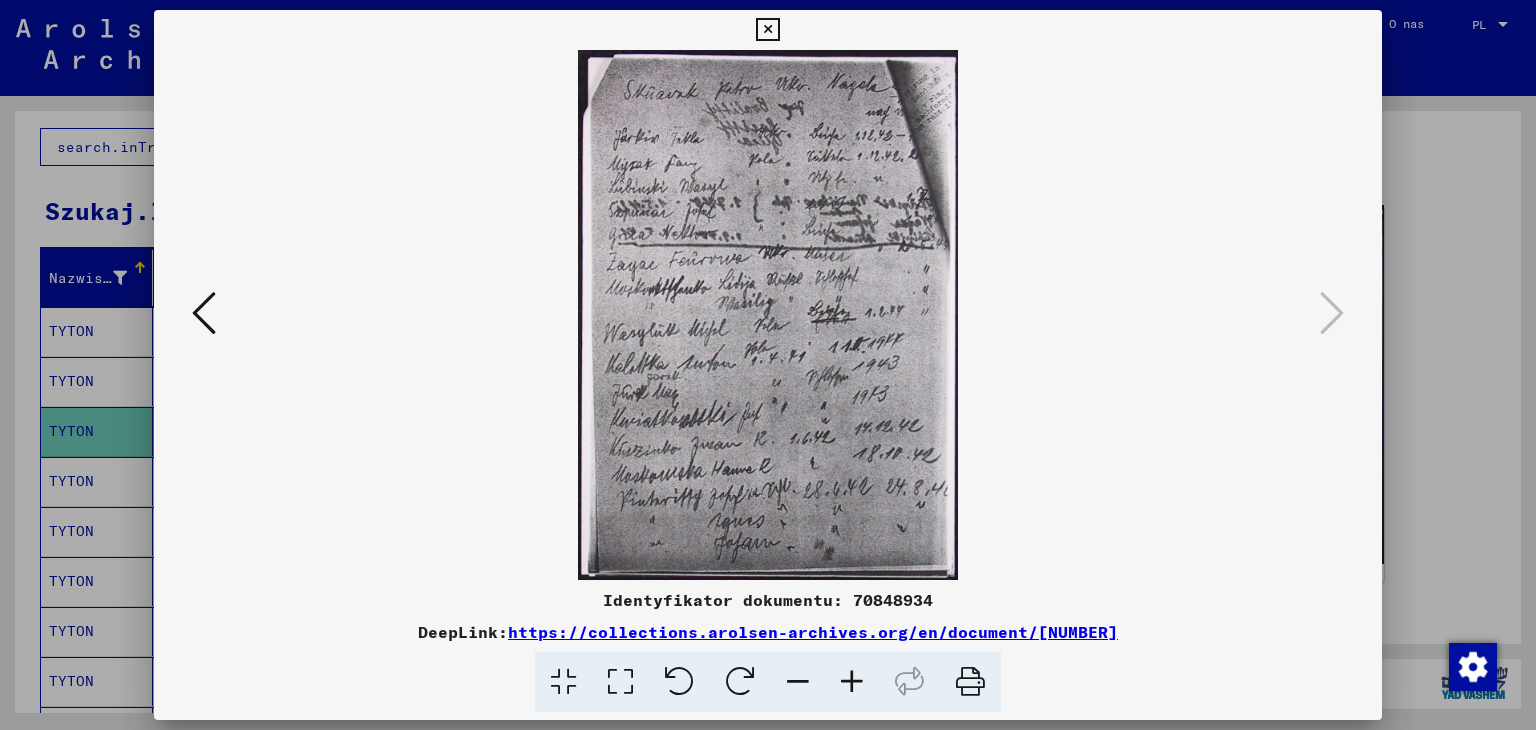 click at bounding box center [767, 30] 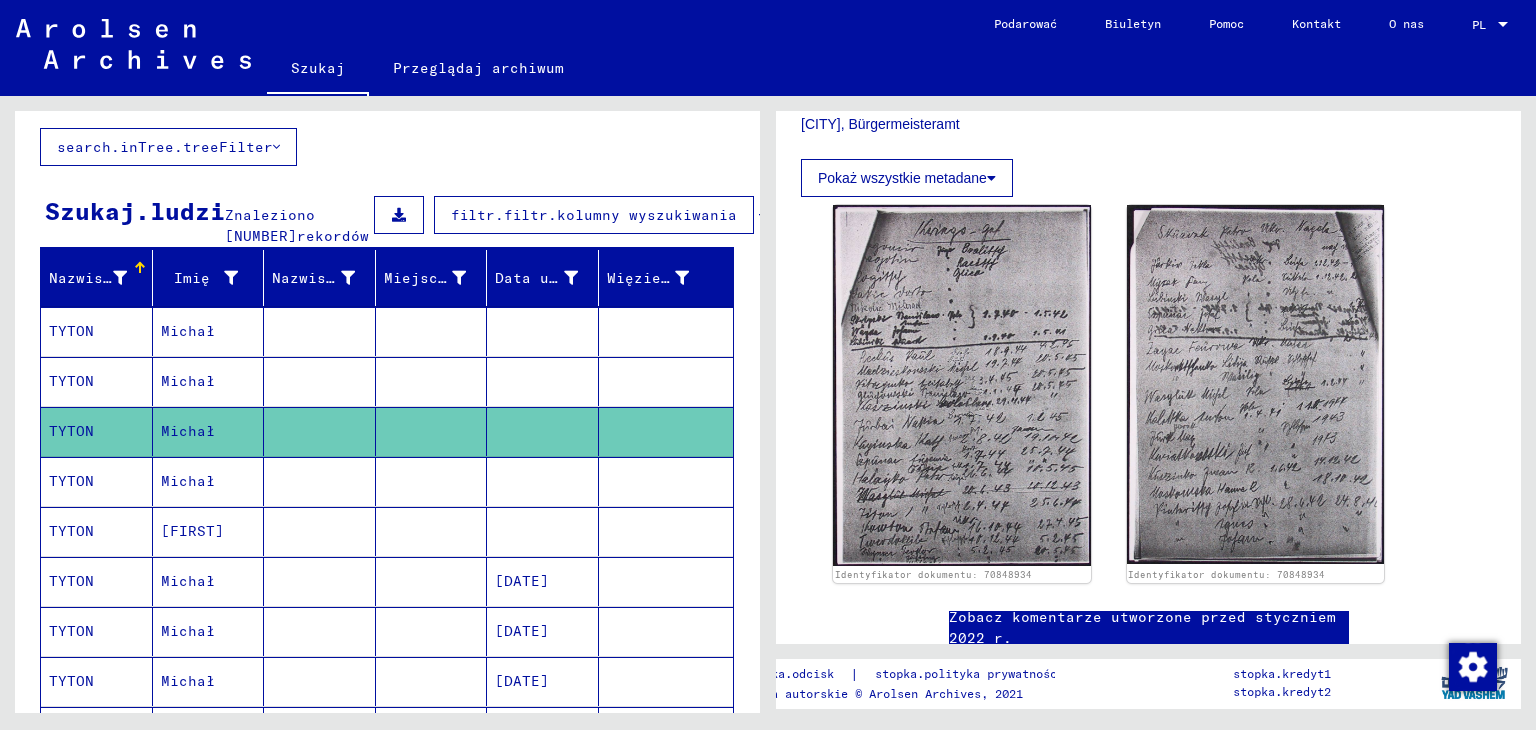click on "TYTON" at bounding box center [97, 531] 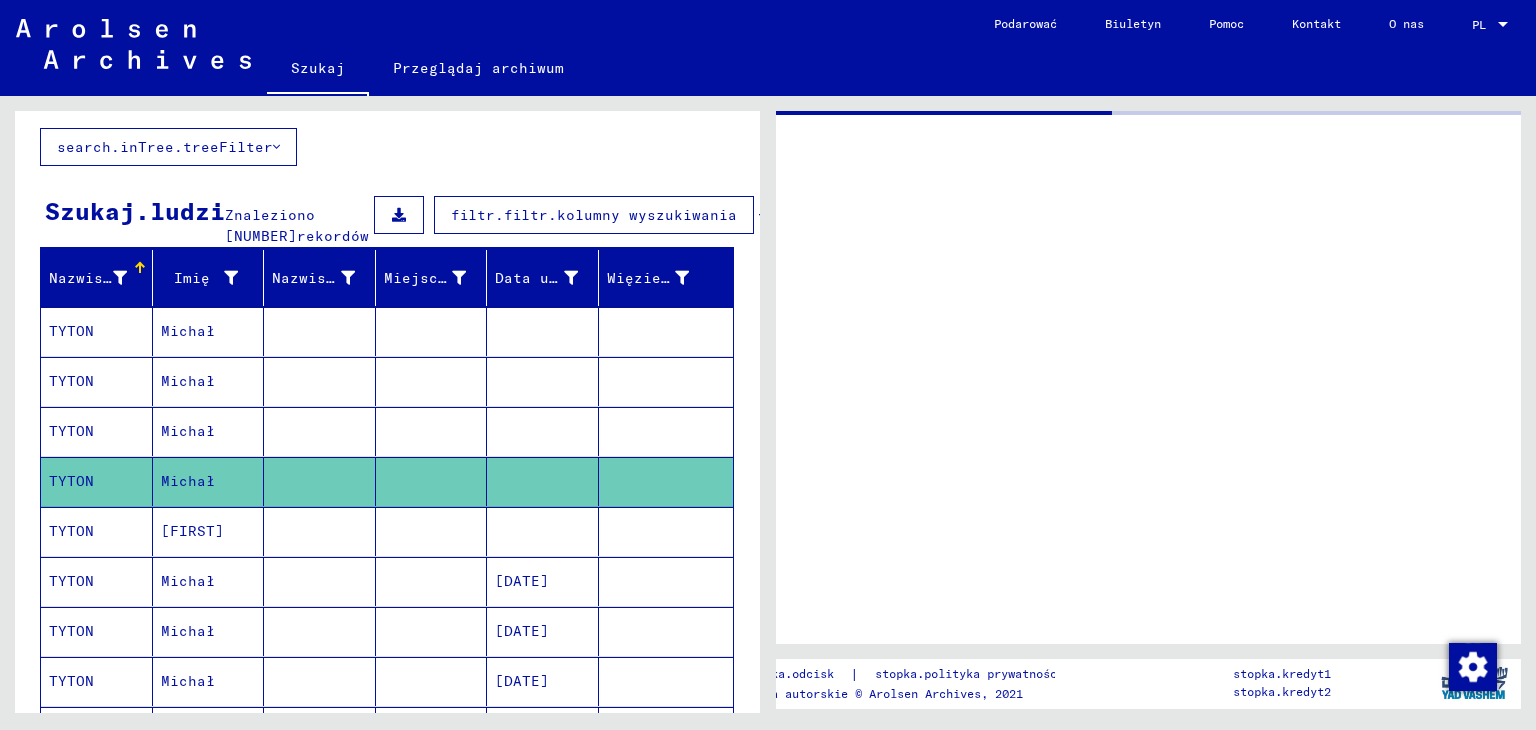 scroll, scrollTop: 0, scrollLeft: 0, axis: both 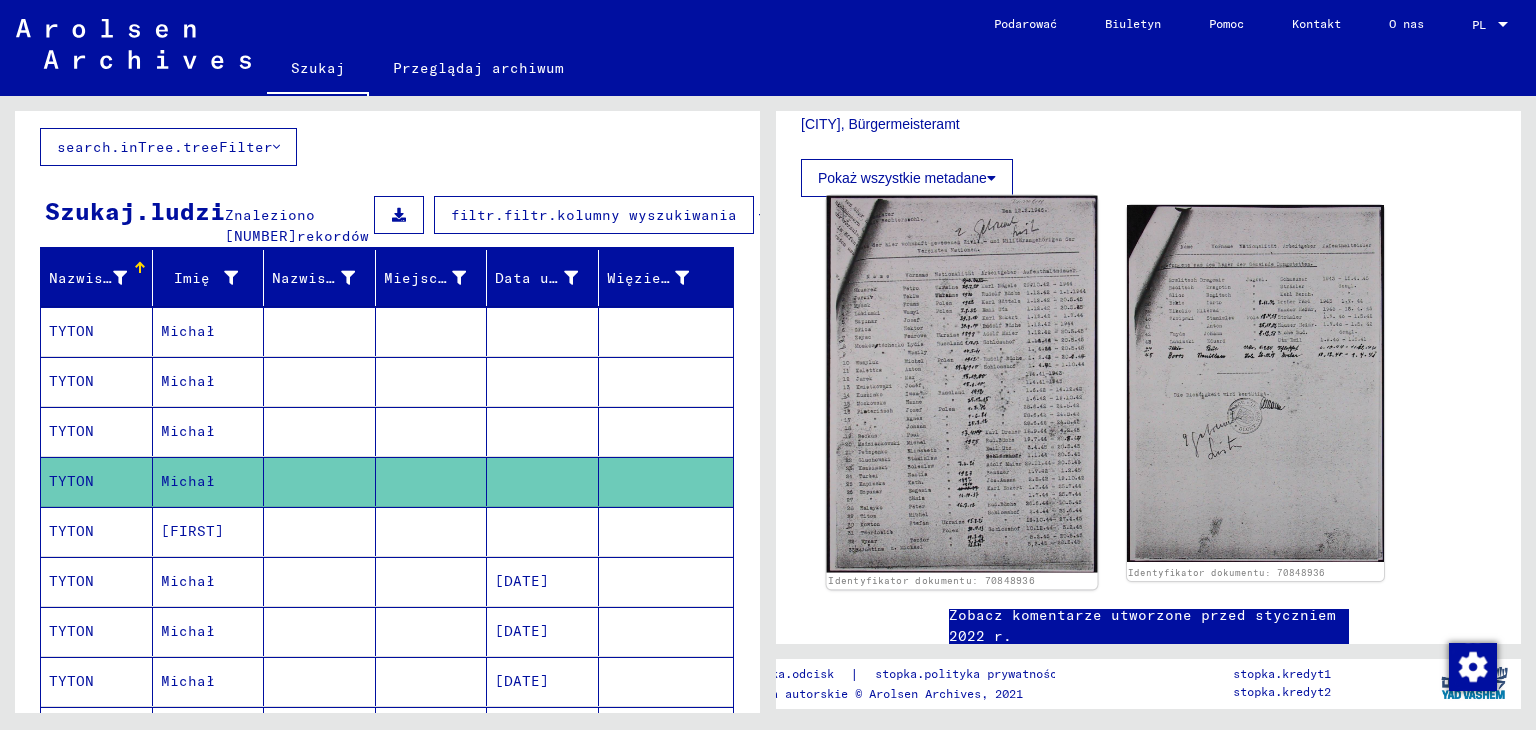 click 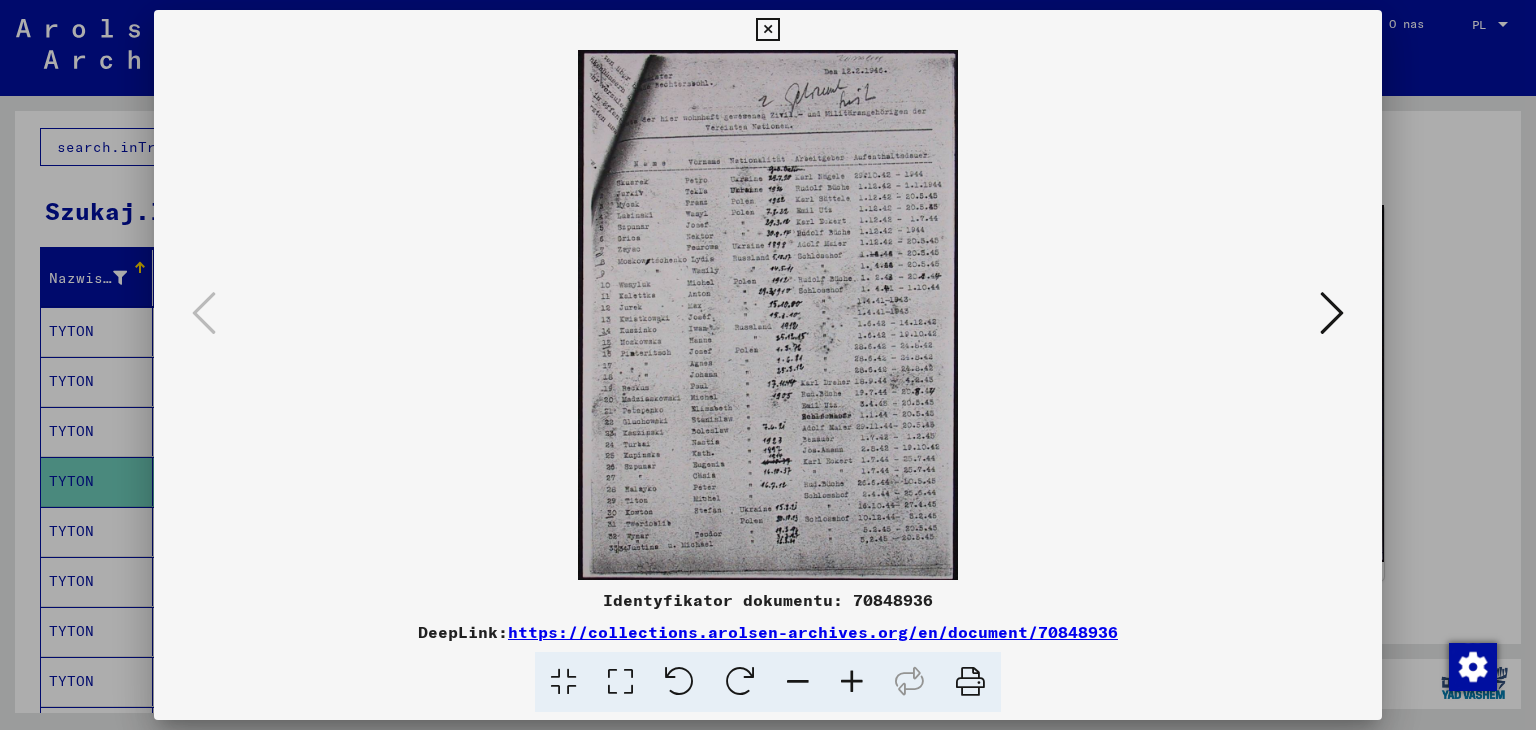click at bounding box center [768, 365] 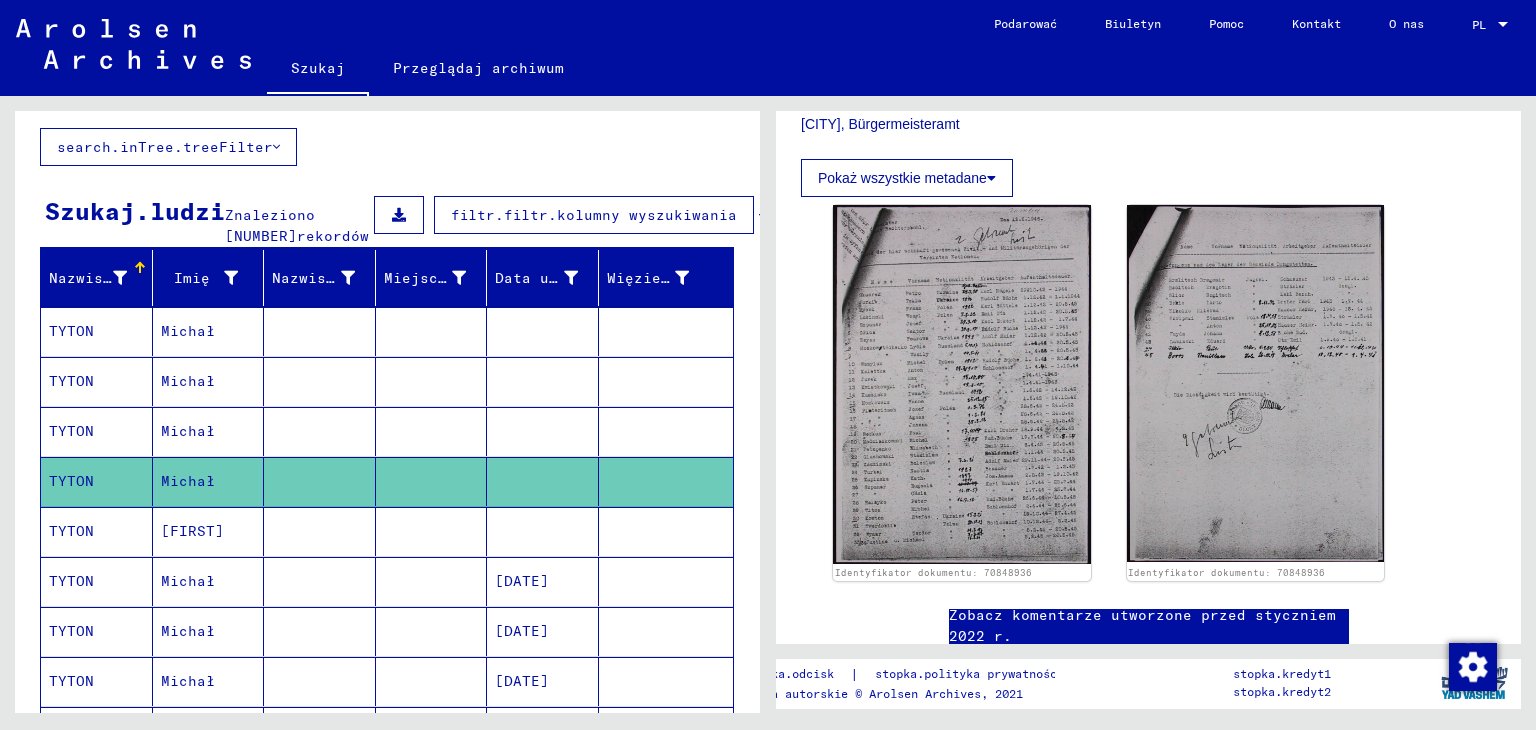 click on "TYTON" at bounding box center [71, 581] 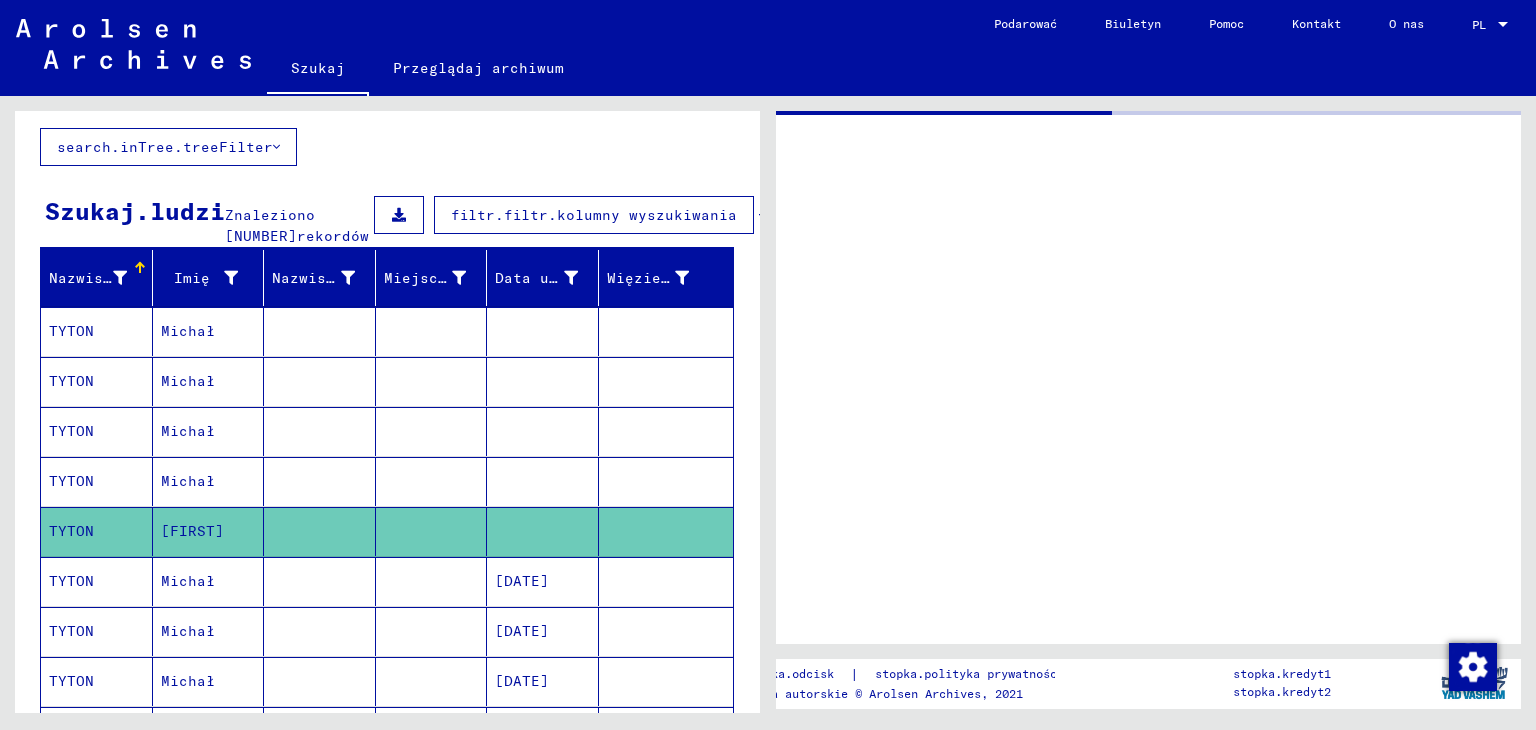 scroll, scrollTop: 0, scrollLeft: 0, axis: both 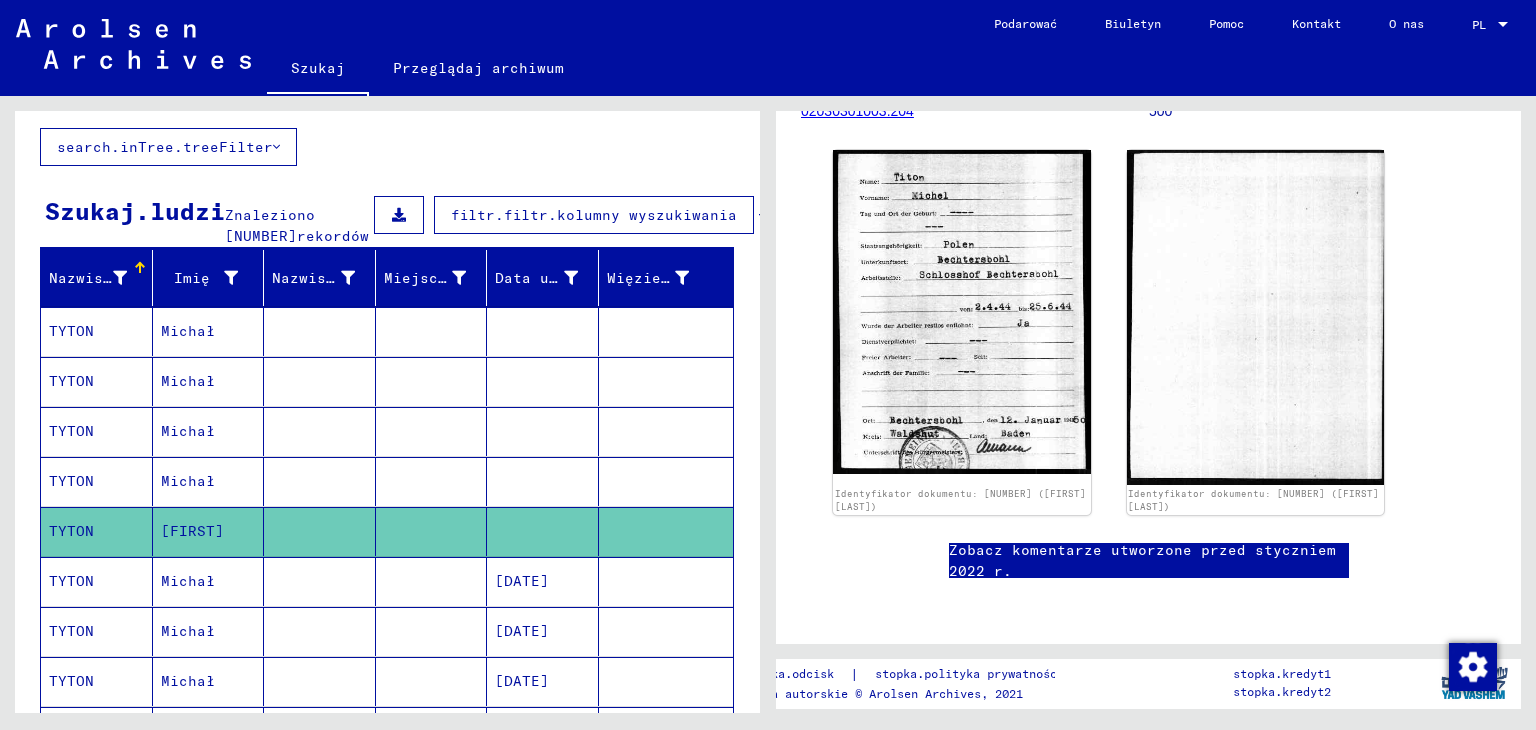 click on "TYTON" at bounding box center [71, 631] 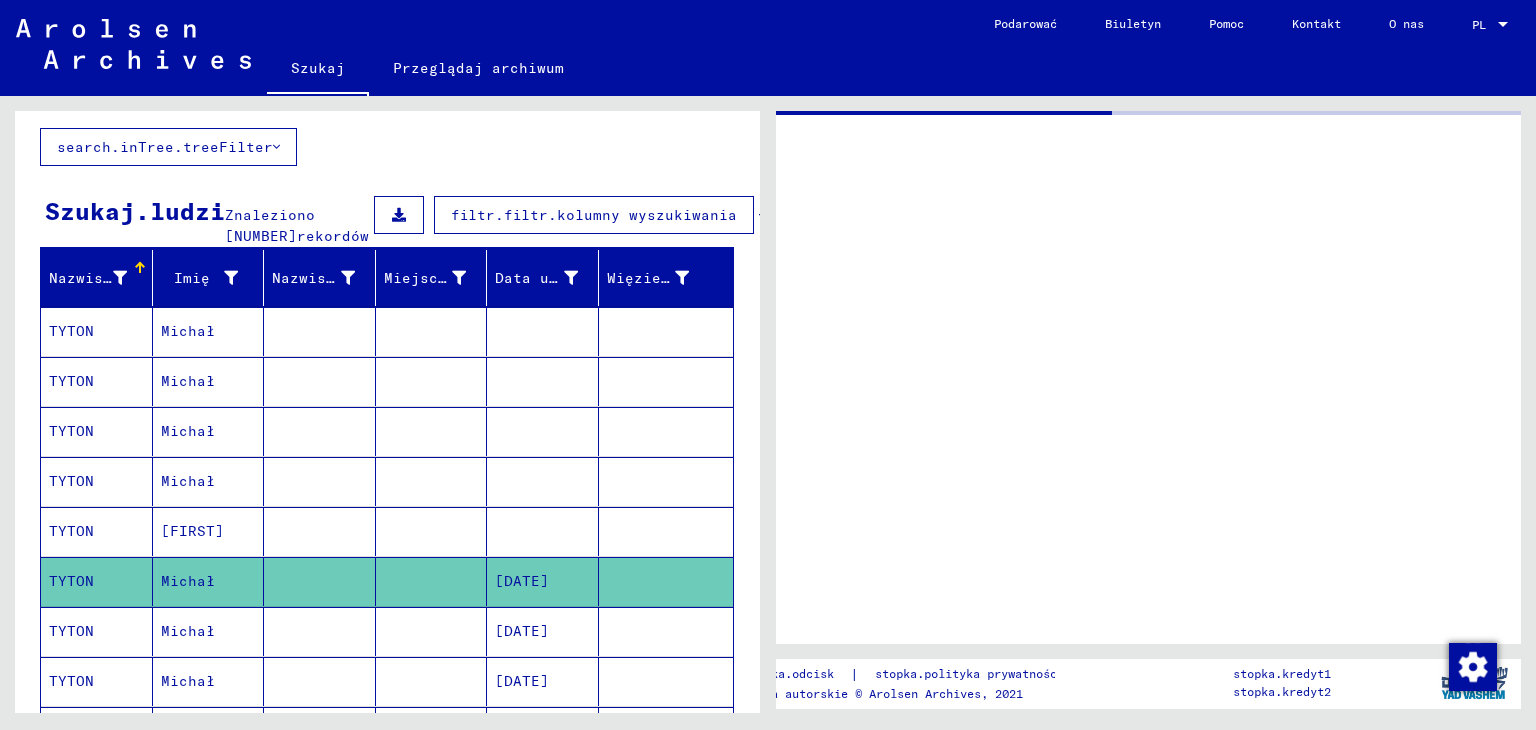 scroll, scrollTop: 0, scrollLeft: 0, axis: both 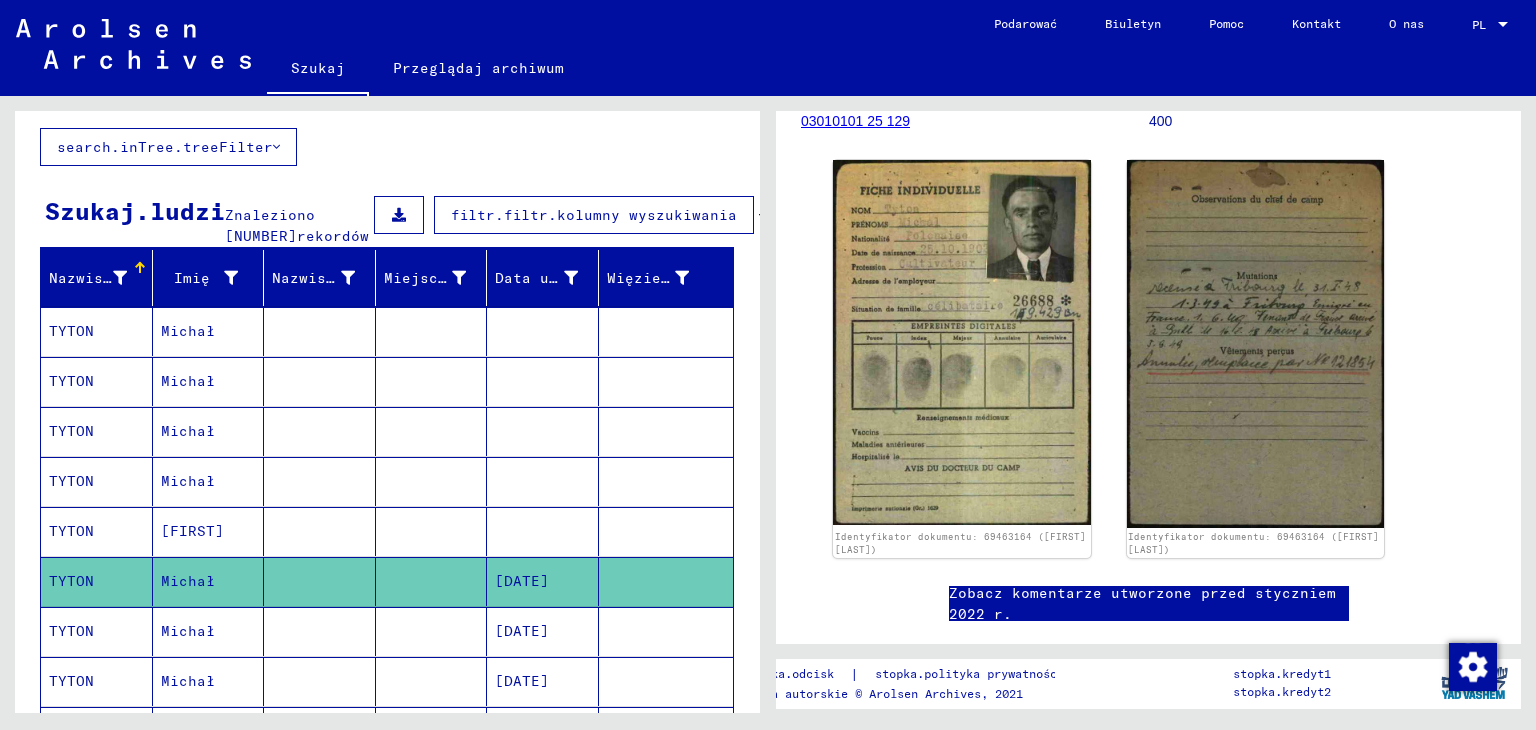 click 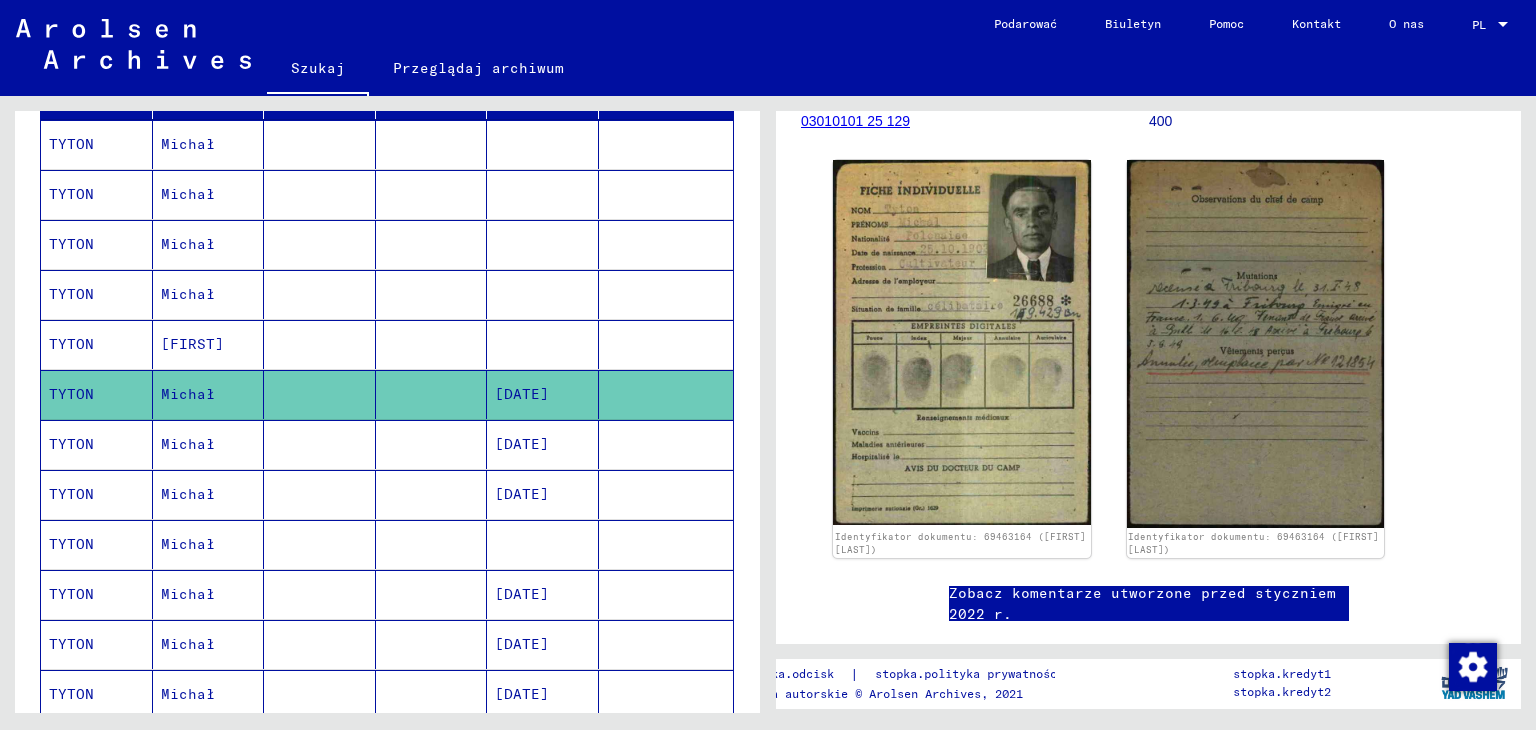 scroll, scrollTop: 306, scrollLeft: 0, axis: vertical 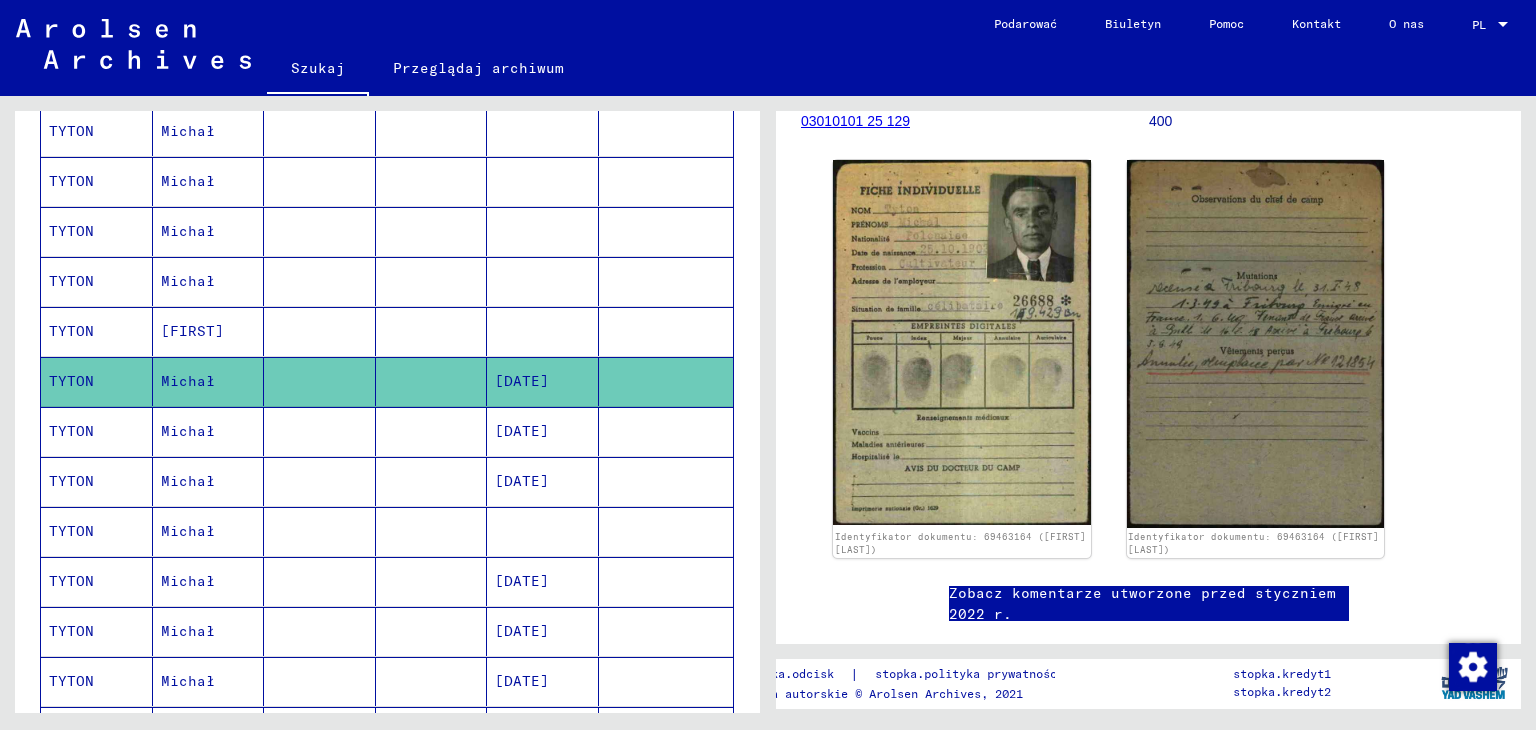 click on "TYTON" at bounding box center [71, 481] 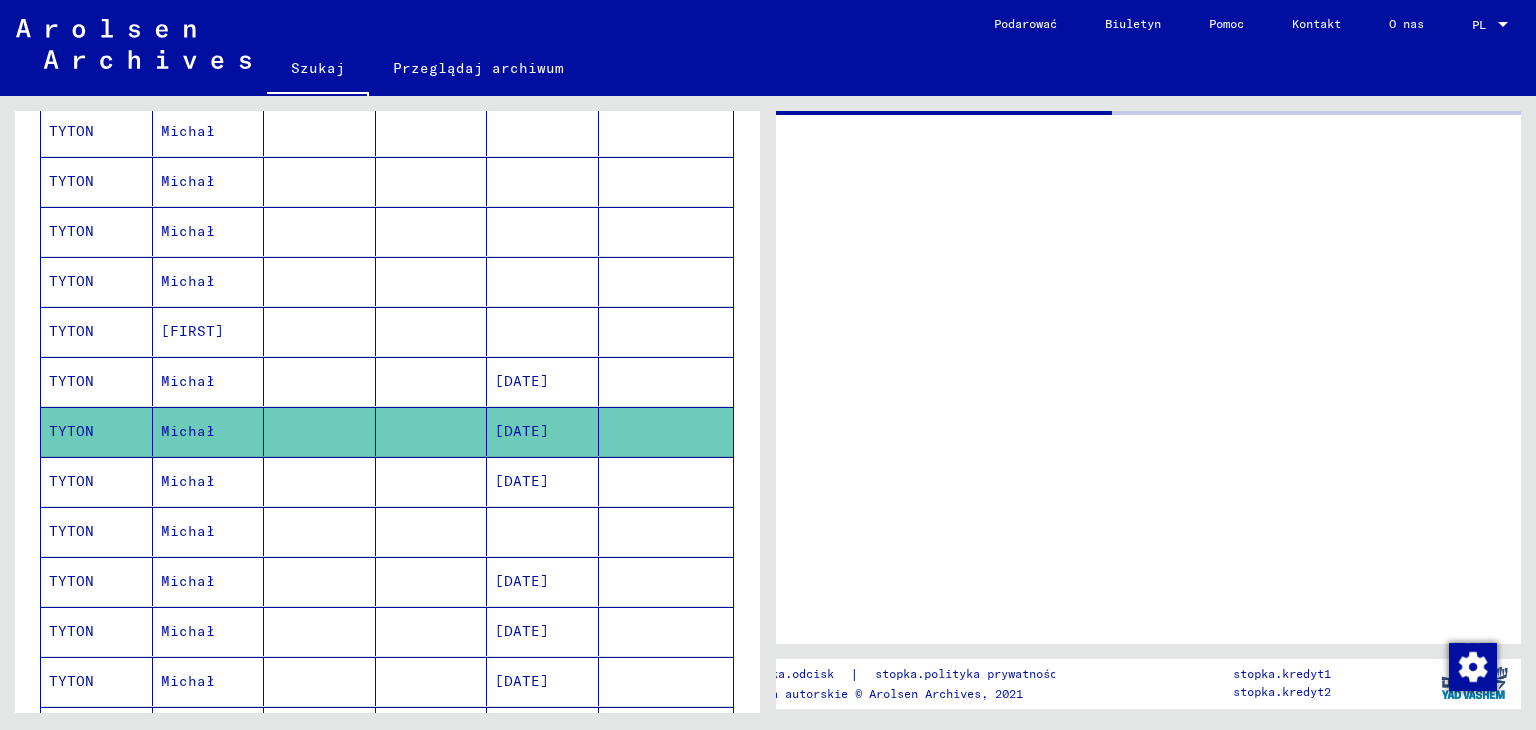 scroll, scrollTop: 0, scrollLeft: 0, axis: both 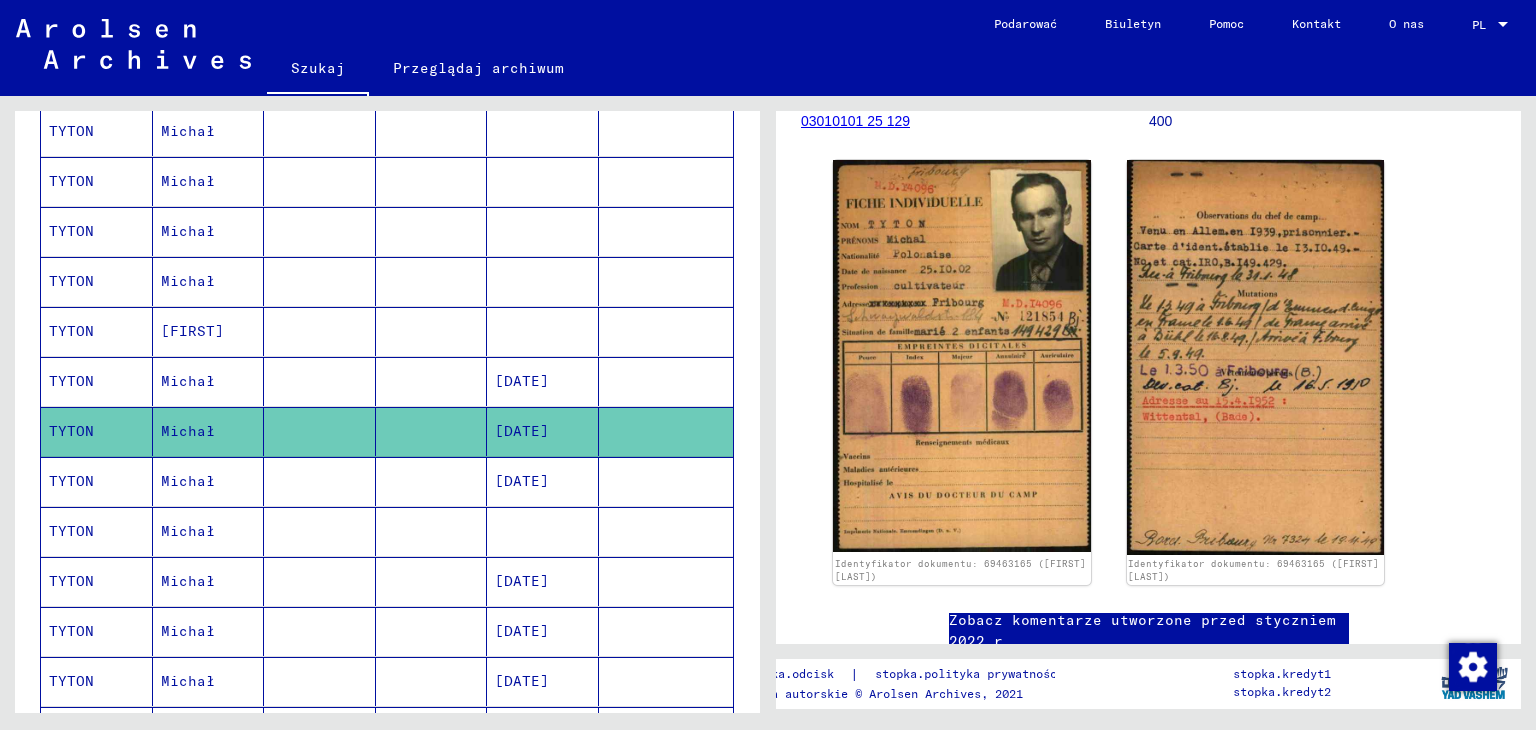 click on "TYTON" at bounding box center (97, 531) 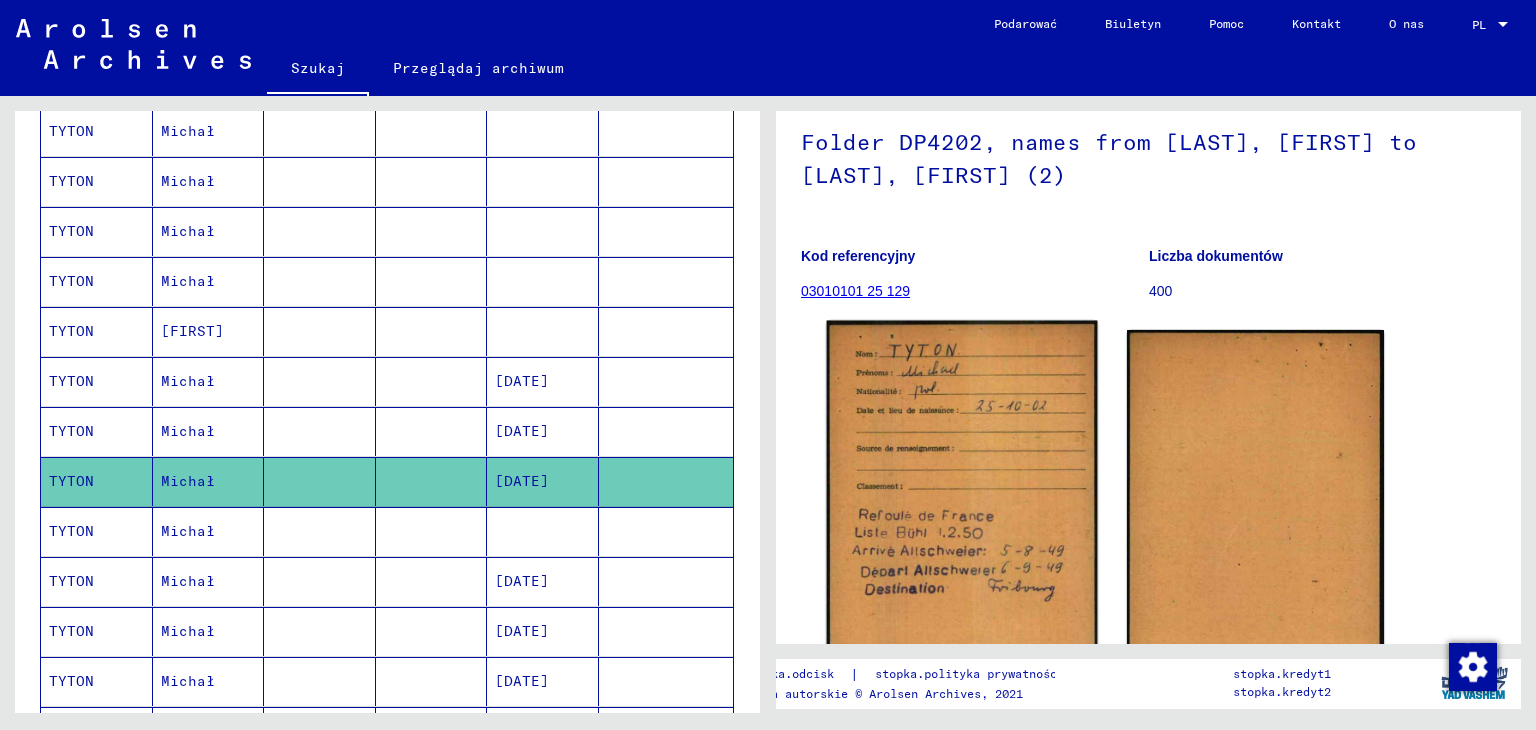 scroll, scrollTop: 200, scrollLeft: 0, axis: vertical 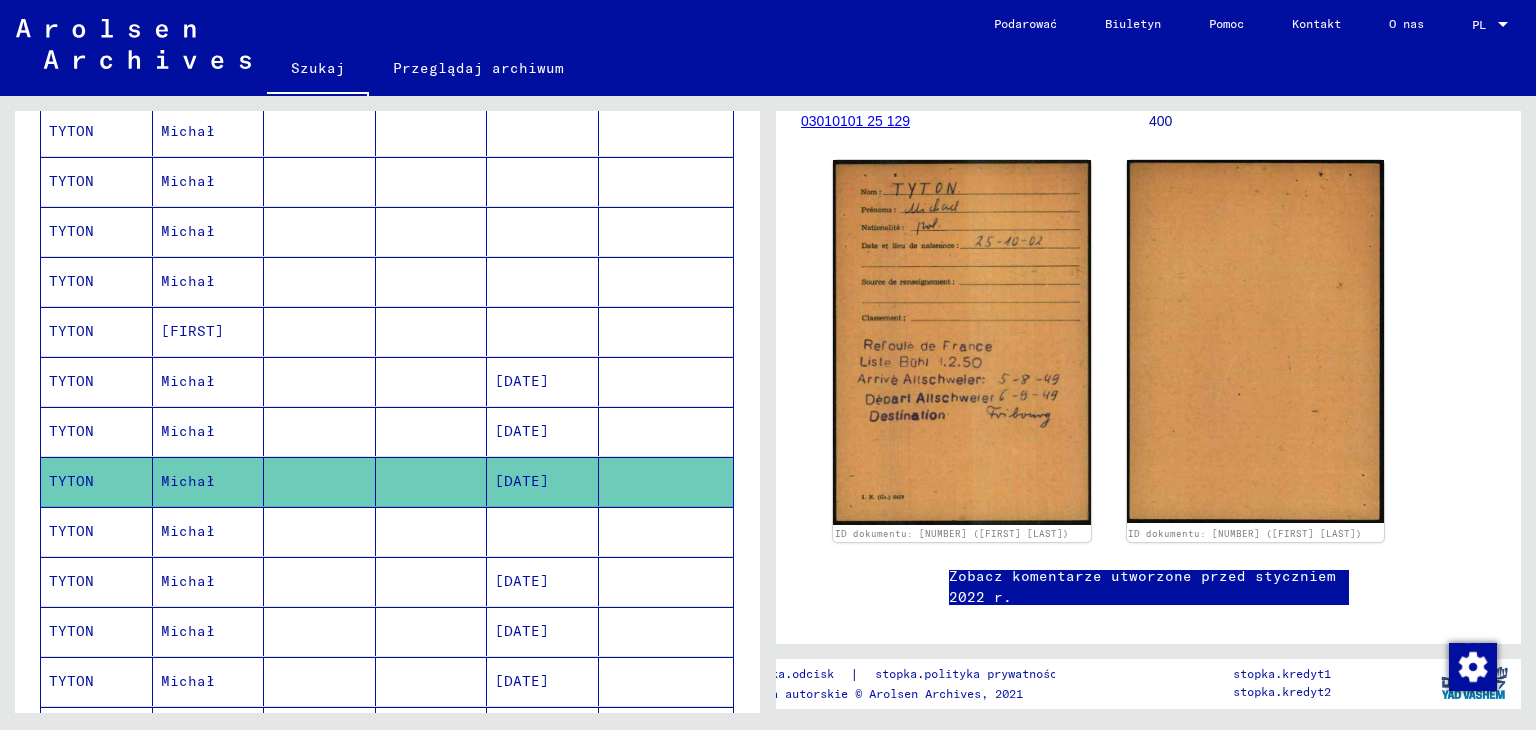 click on "TYTON" at bounding box center [71, 581] 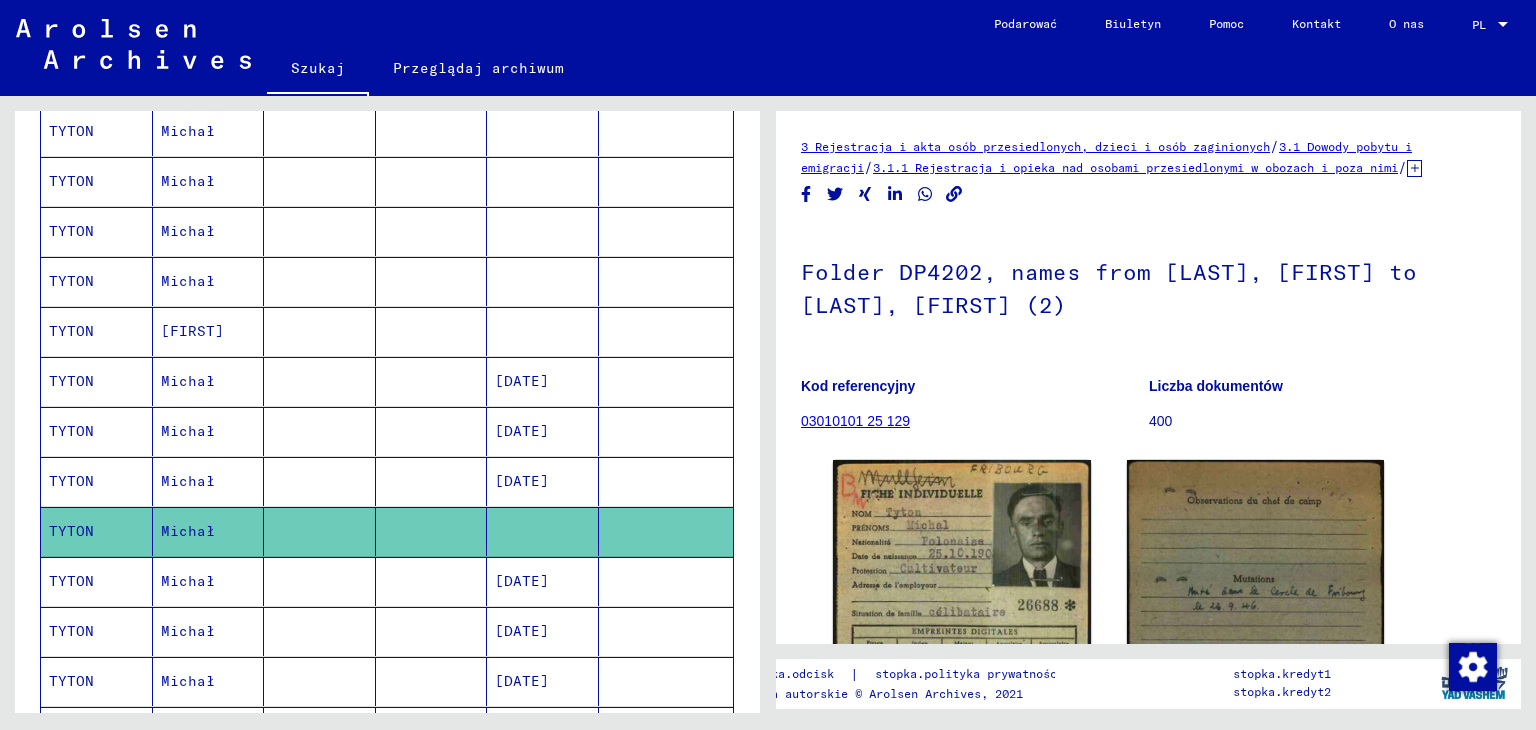 scroll, scrollTop: 0, scrollLeft: 0, axis: both 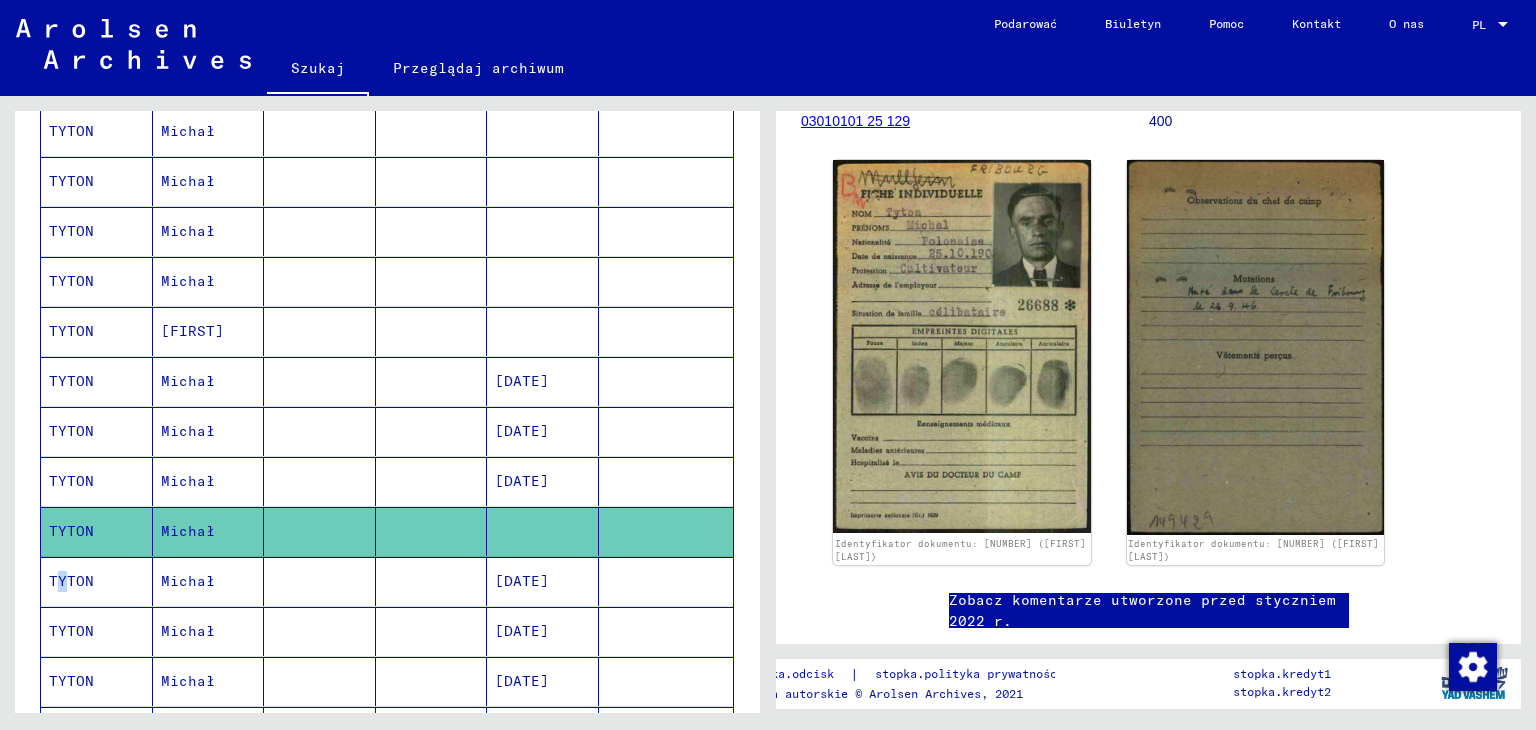 click on "TYTON" at bounding box center [71, 631] 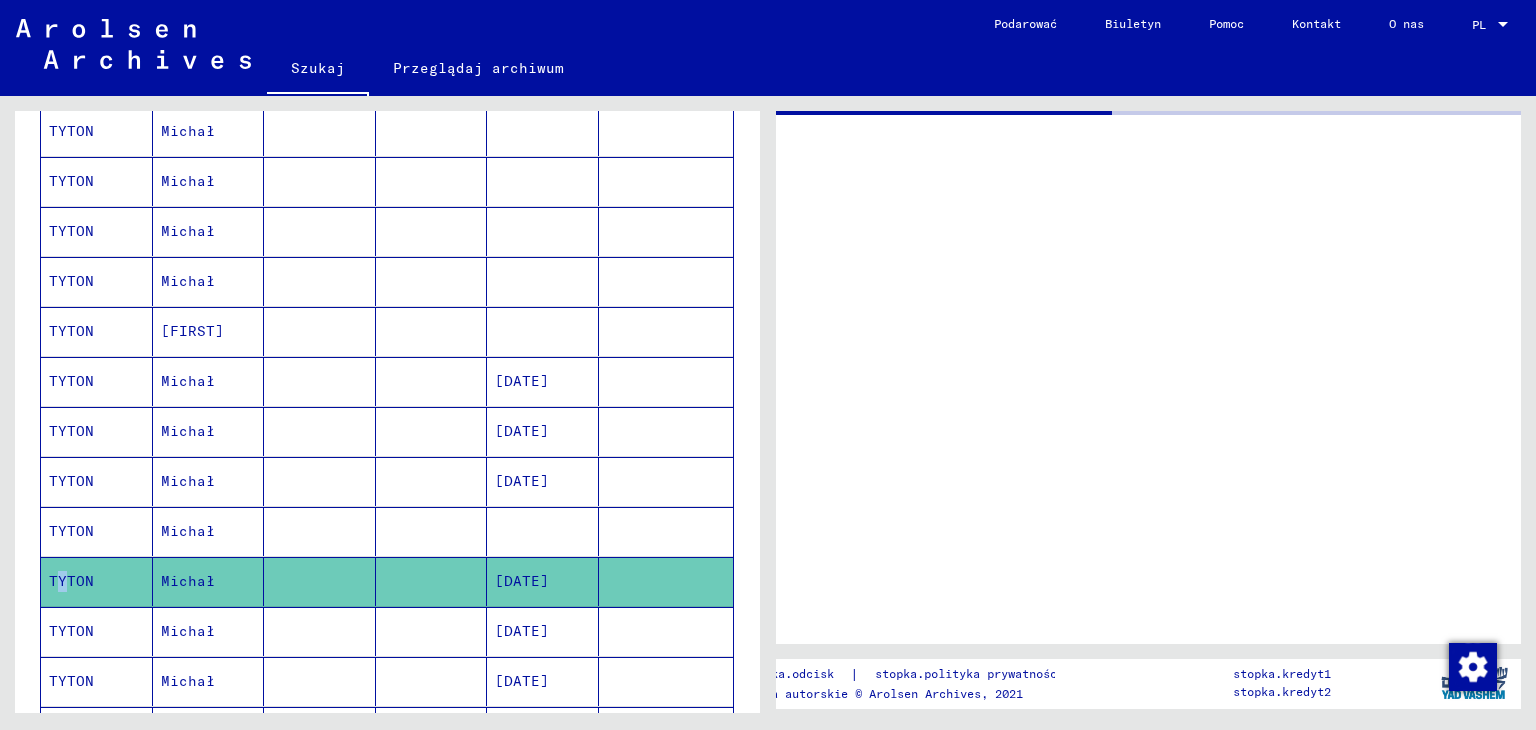 scroll, scrollTop: 0, scrollLeft: 0, axis: both 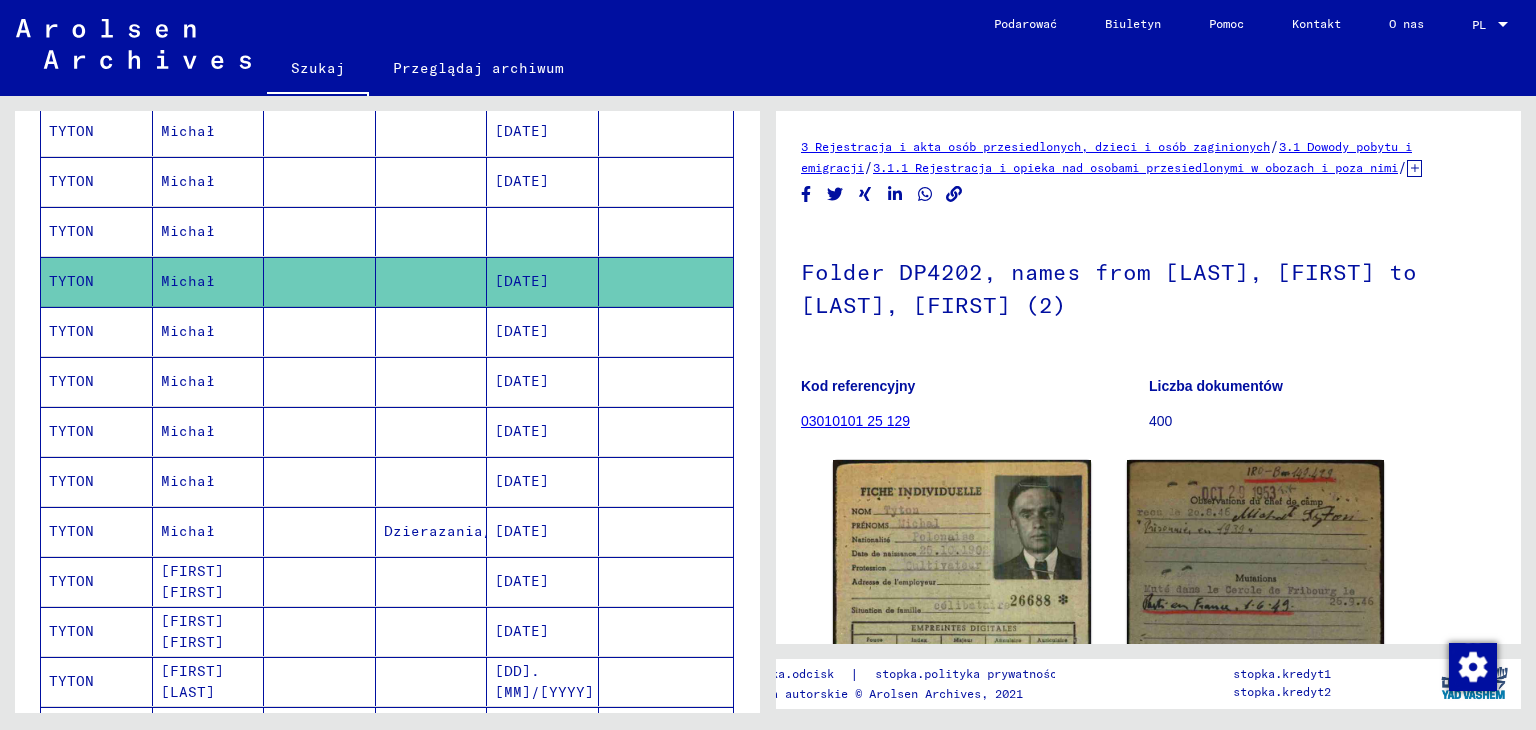 click on "TYTON" at bounding box center [71, 381] 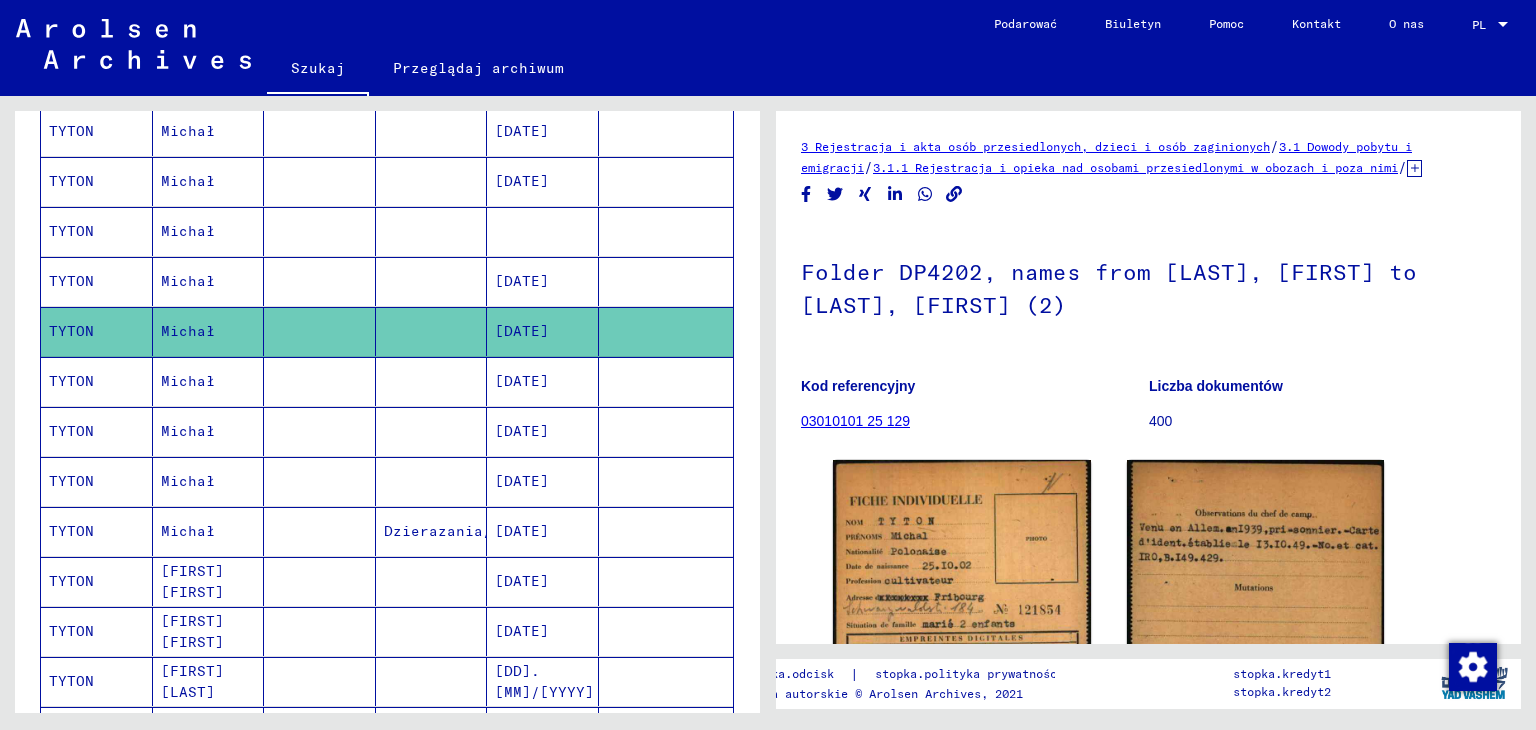 scroll, scrollTop: 0, scrollLeft: 0, axis: both 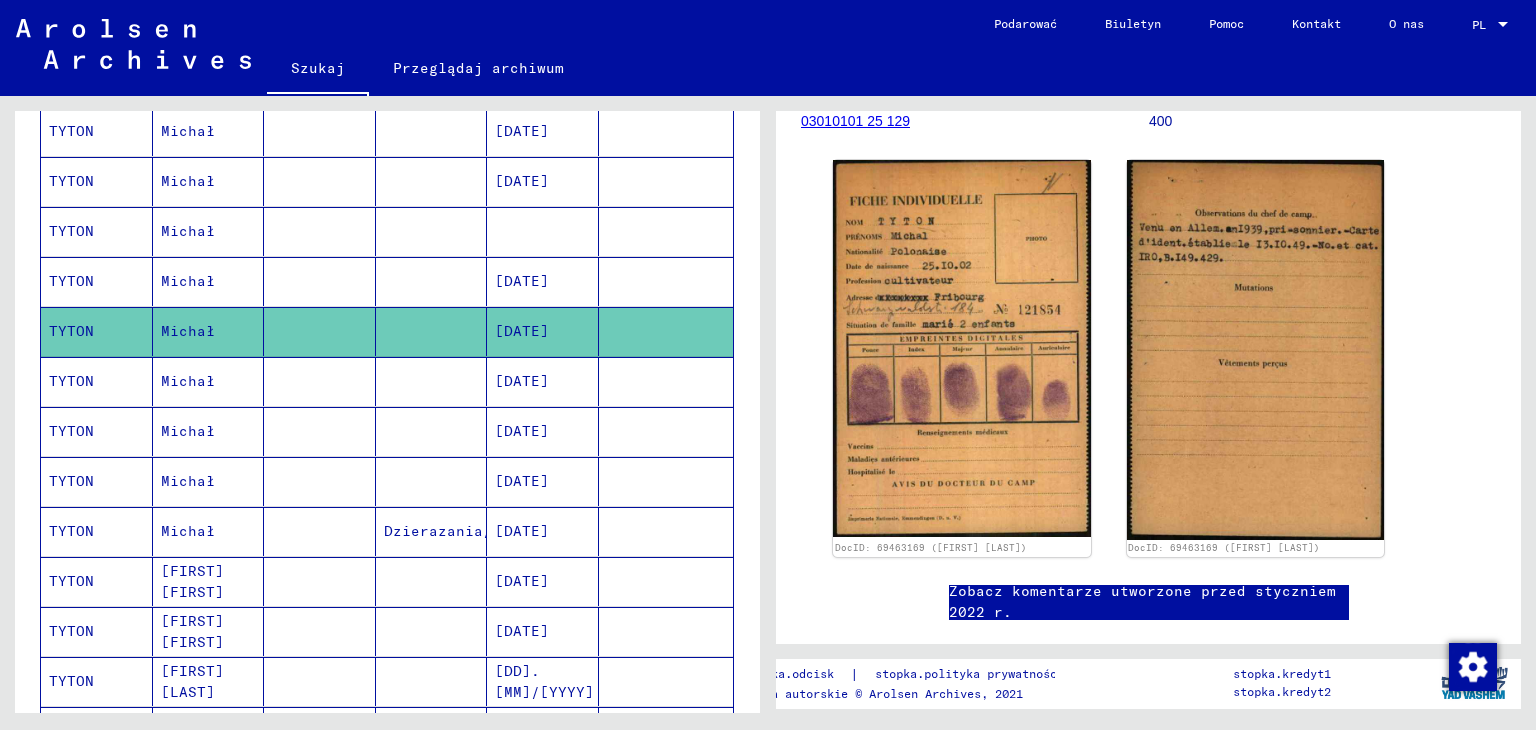 click on "TYTON" at bounding box center (71, 431) 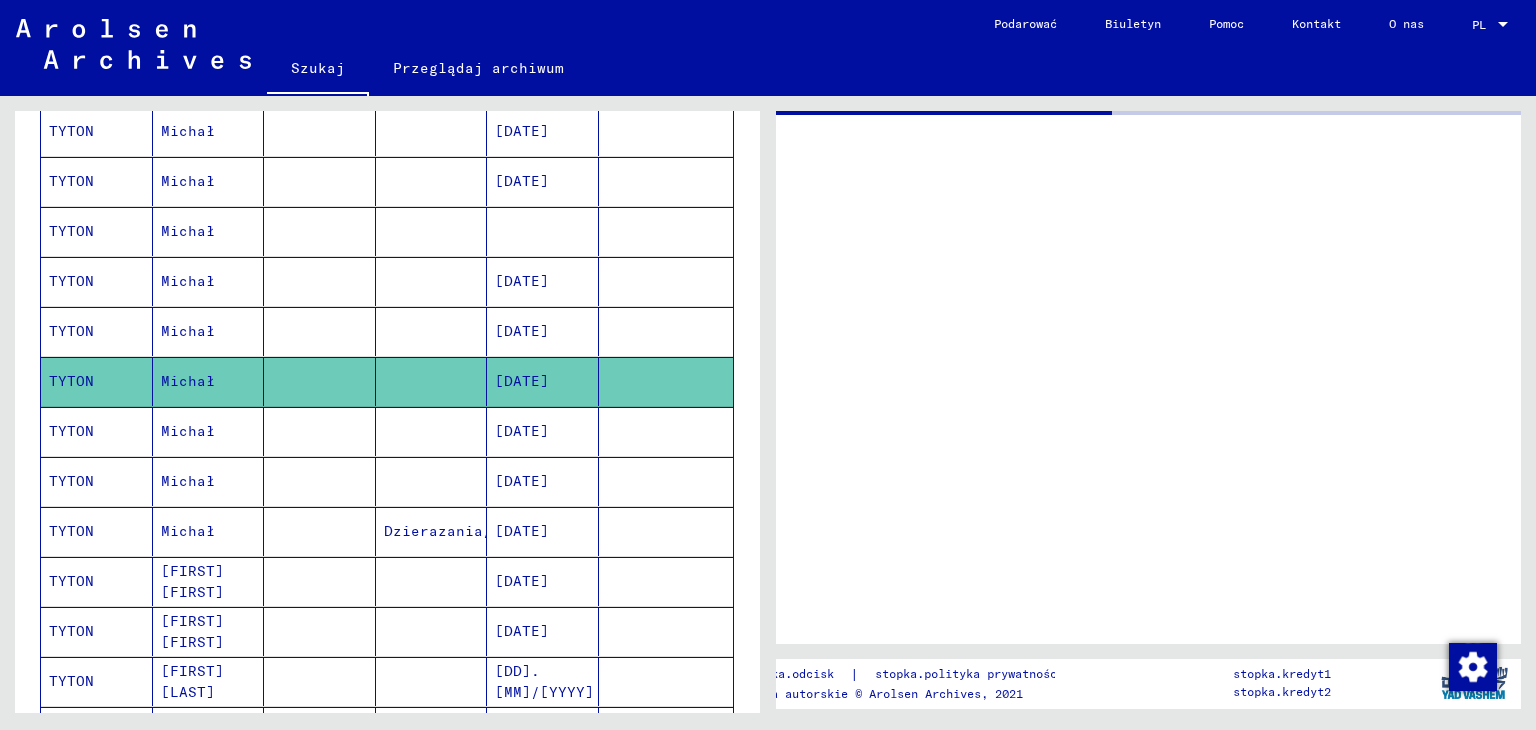 scroll, scrollTop: 0, scrollLeft: 0, axis: both 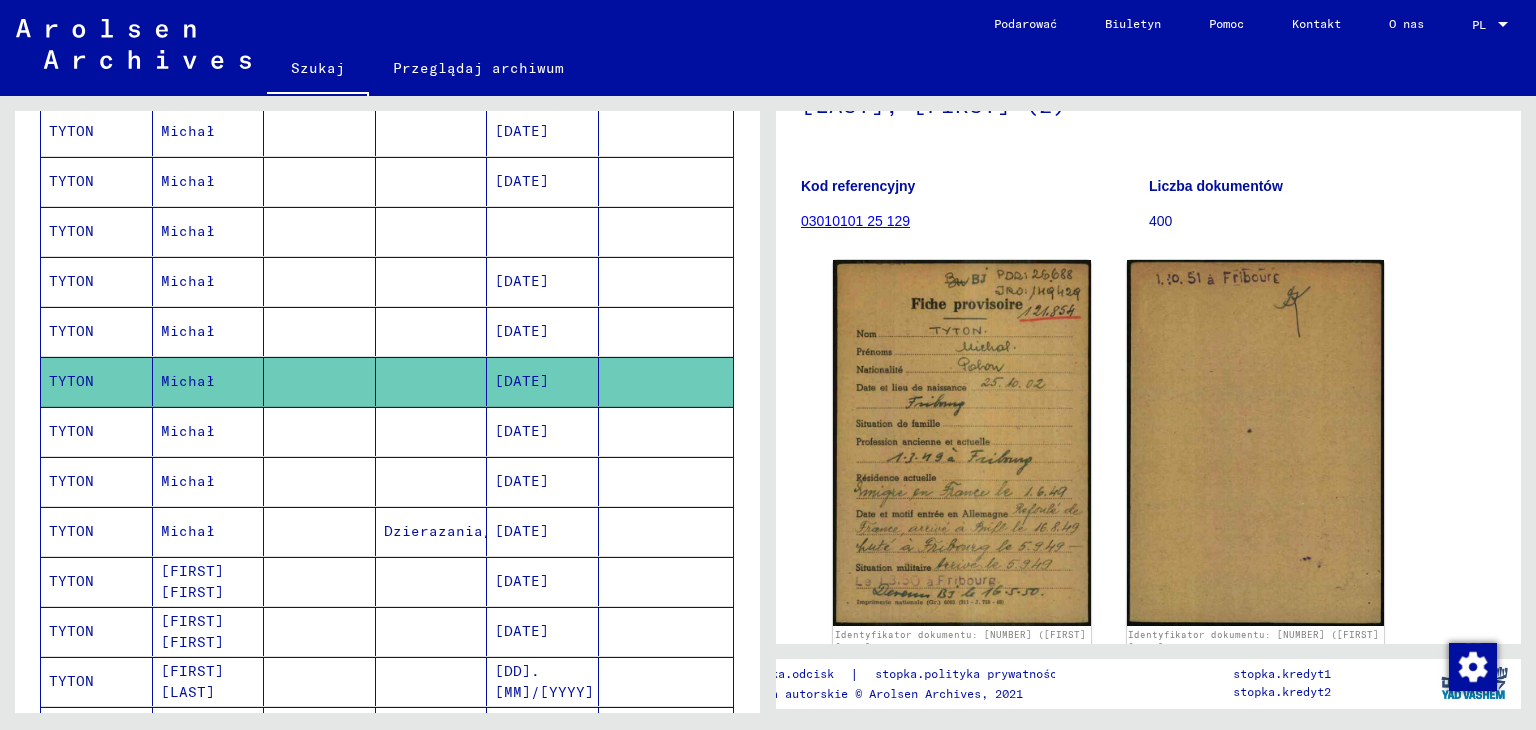 click on "TYTON" at bounding box center (71, 481) 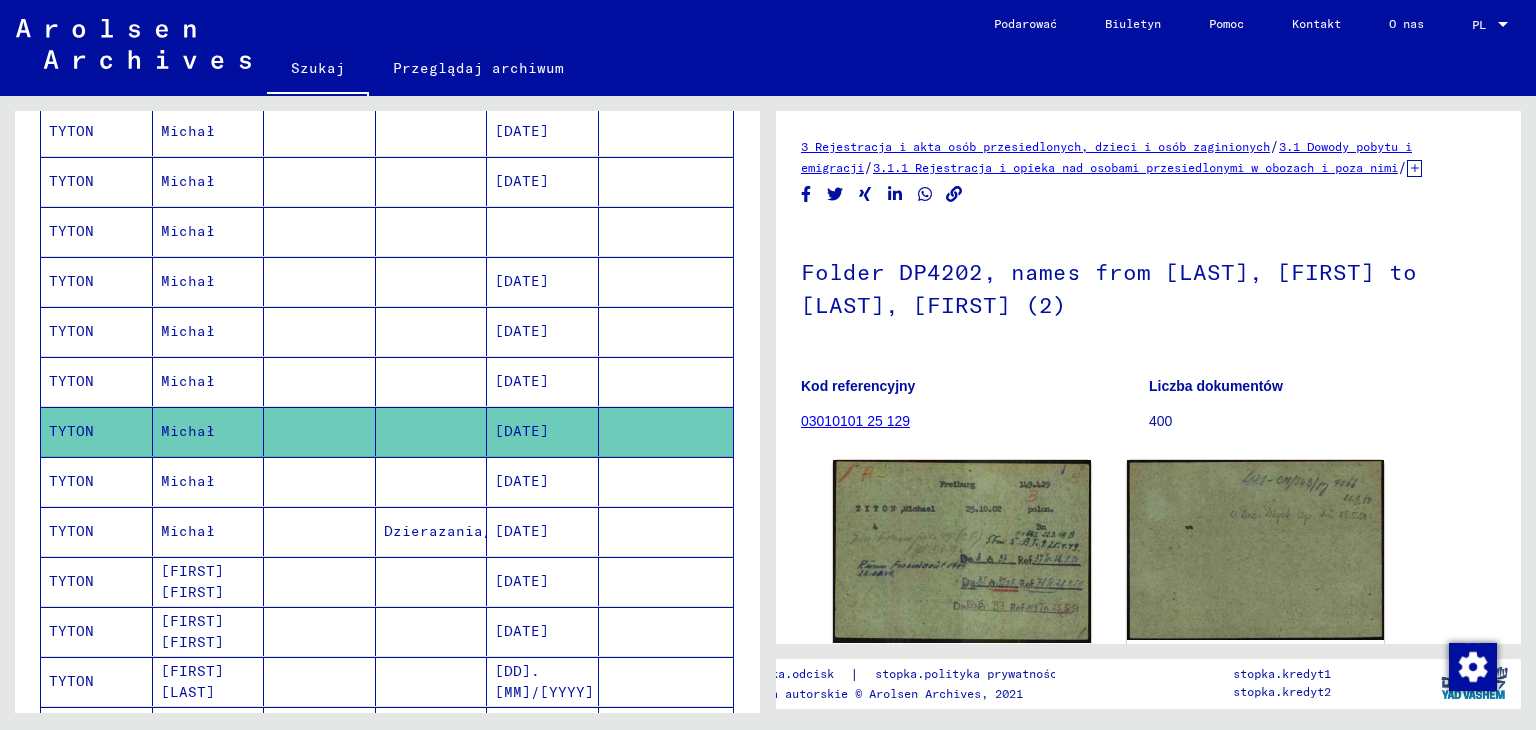 scroll, scrollTop: 0, scrollLeft: 0, axis: both 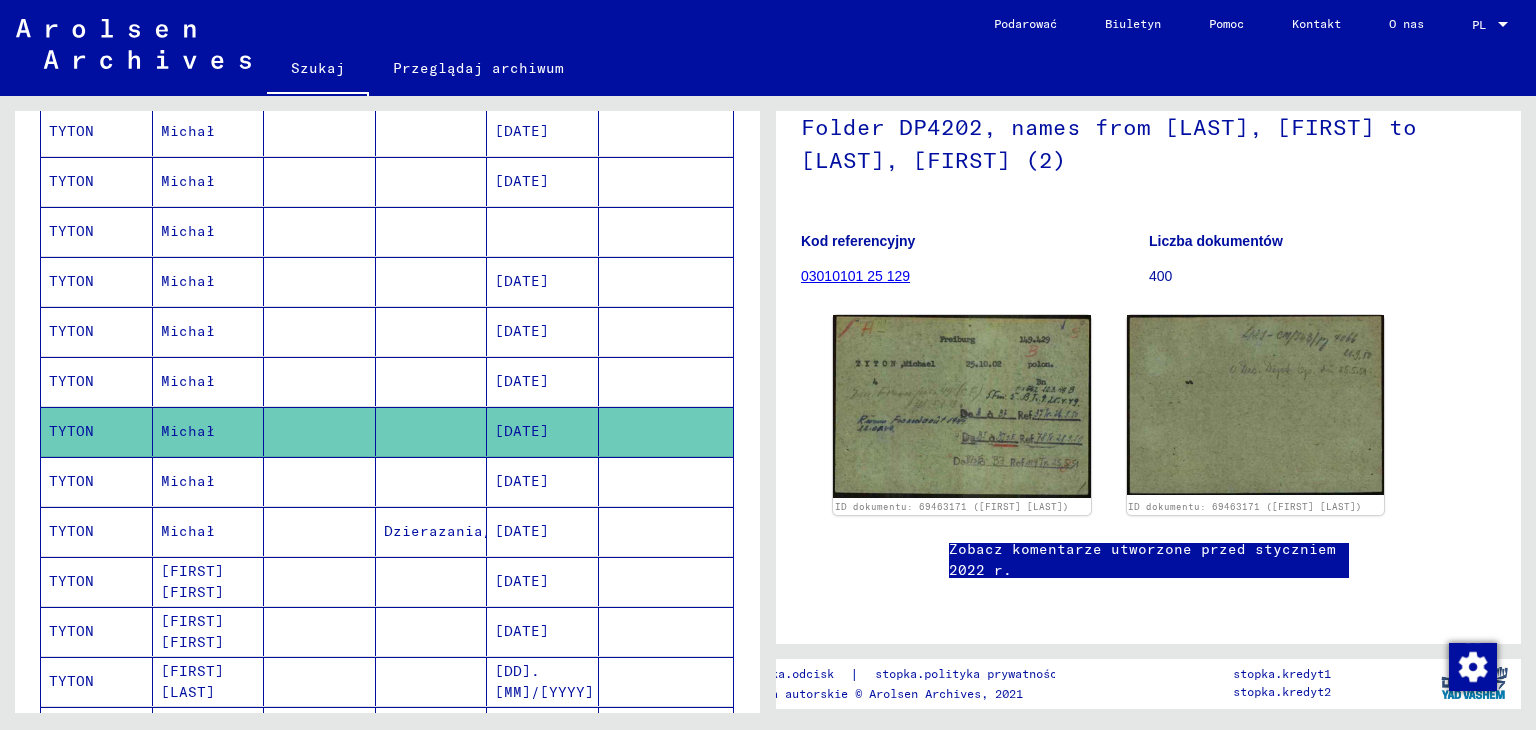 click on "TYTON" at bounding box center (97, 531) 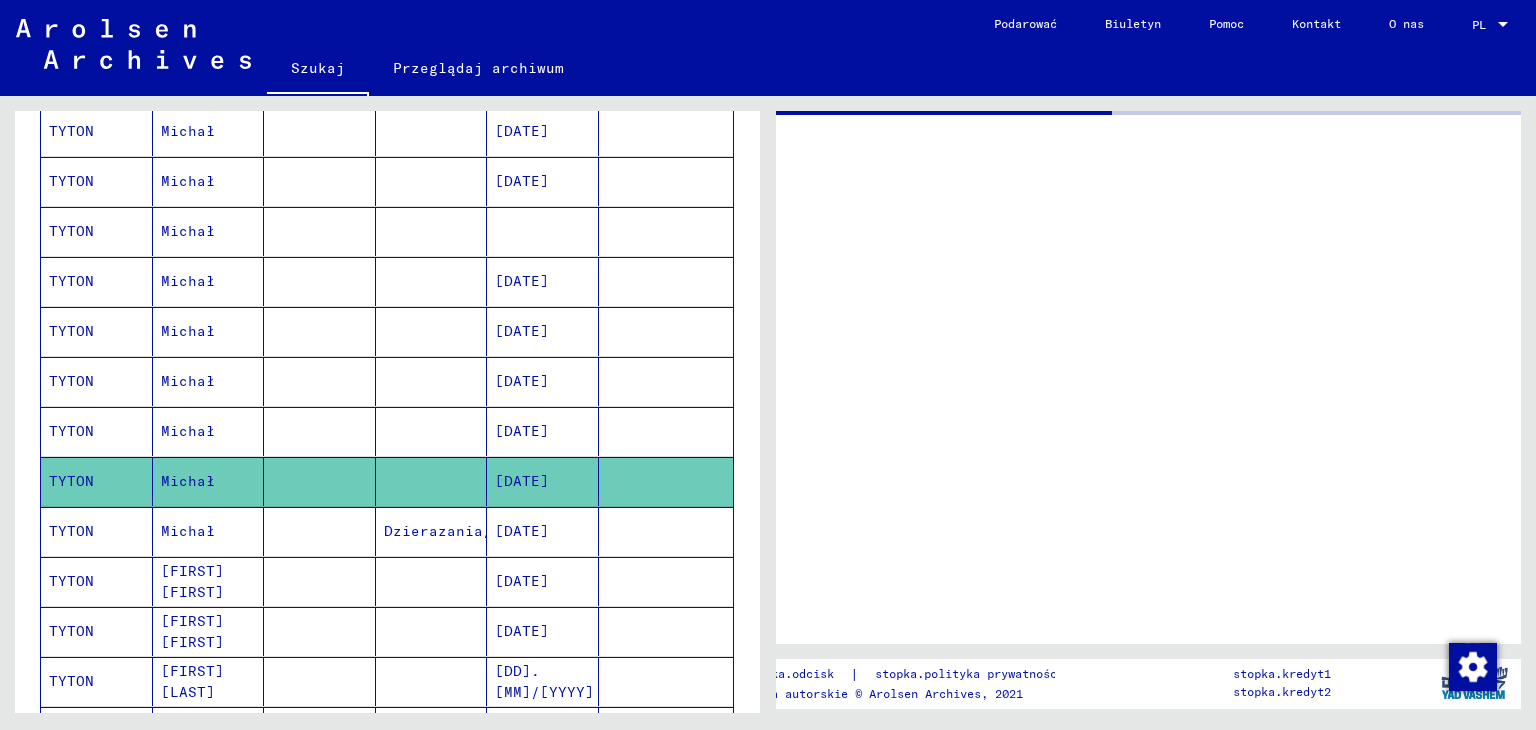 scroll, scrollTop: 0, scrollLeft: 0, axis: both 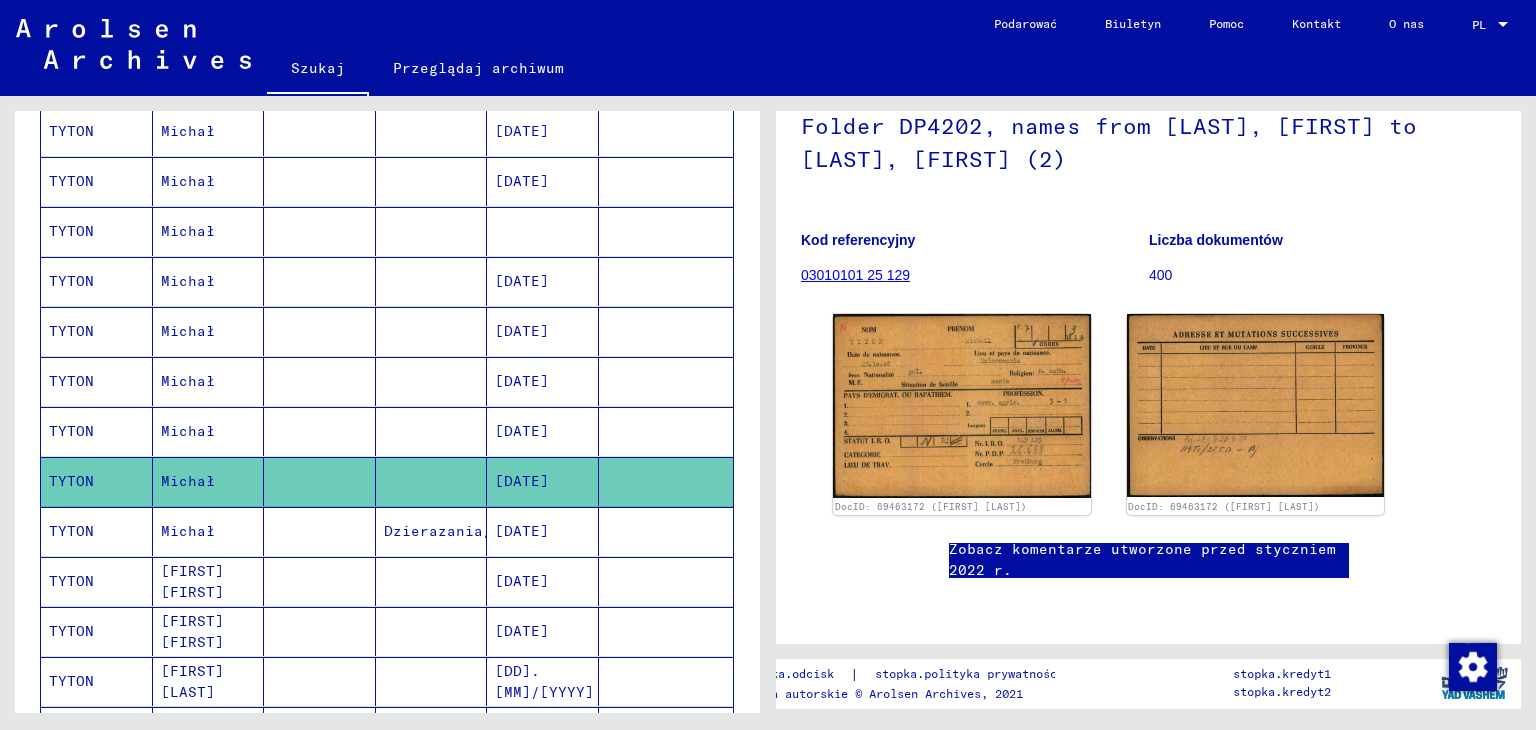 click on "TYTON" at bounding box center [71, 581] 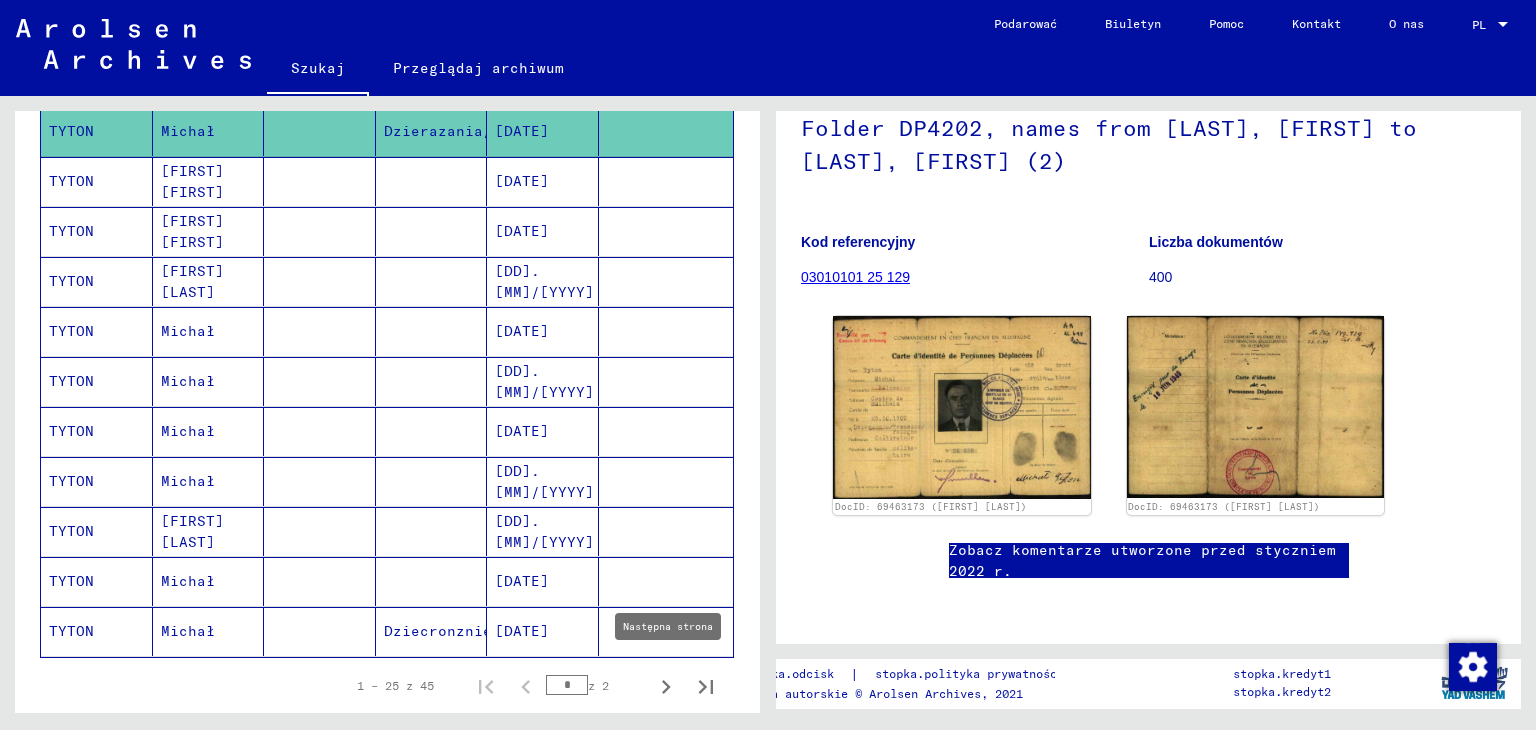click 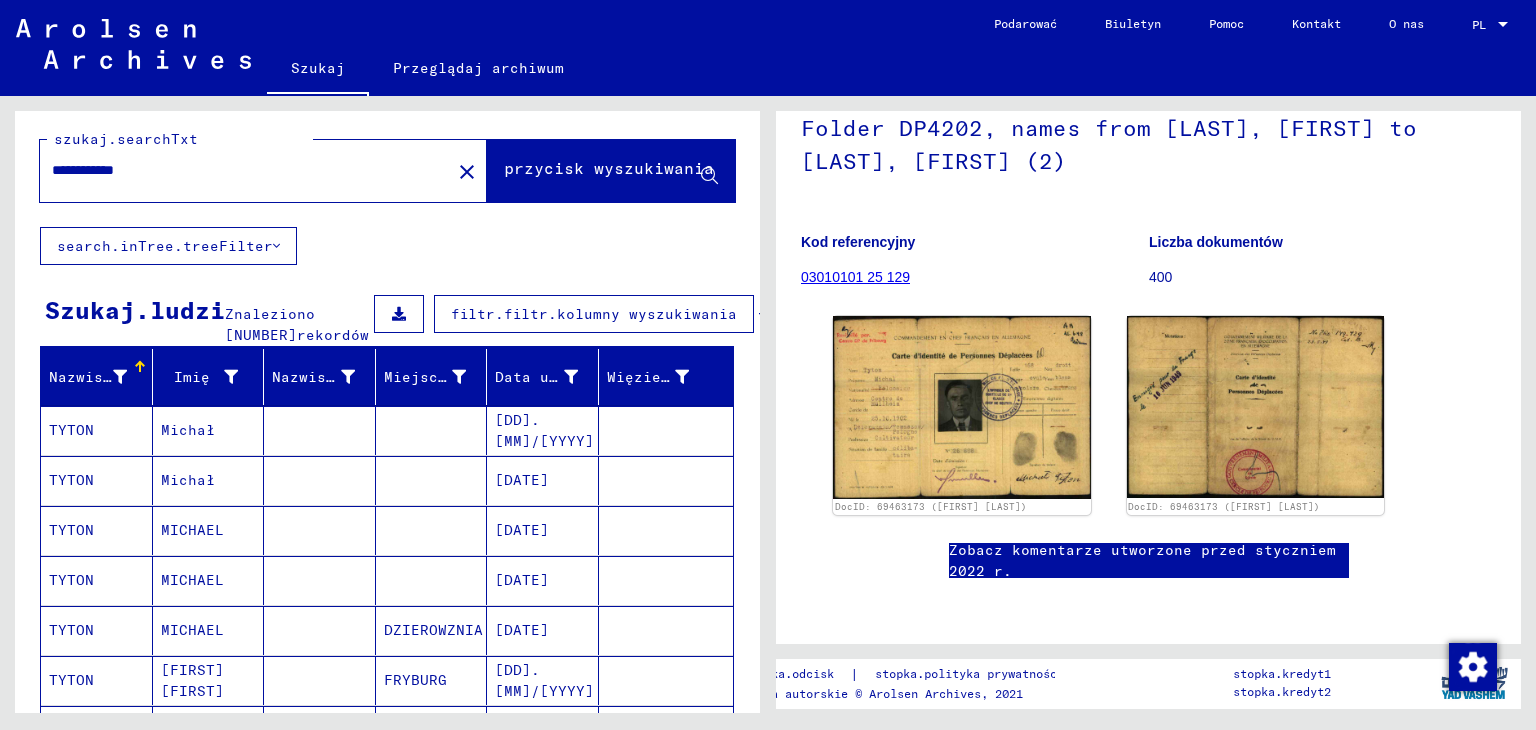 scroll, scrollTop: 0, scrollLeft: 0, axis: both 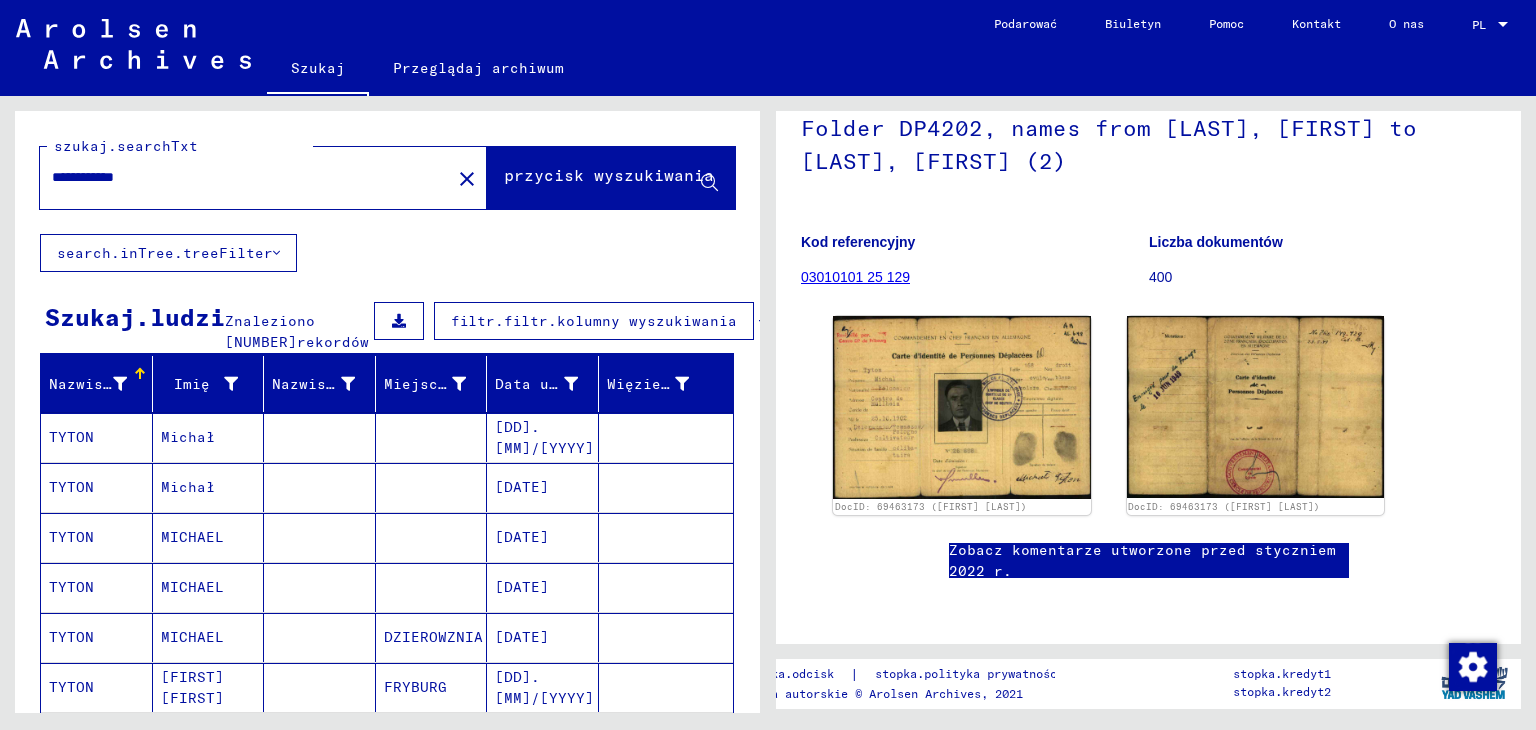 click on "close" 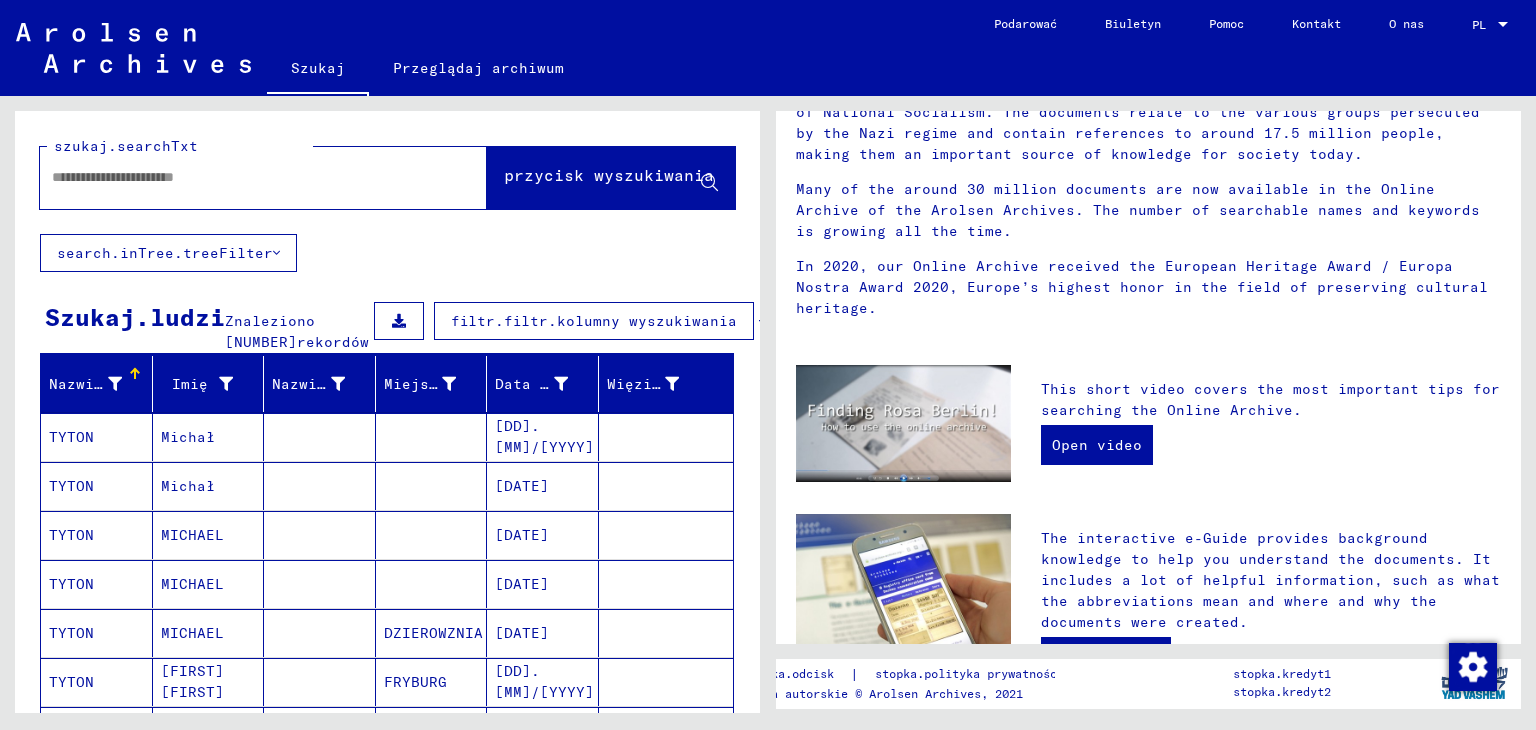 scroll, scrollTop: 0, scrollLeft: 0, axis: both 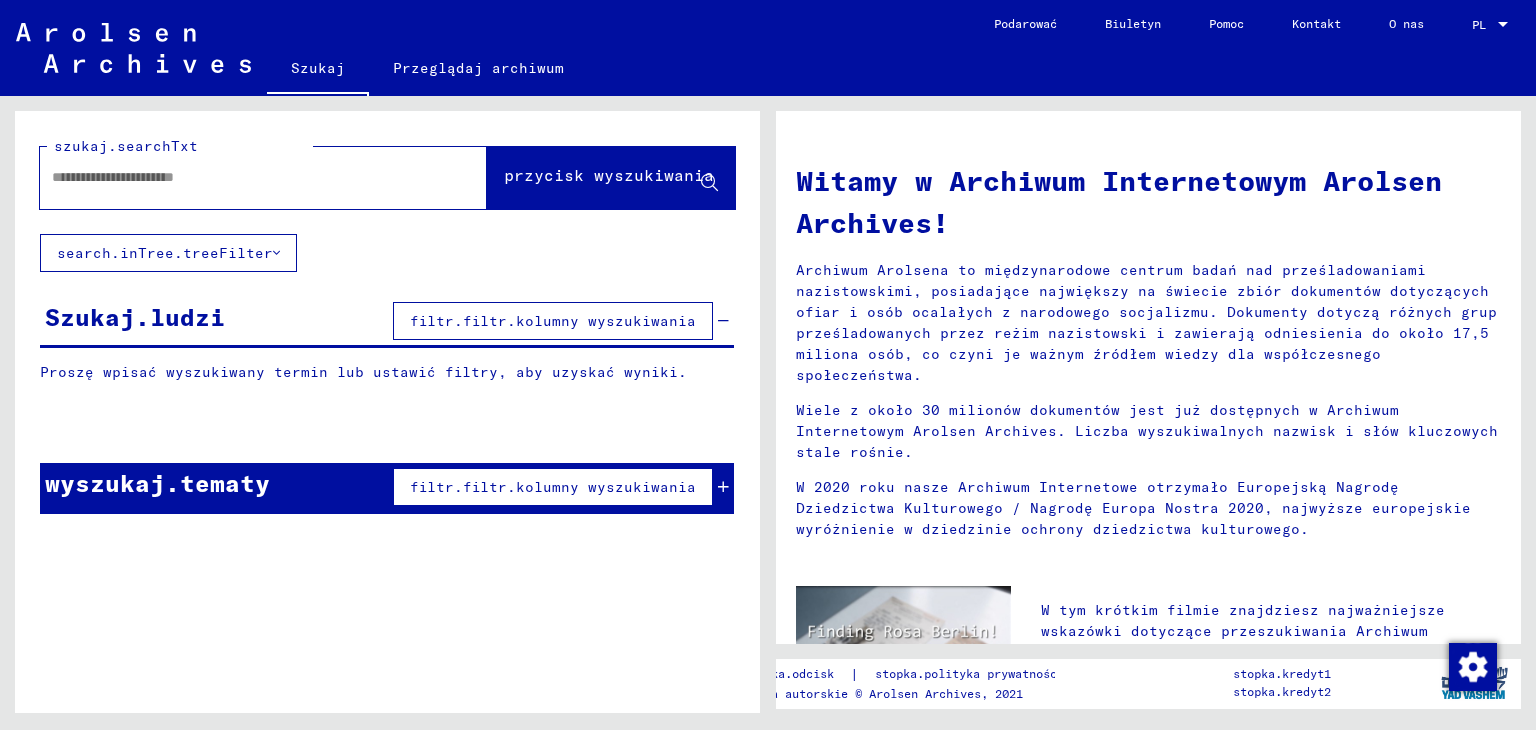 click 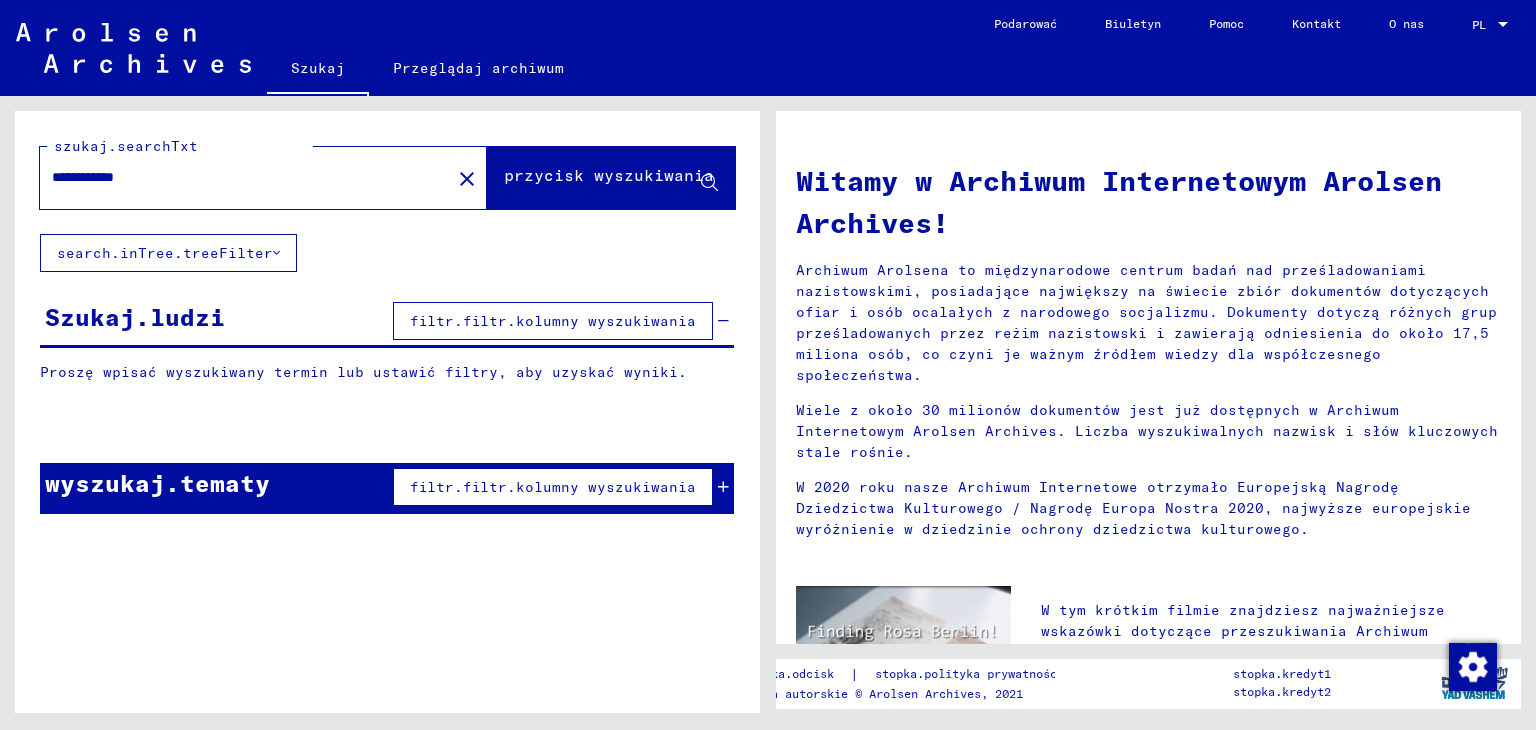 type on "**********" 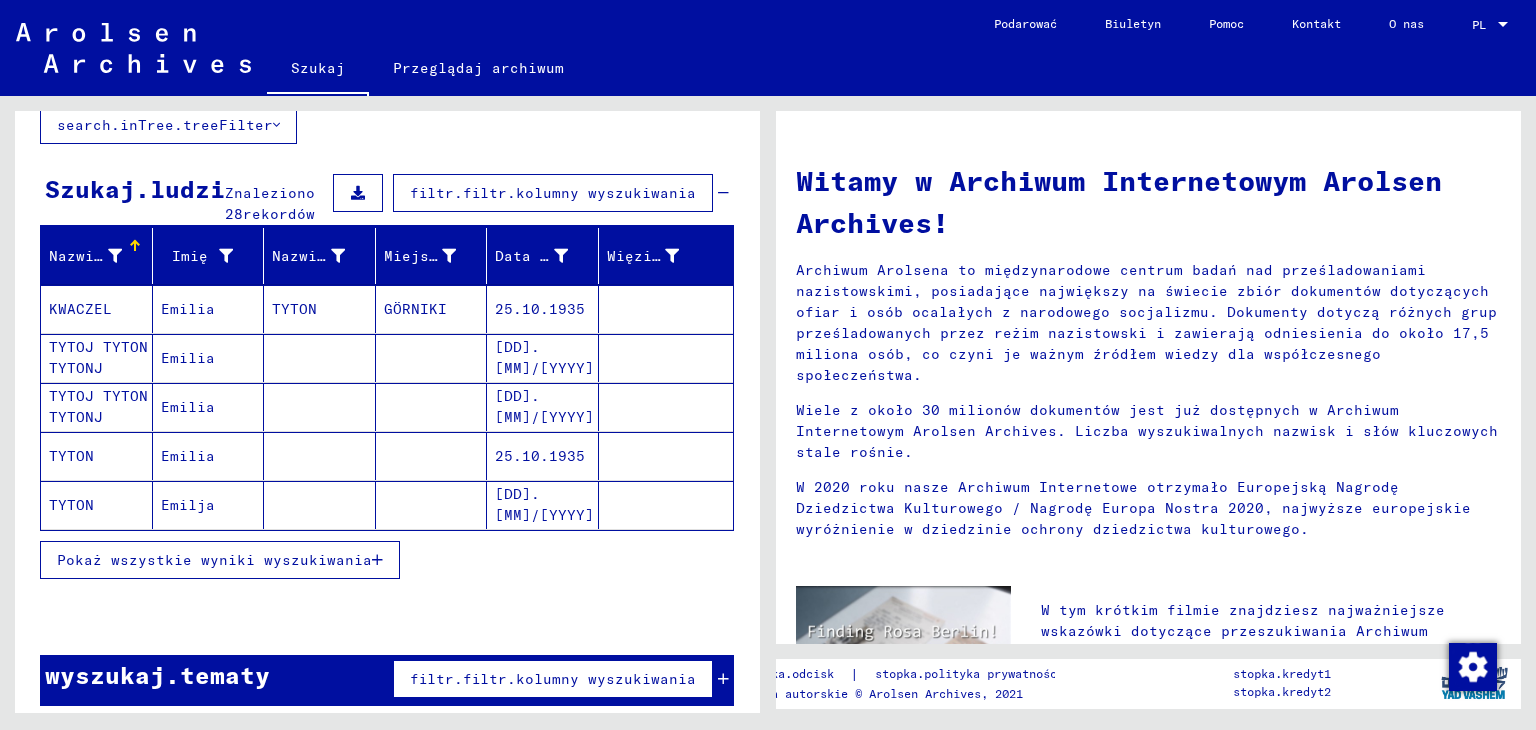 scroll, scrollTop: 138, scrollLeft: 0, axis: vertical 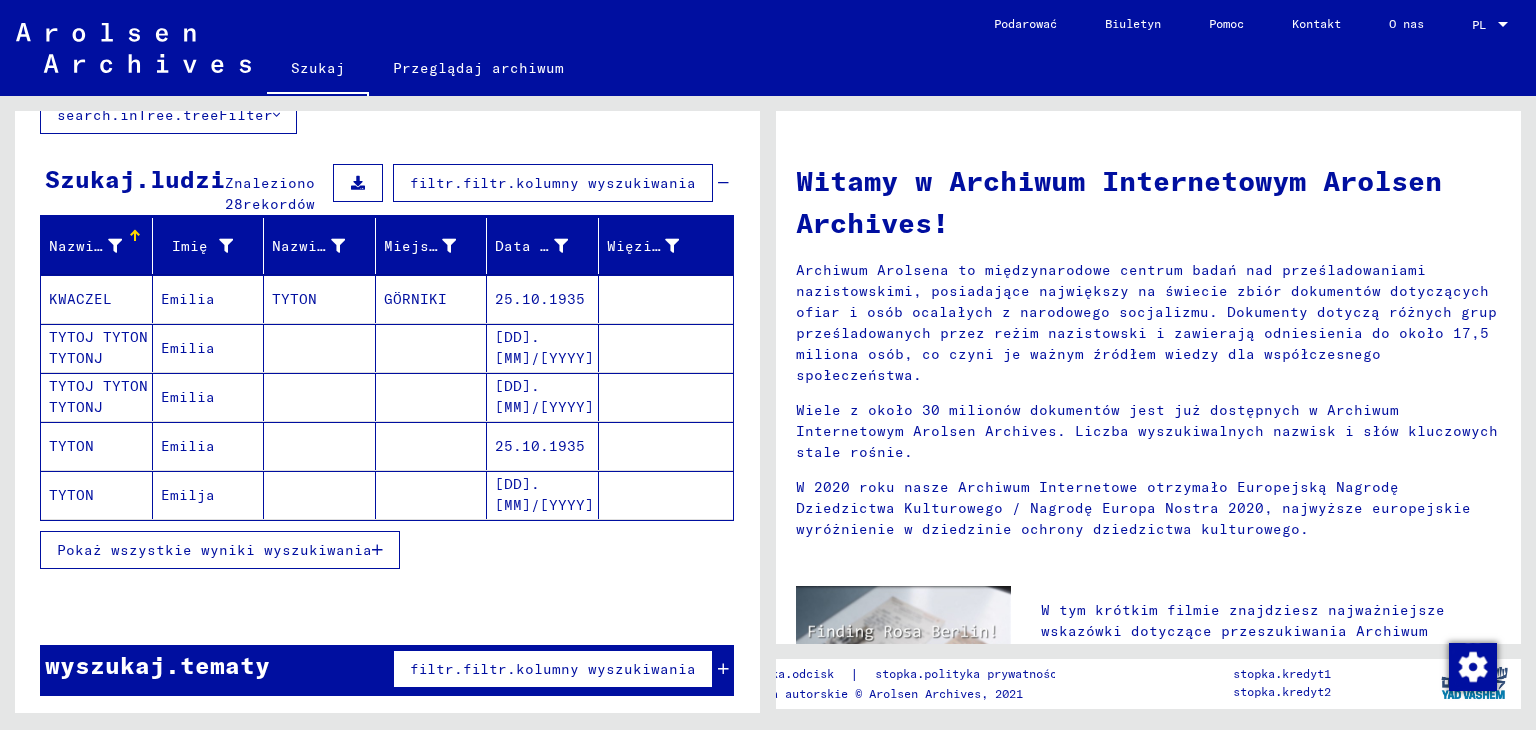 click on "TYTOJ TYTON TYTONJ" at bounding box center (100, 397) 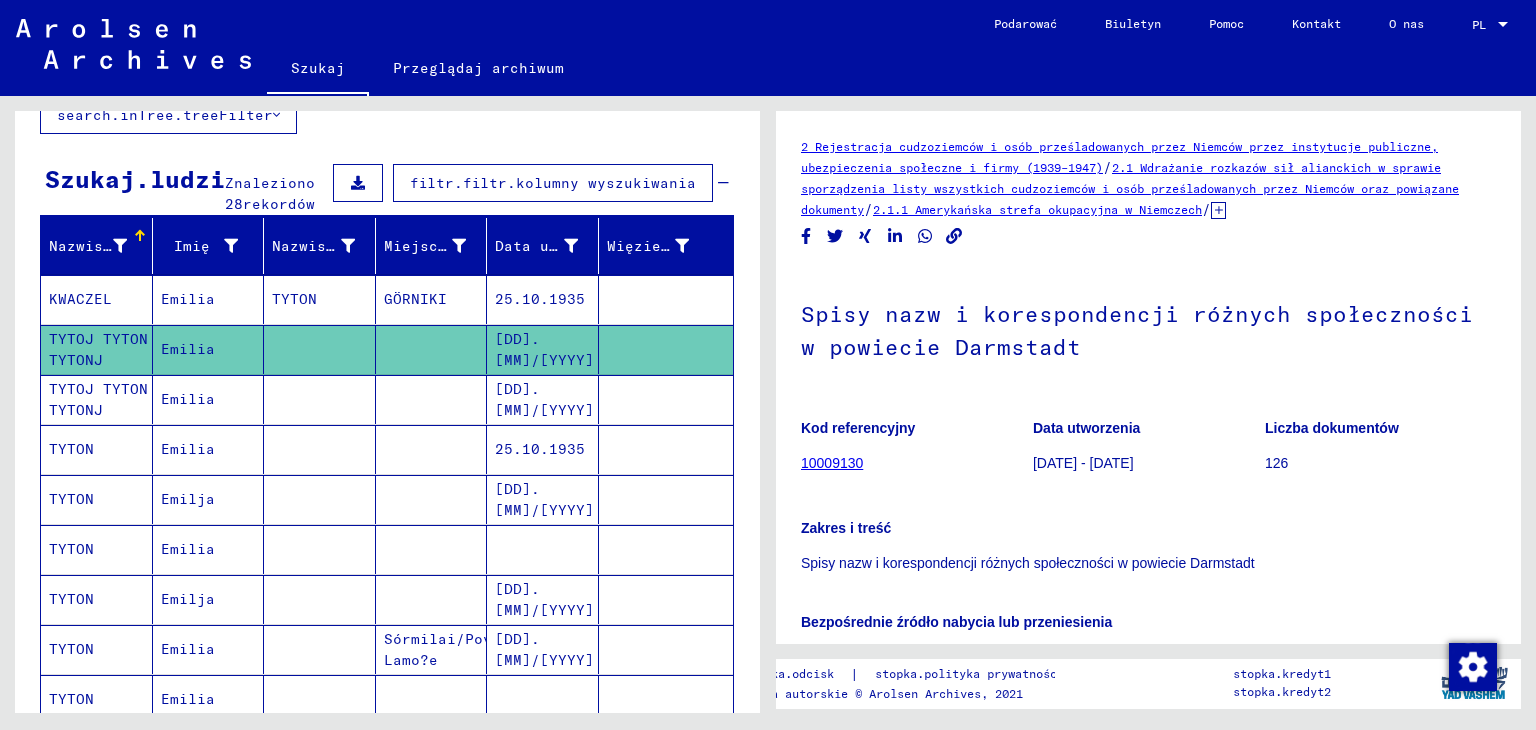 scroll, scrollTop: 0, scrollLeft: 0, axis: both 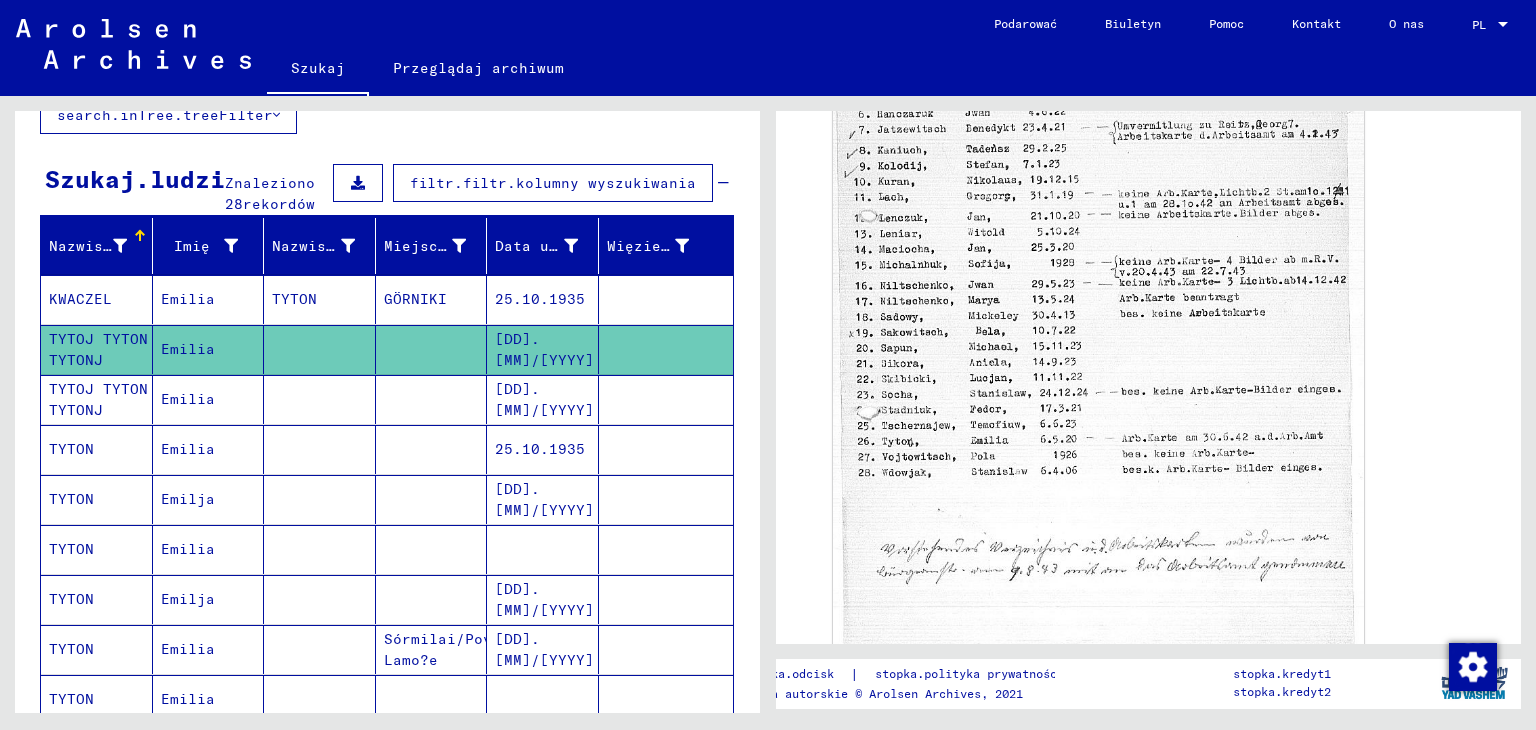 click on "TYTOJ TYTON TYTONJ" at bounding box center (71, 449) 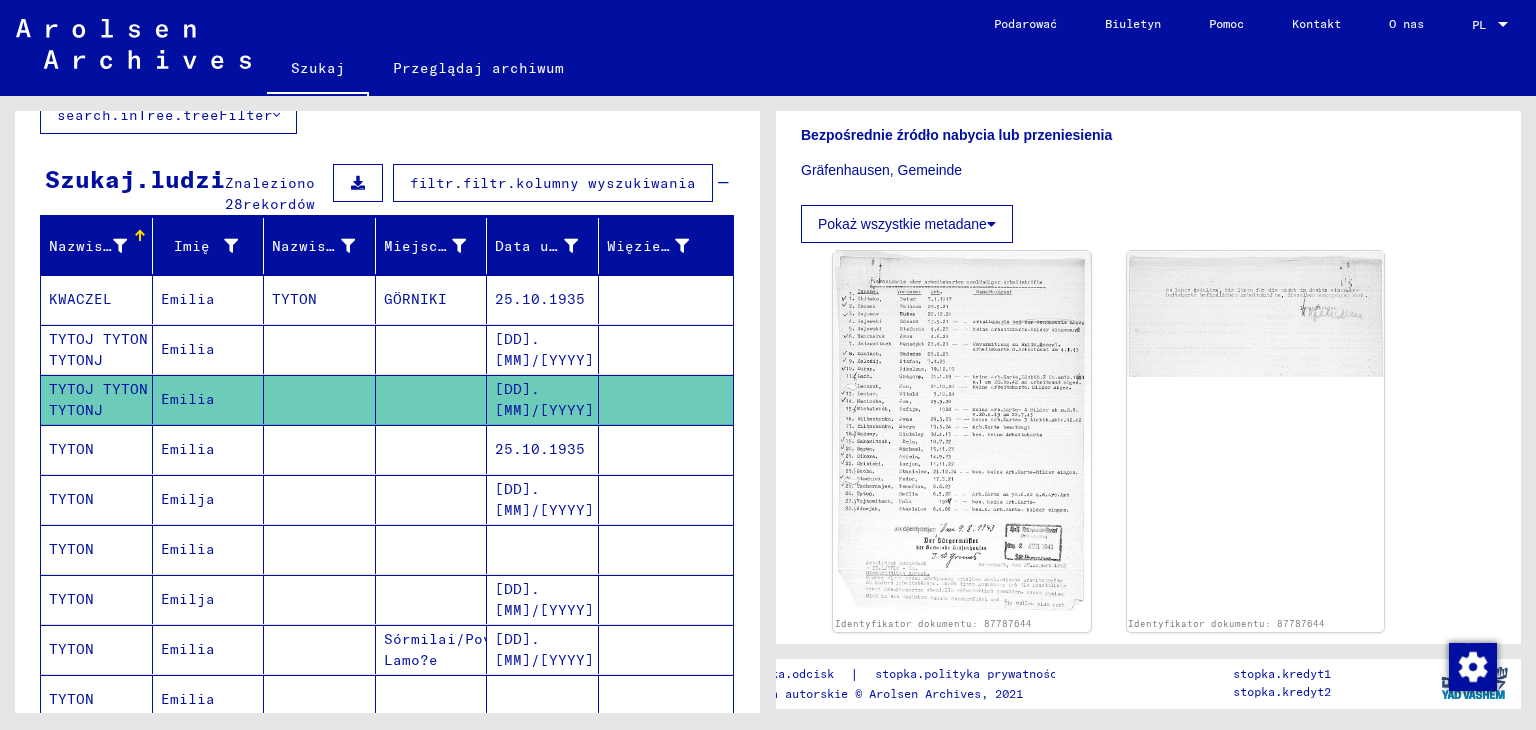 scroll, scrollTop: 500, scrollLeft: 0, axis: vertical 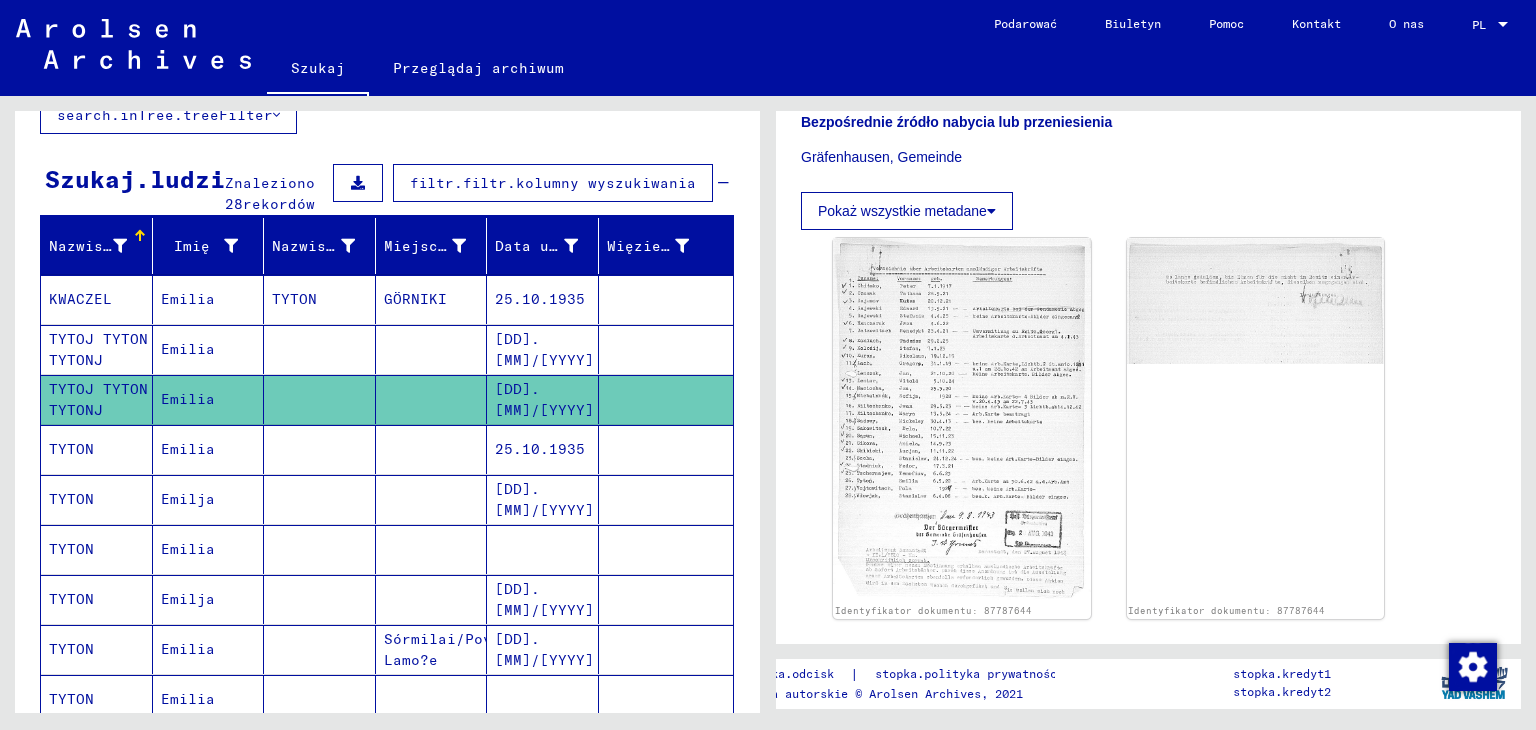 click on "TYTON" at bounding box center (97, 499) 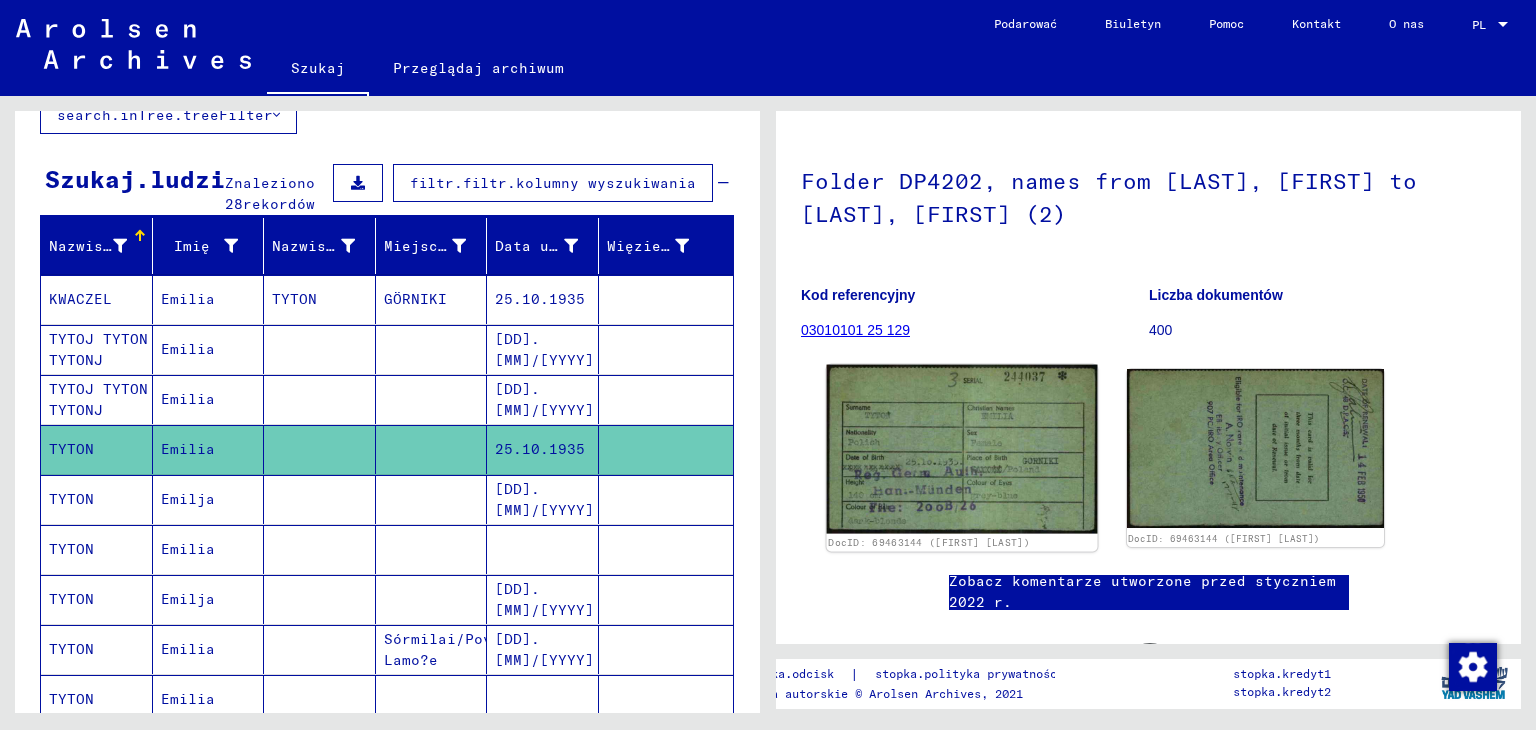 scroll, scrollTop: 200, scrollLeft: 0, axis: vertical 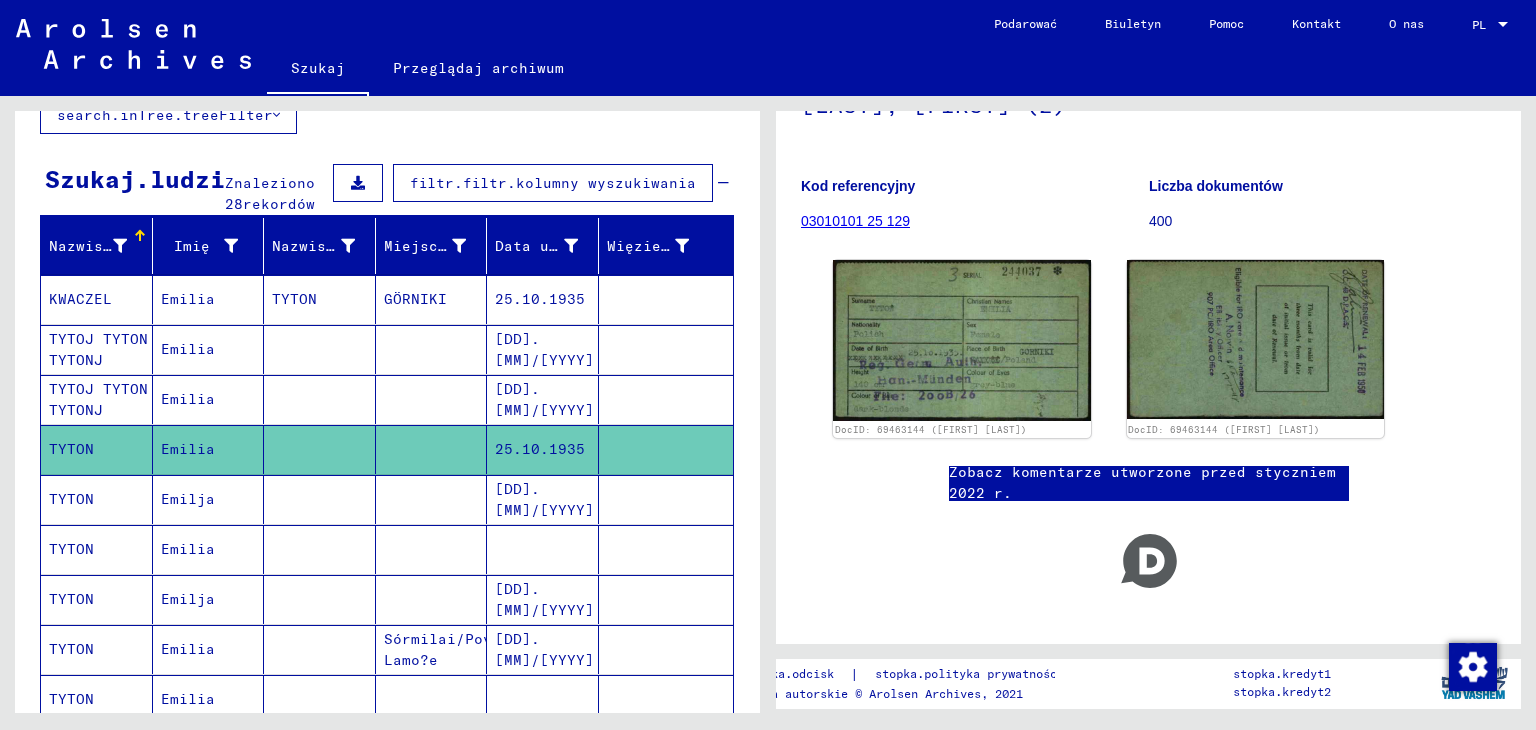 click on "TYTON" at bounding box center [97, 549] 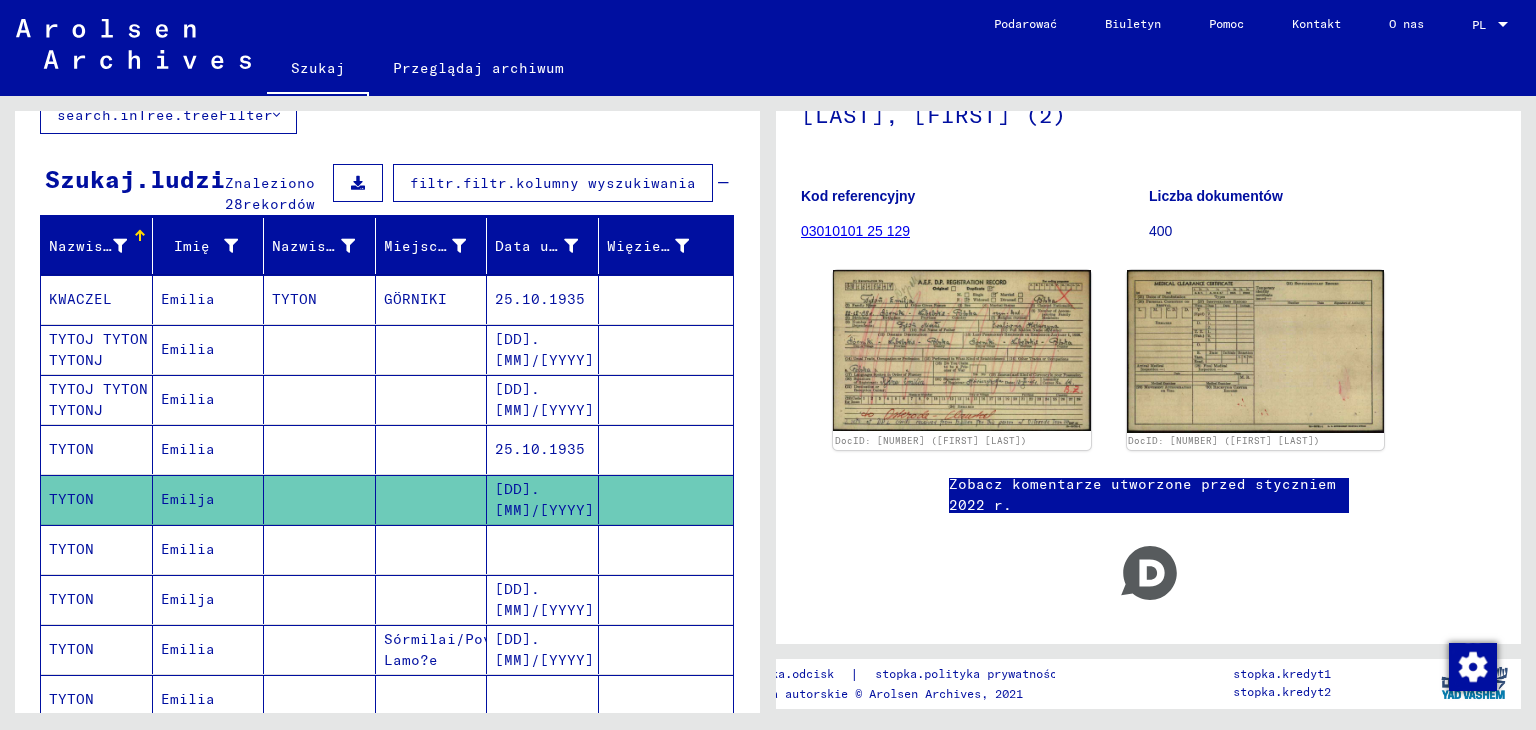 scroll, scrollTop: 200, scrollLeft: 0, axis: vertical 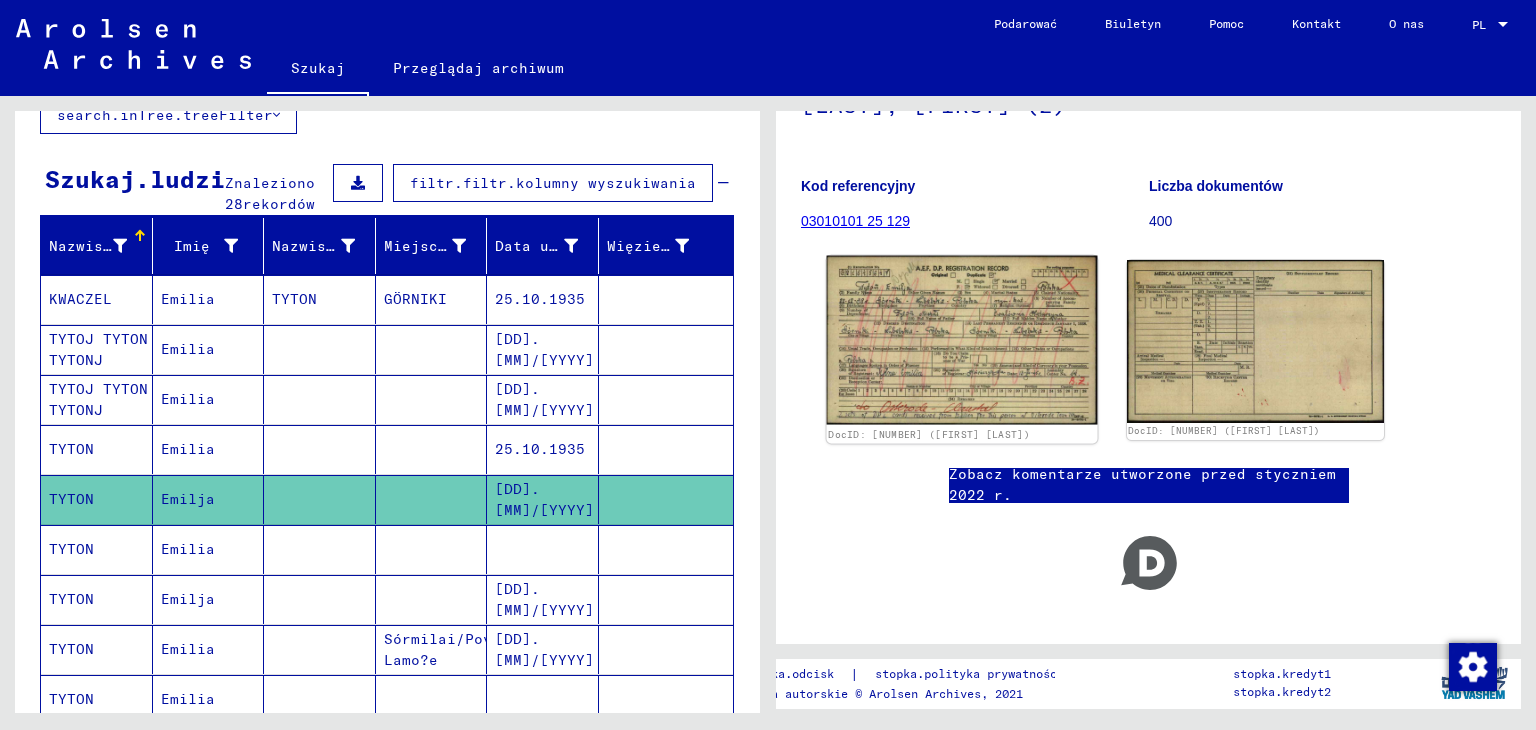 click 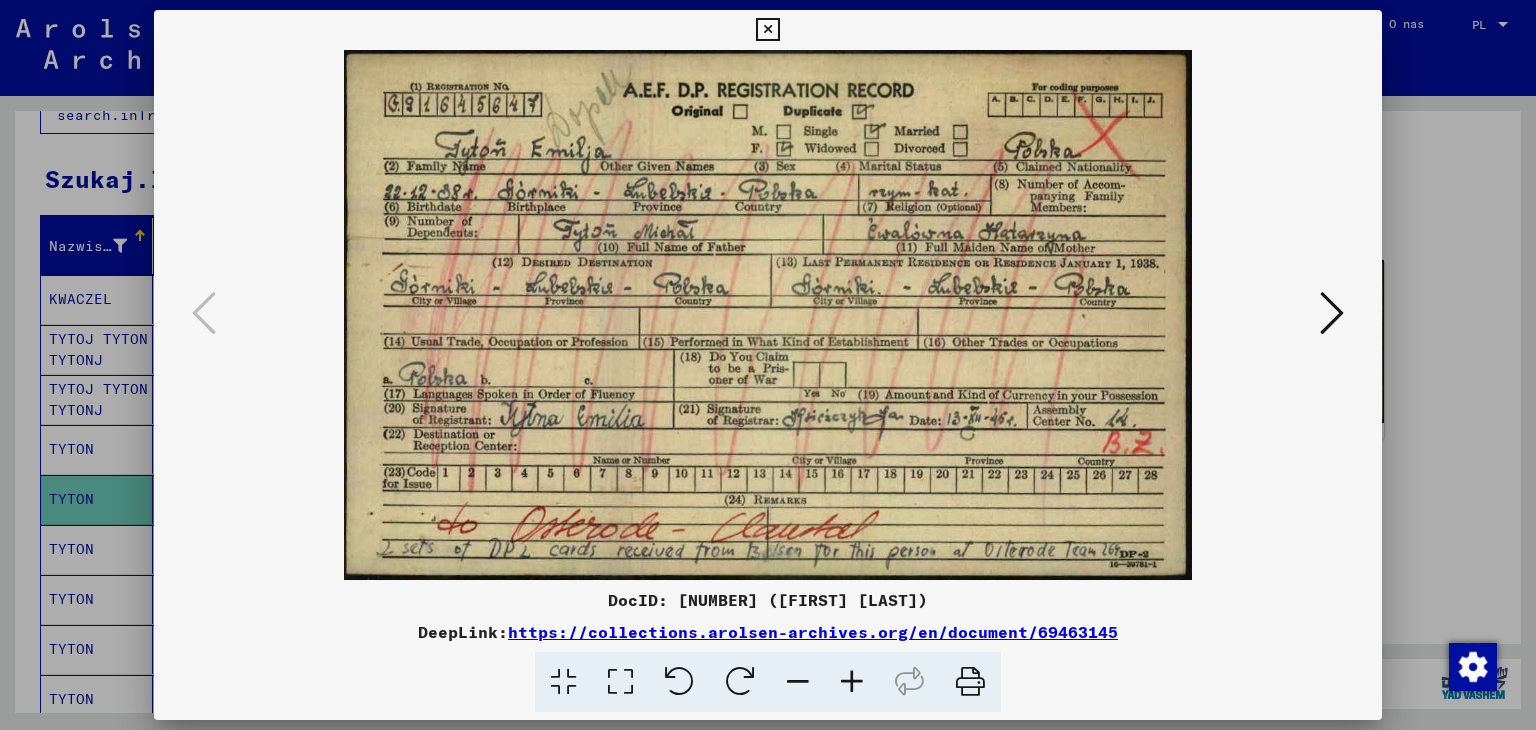 click at bounding box center [768, 365] 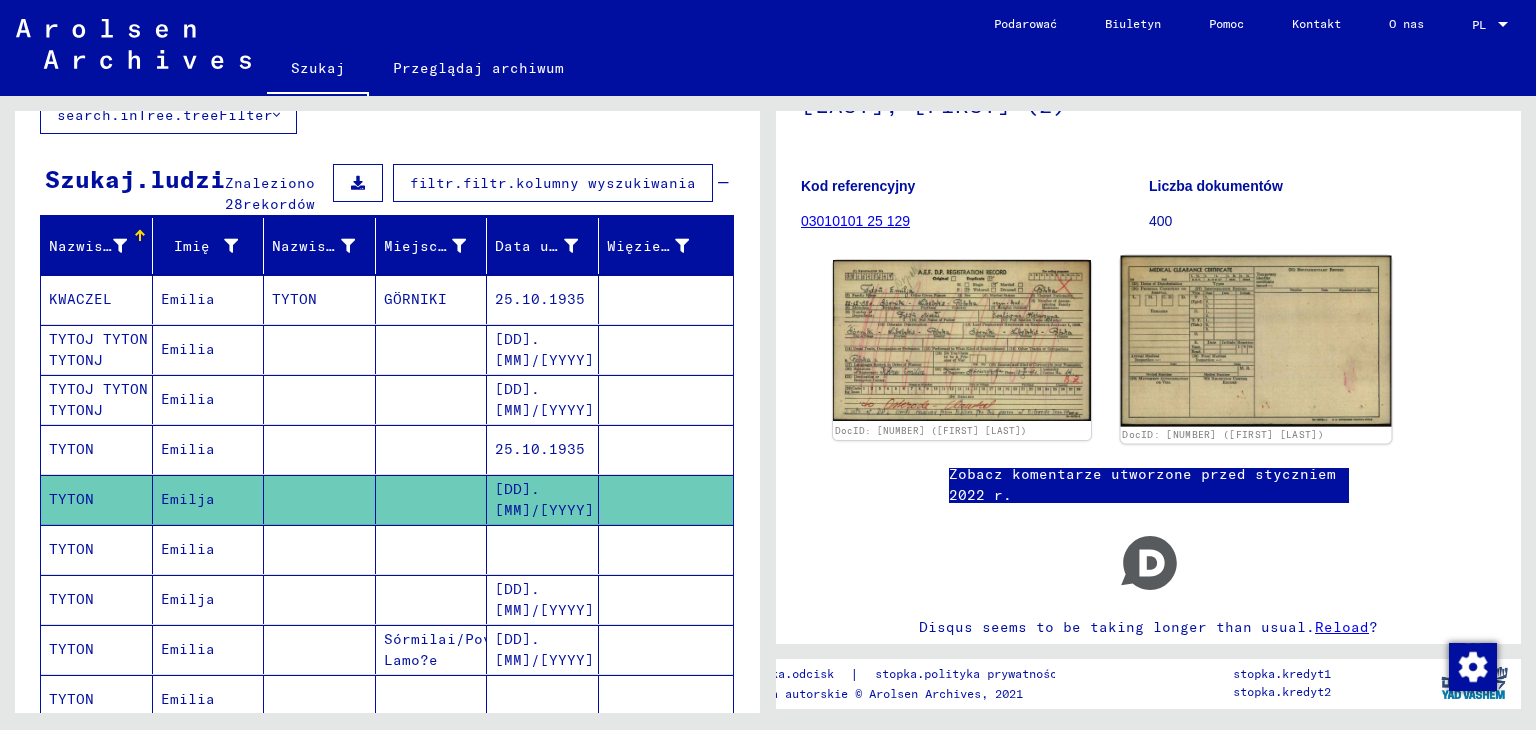 click 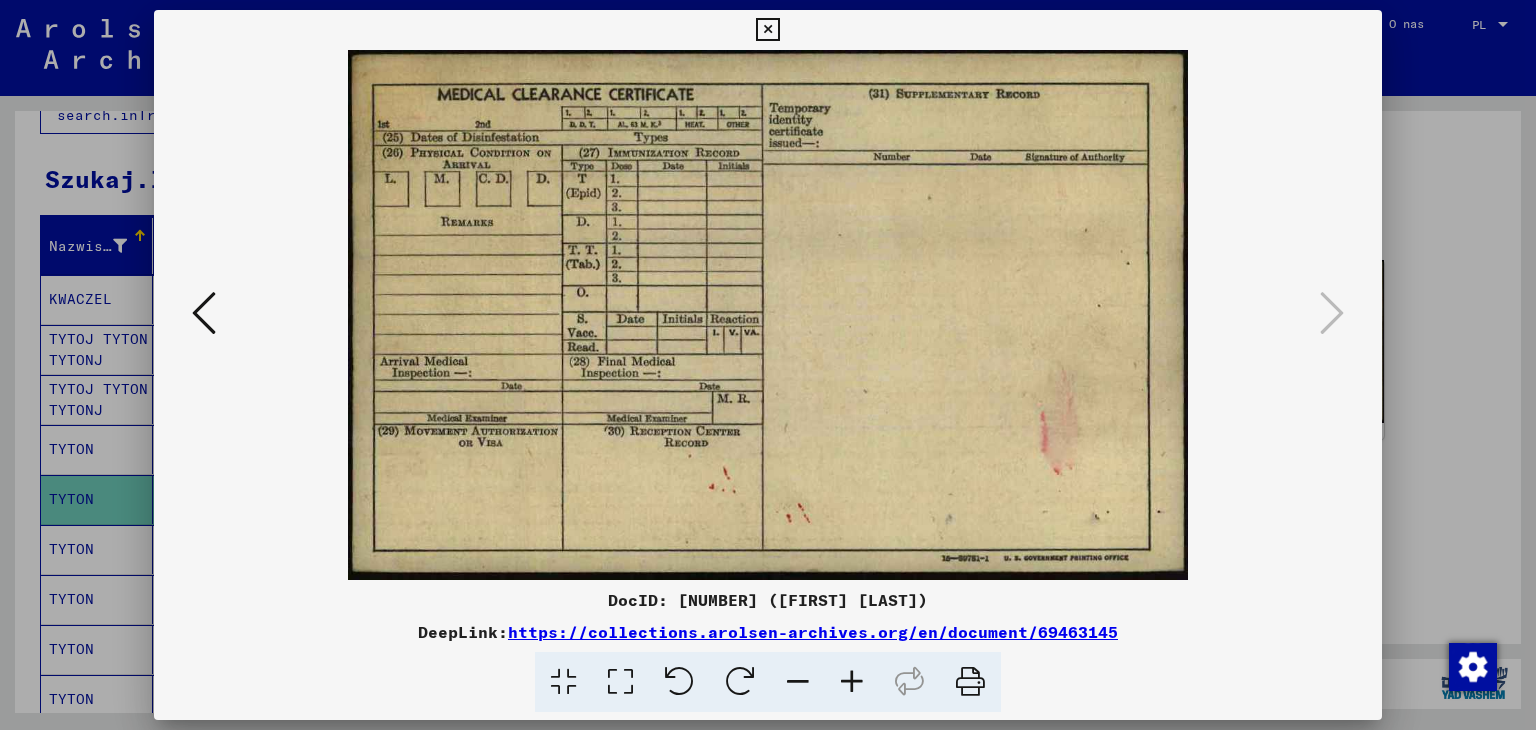 click on "DocID: 69463145 ([FIRST] [LAST]) DeepLink:  https://collections.arolsen-archives.org/en/document/69463145" at bounding box center (768, 650) 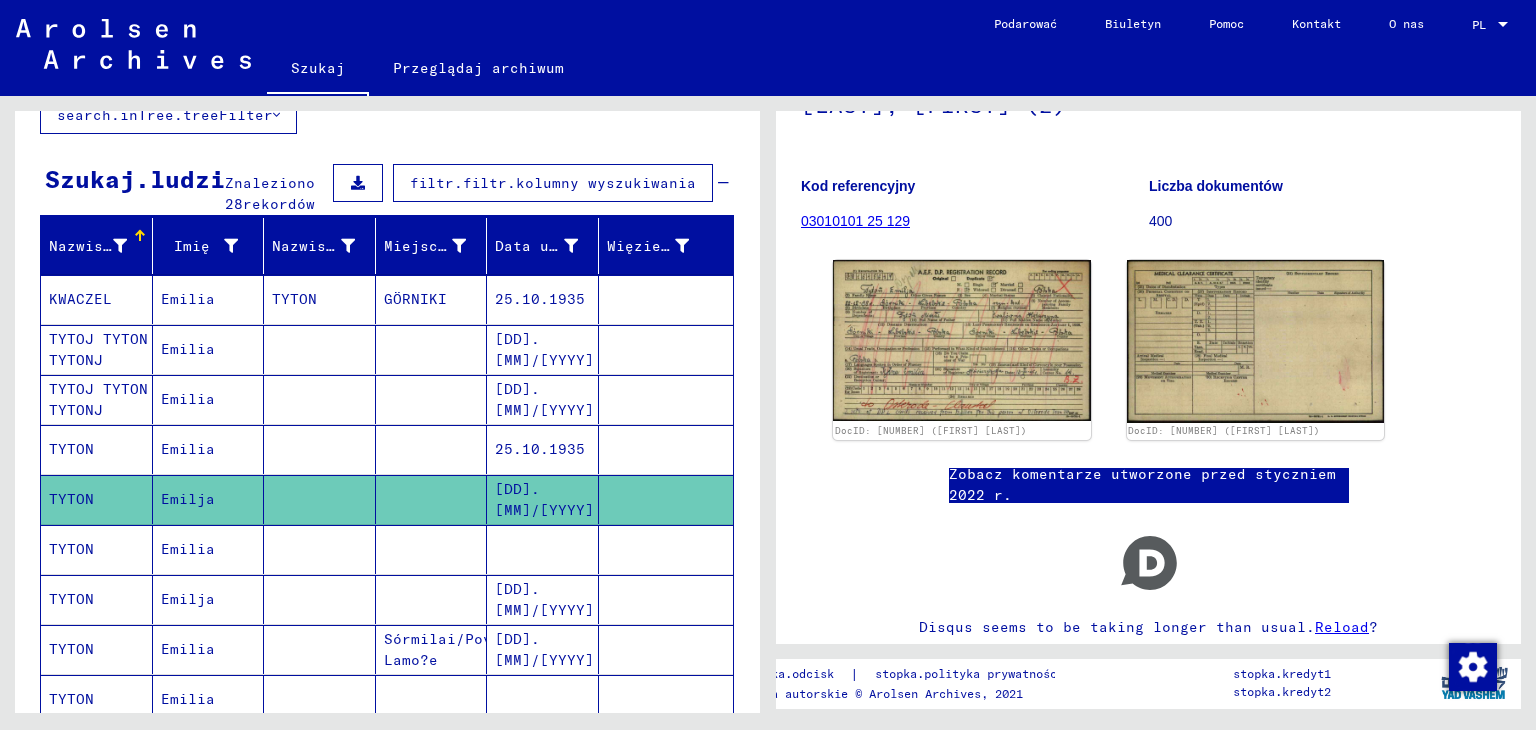 click on "TYTOJ TYTON TYTONJ" at bounding box center (71, 449) 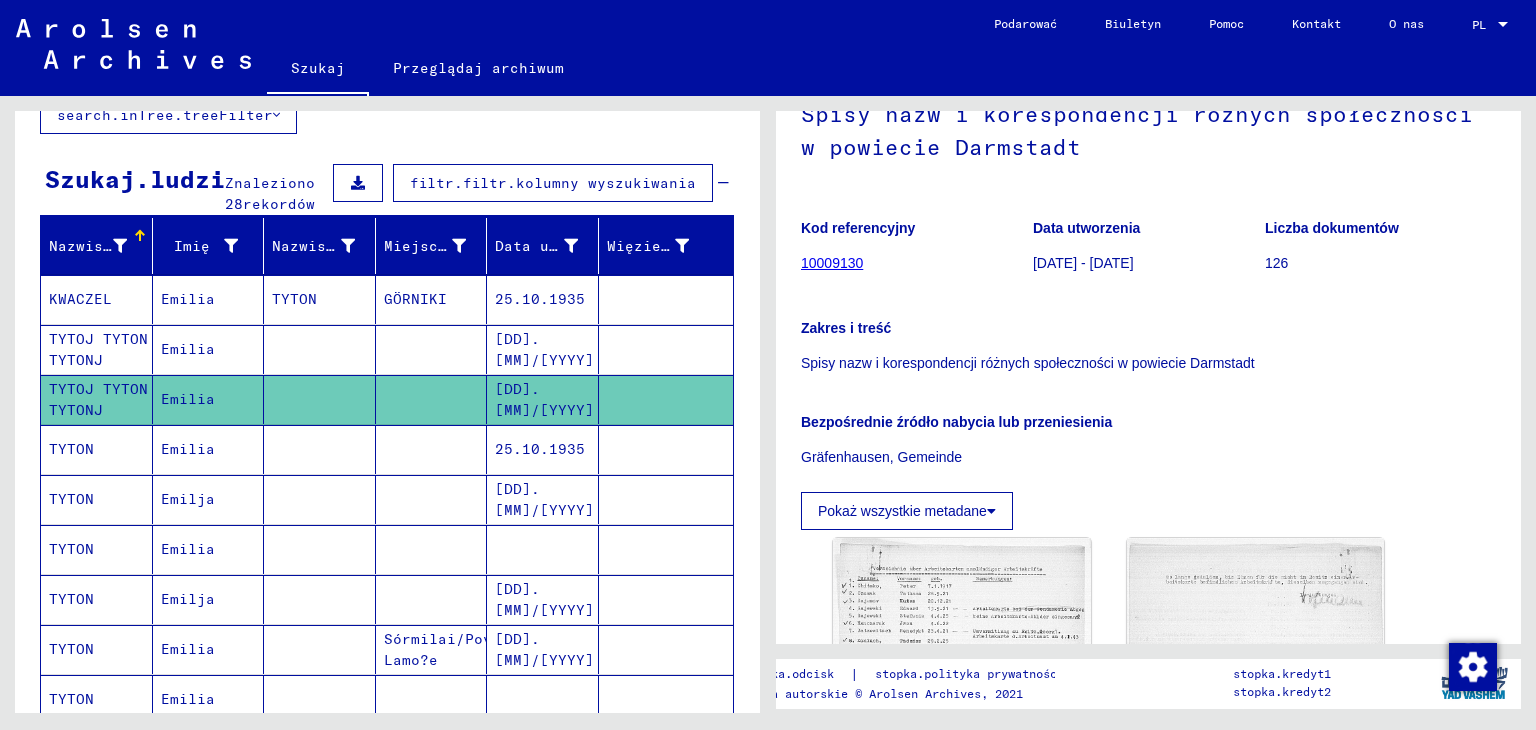 scroll, scrollTop: 300, scrollLeft: 0, axis: vertical 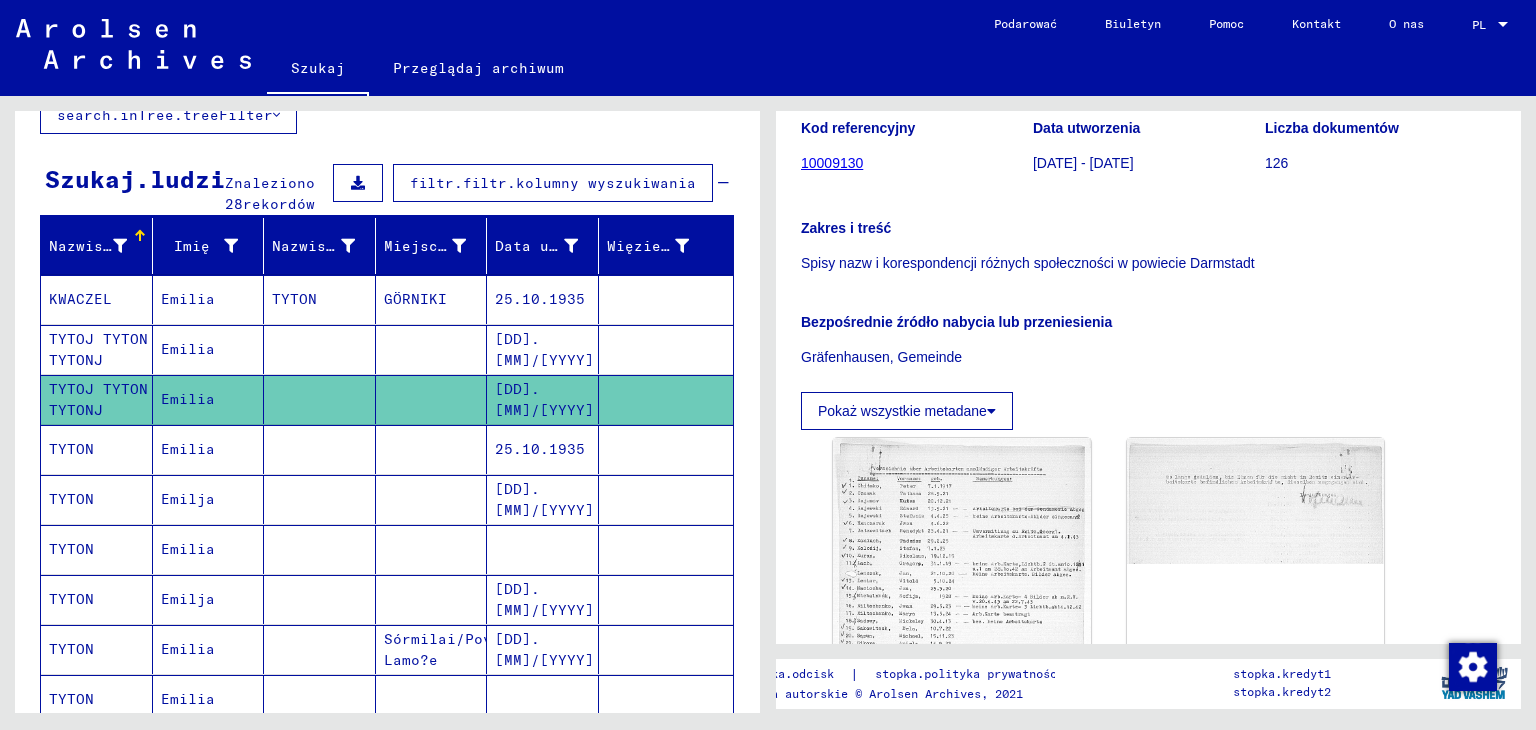 click on "KWACZEL" at bounding box center [98, 349] 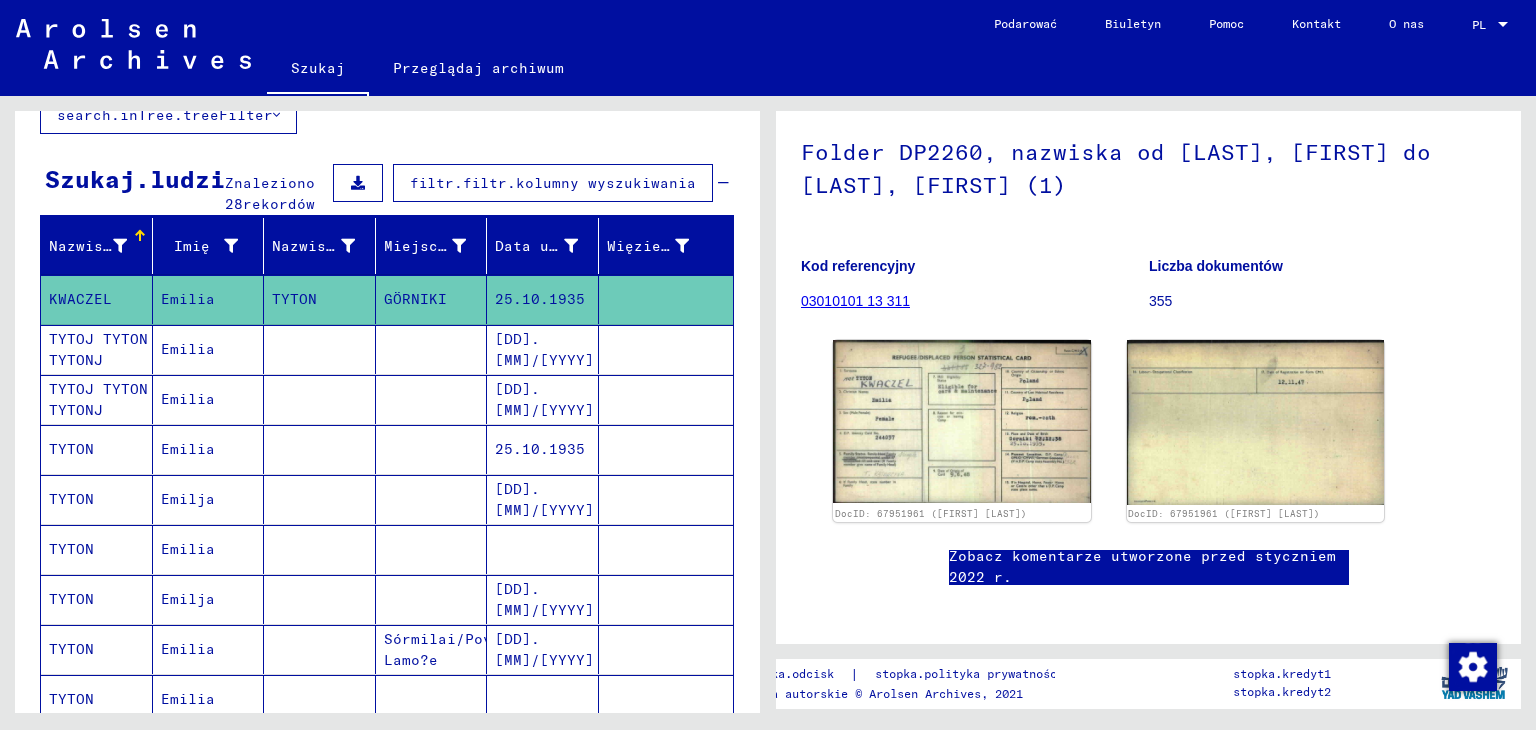 scroll, scrollTop: 176, scrollLeft: 0, axis: vertical 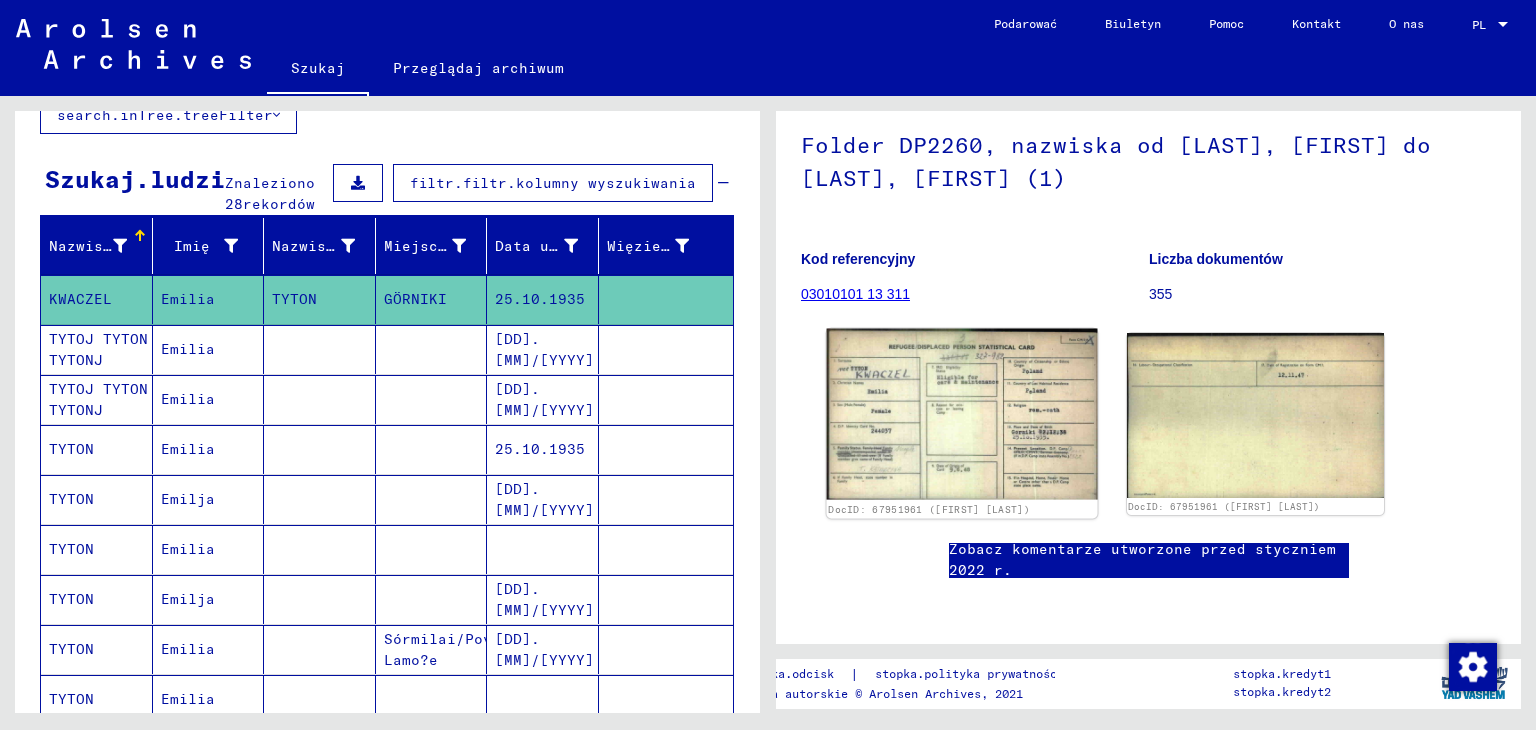 click 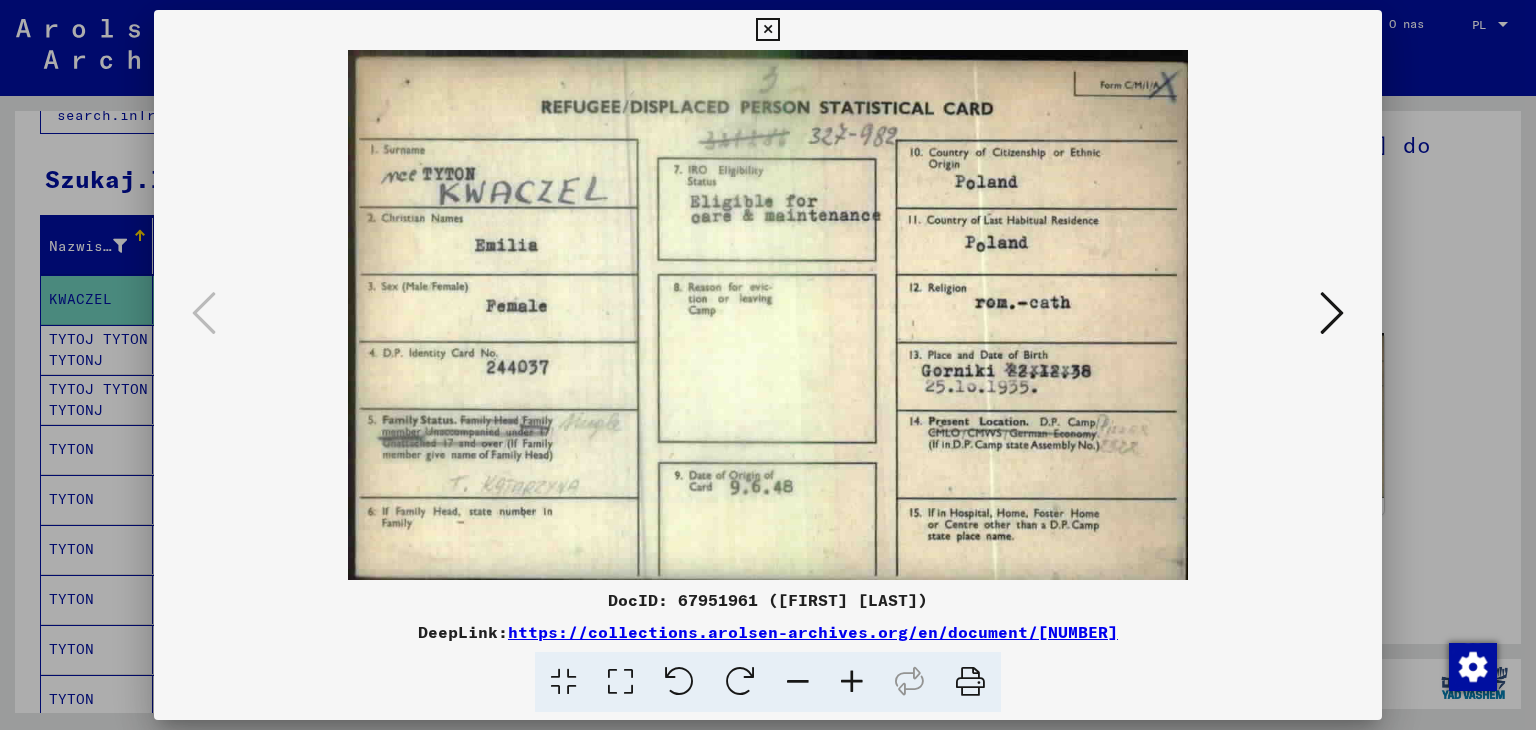 click at bounding box center [767, 30] 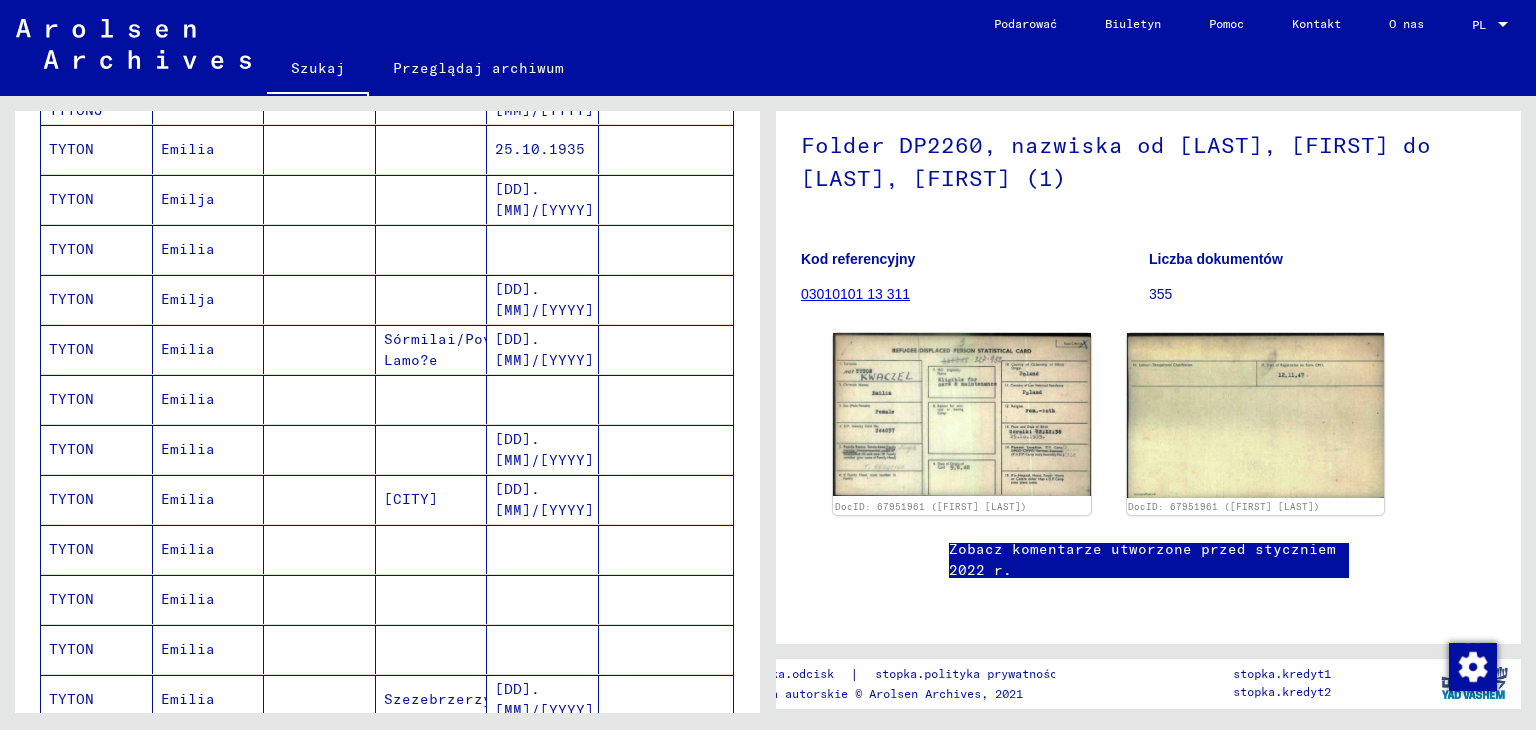scroll, scrollTop: 338, scrollLeft: 0, axis: vertical 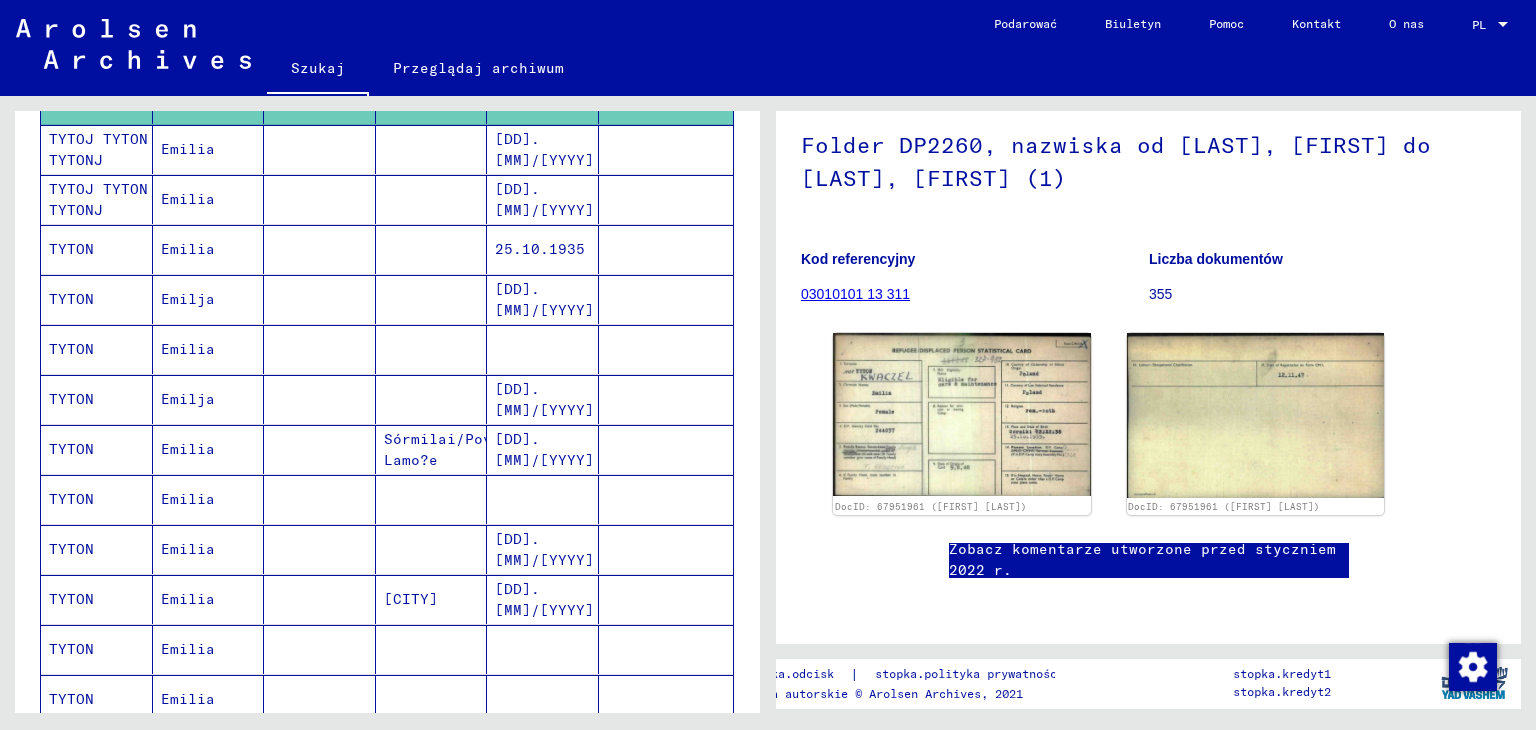 click on "TYTOJ TYTON TYTONJ" at bounding box center [71, 249] 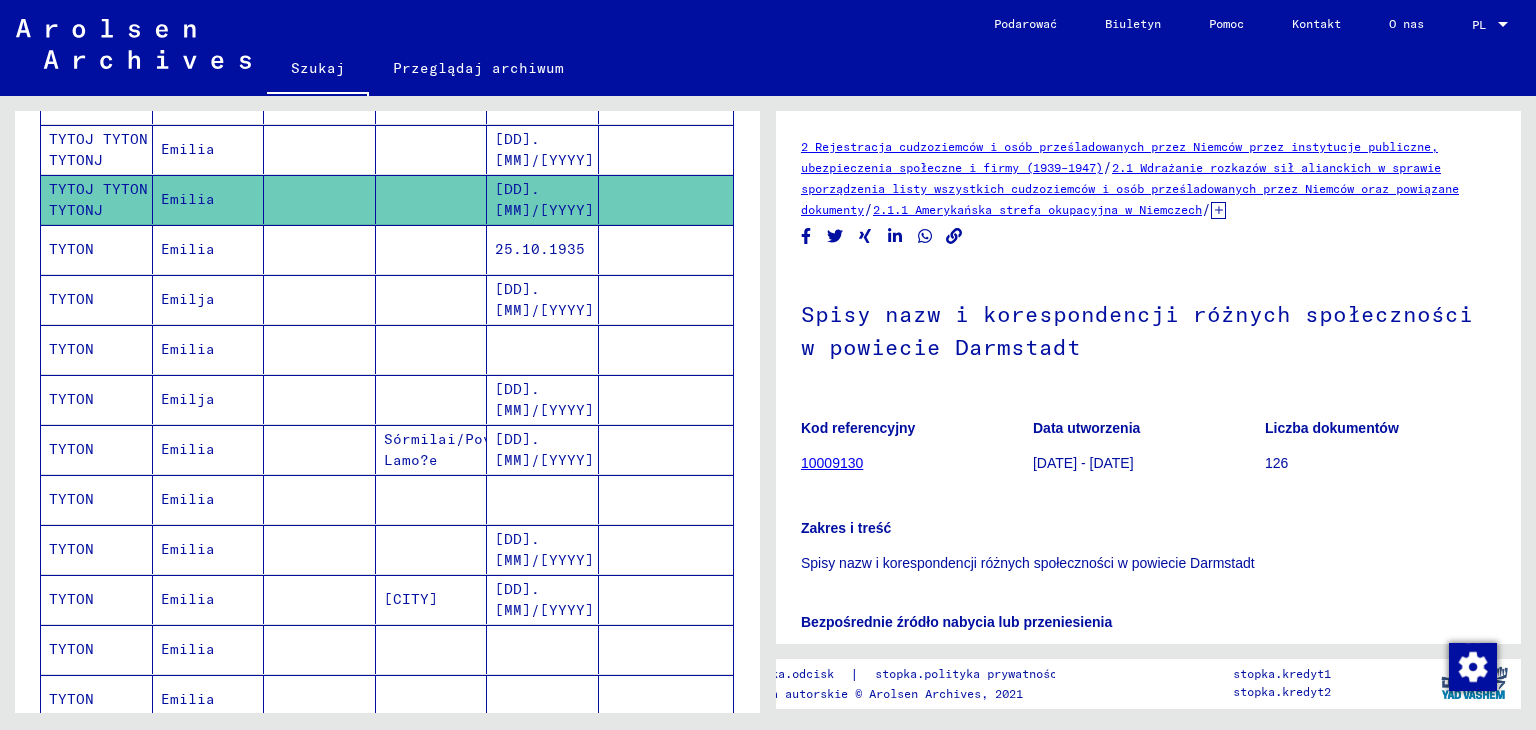 click on "TYTON" at bounding box center (71, 299) 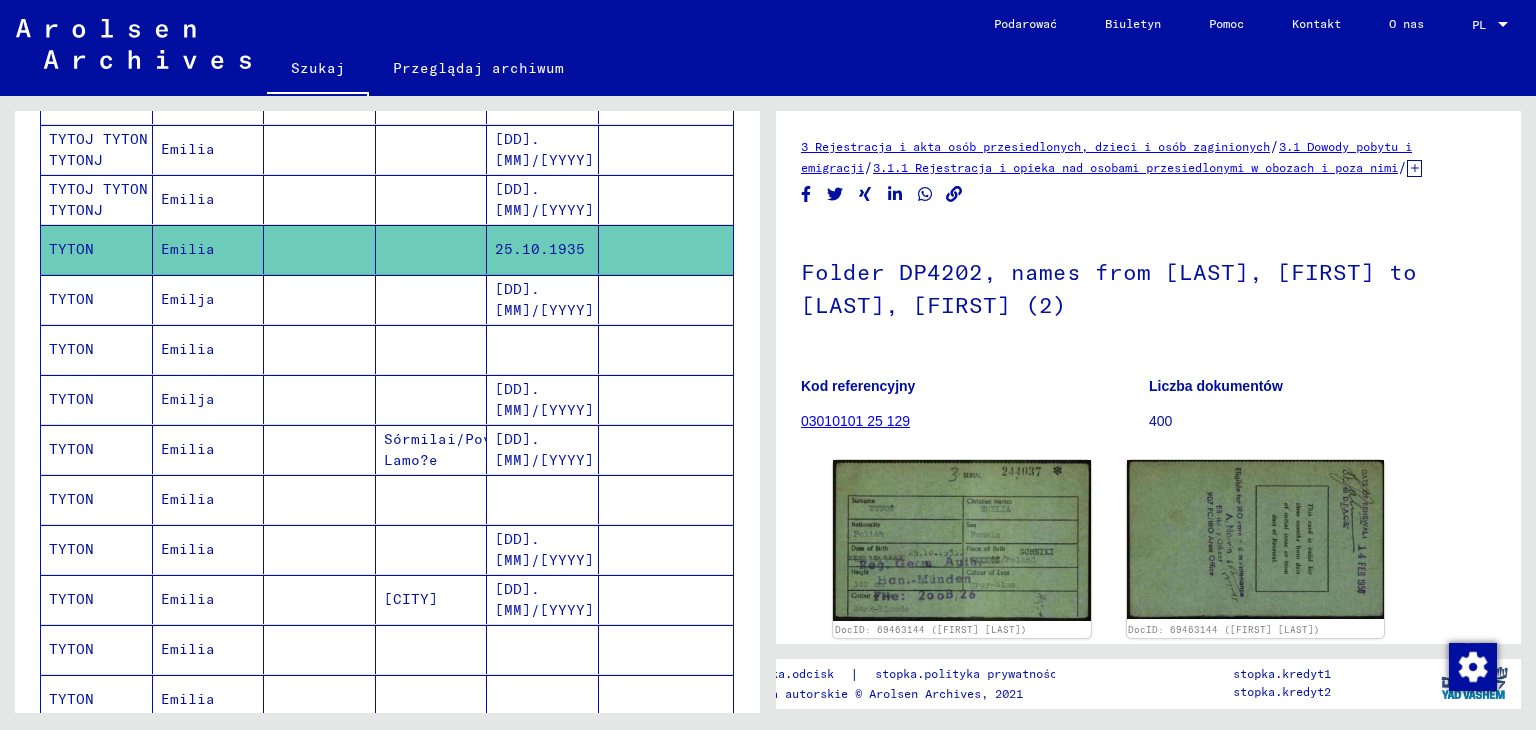 click on "TYTON" at bounding box center [71, 349] 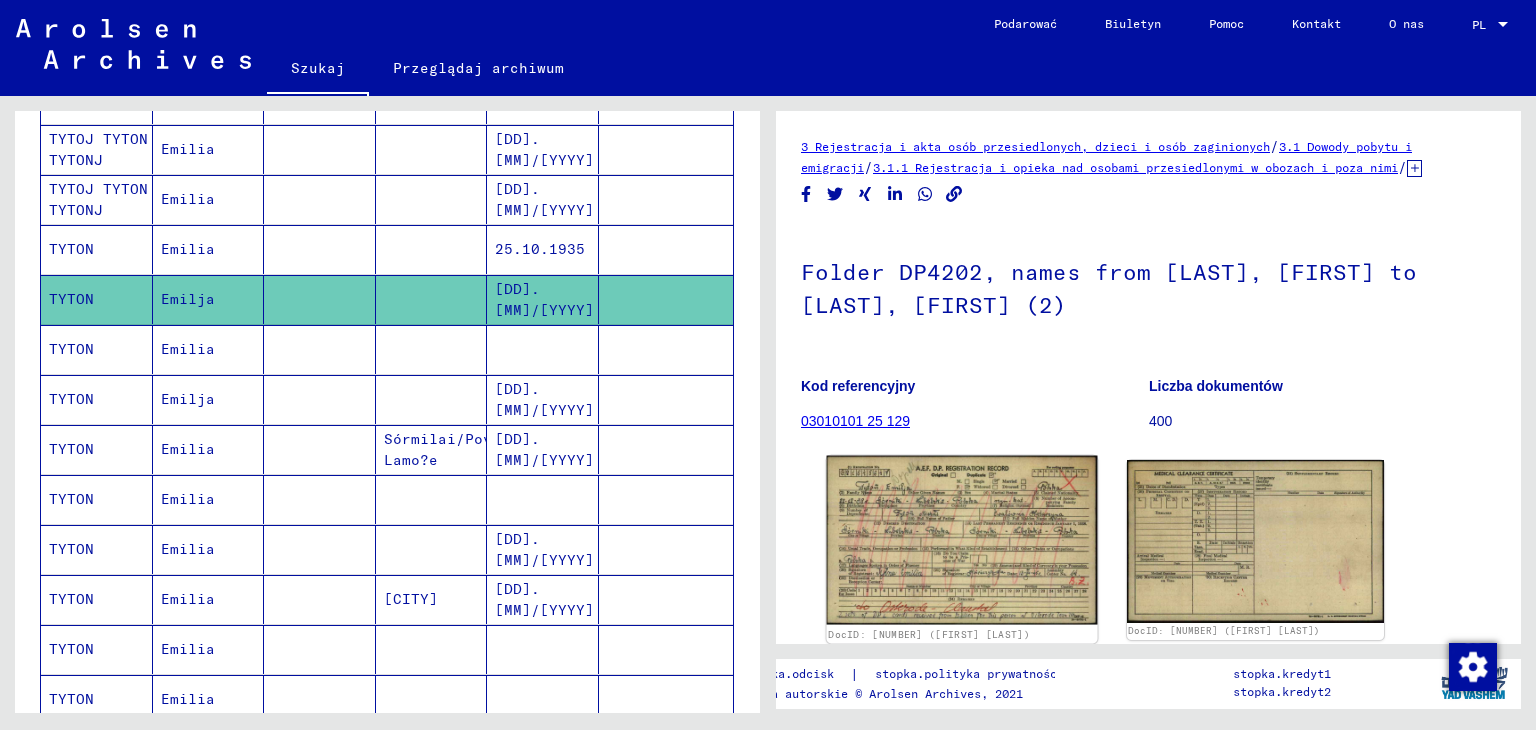 click 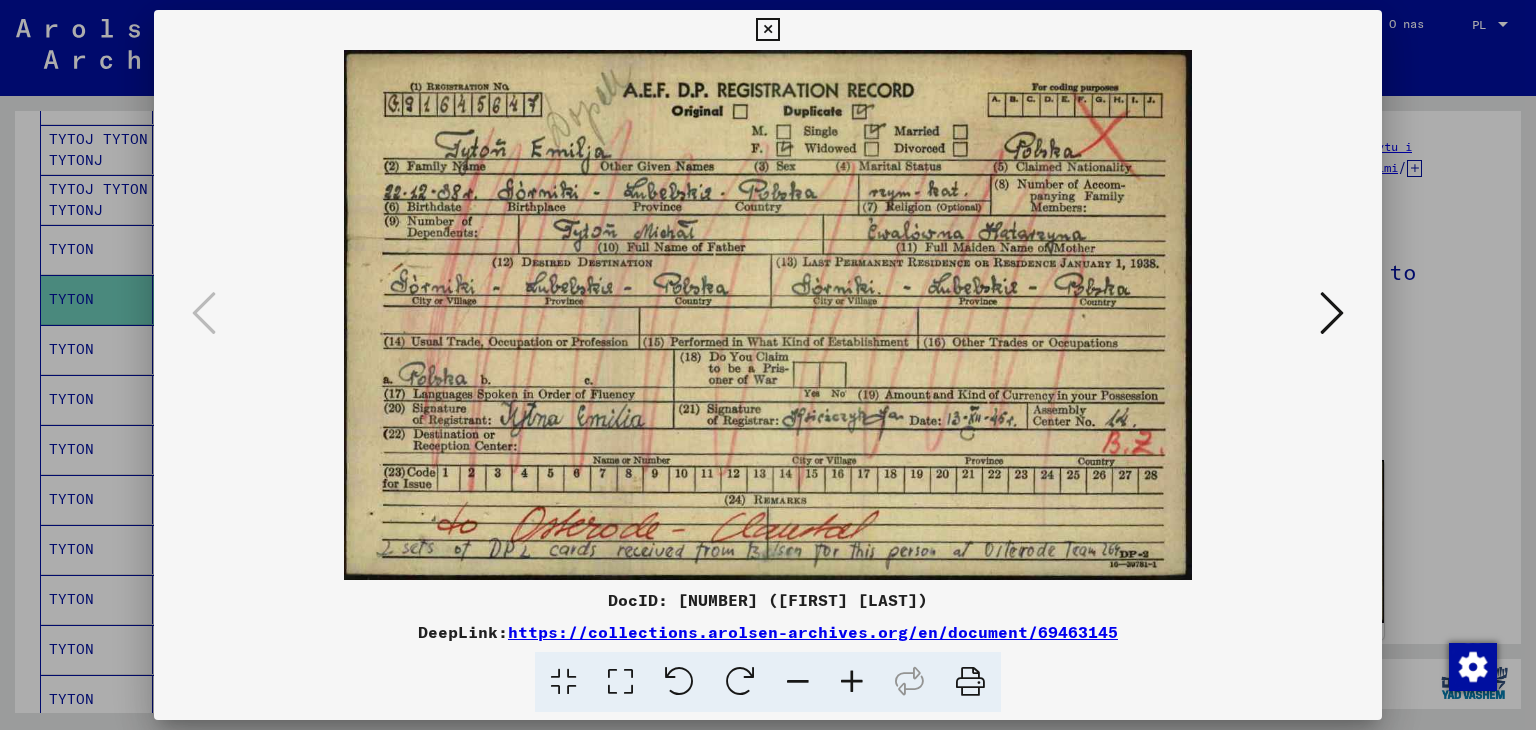 click at bounding box center (767, 30) 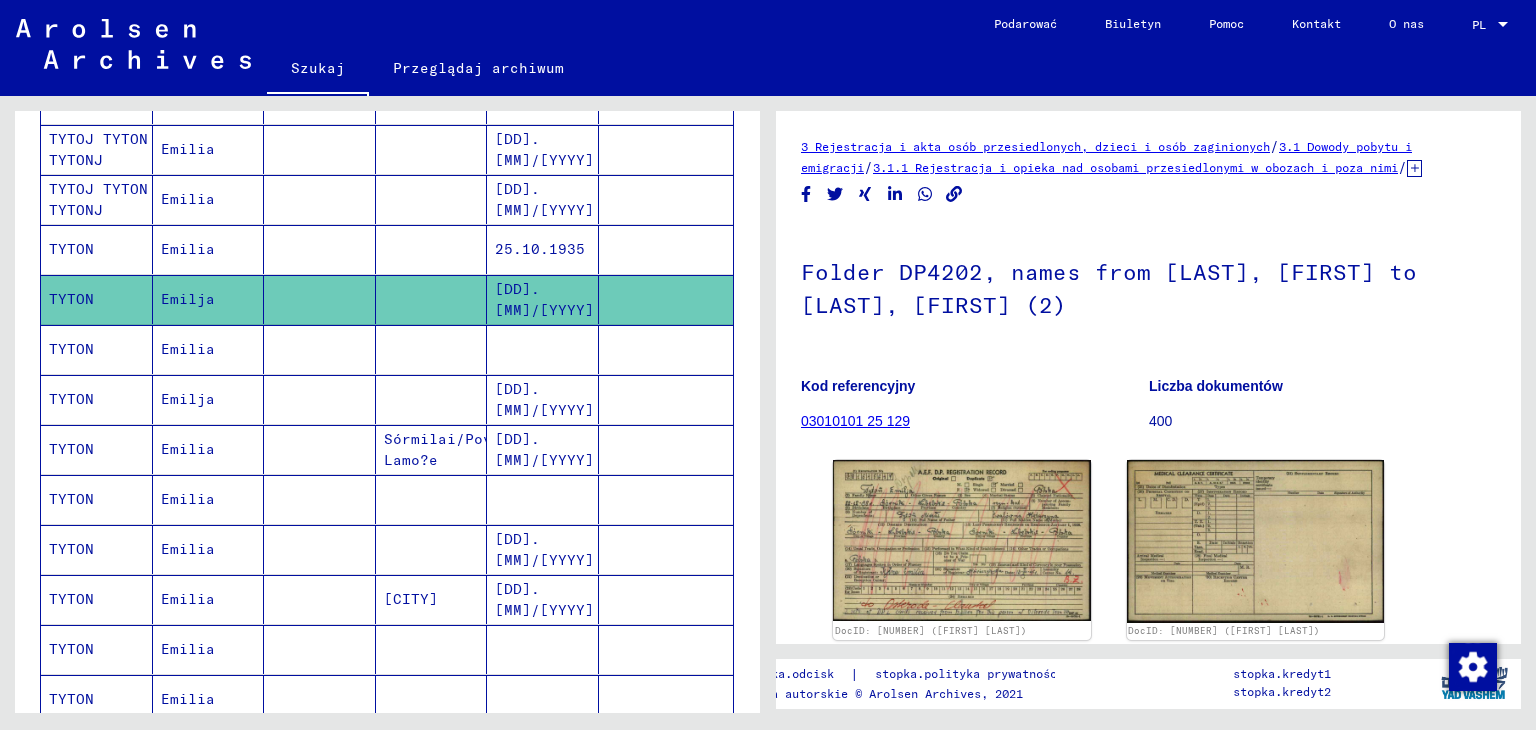 click on "TYTON" at bounding box center [71, 399] 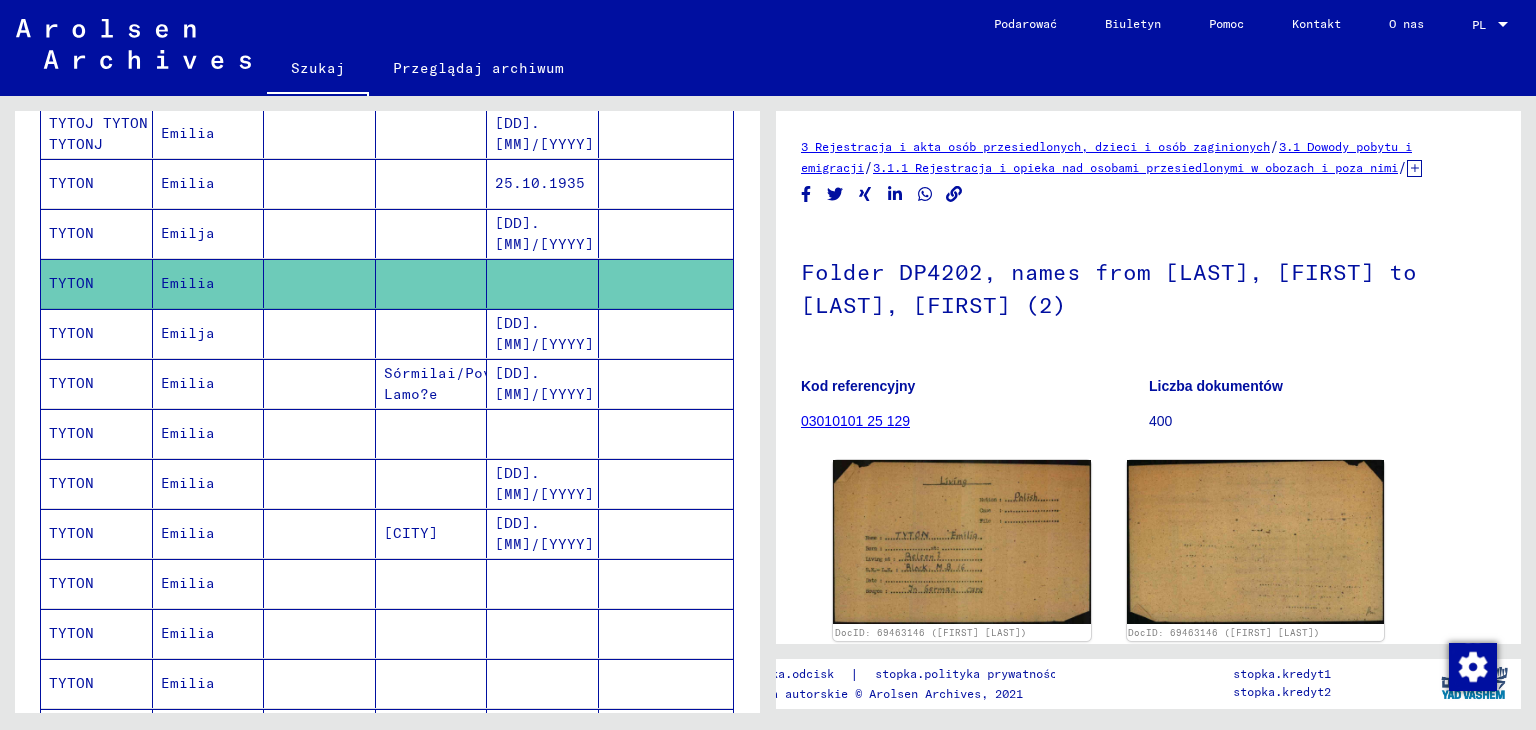 scroll, scrollTop: 438, scrollLeft: 0, axis: vertical 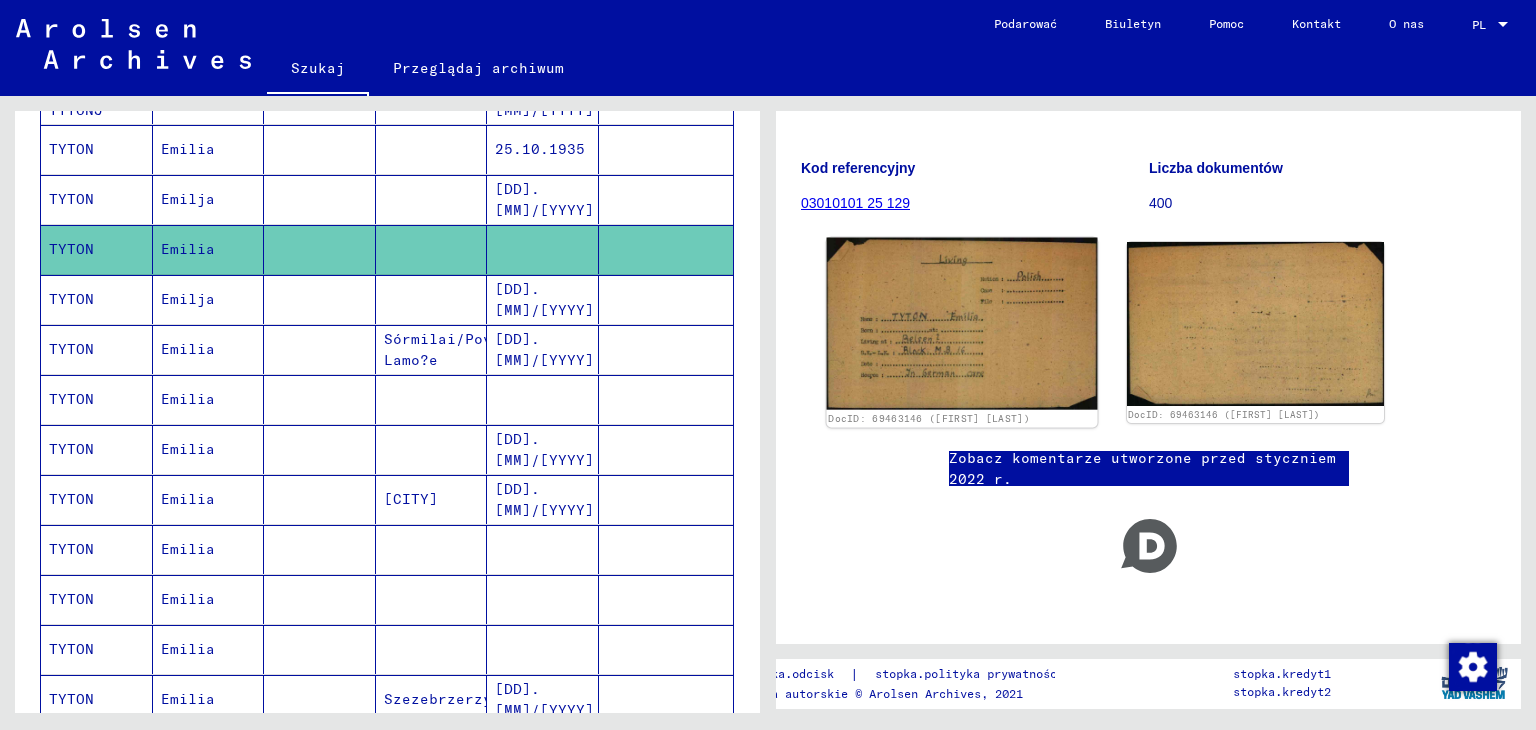 click 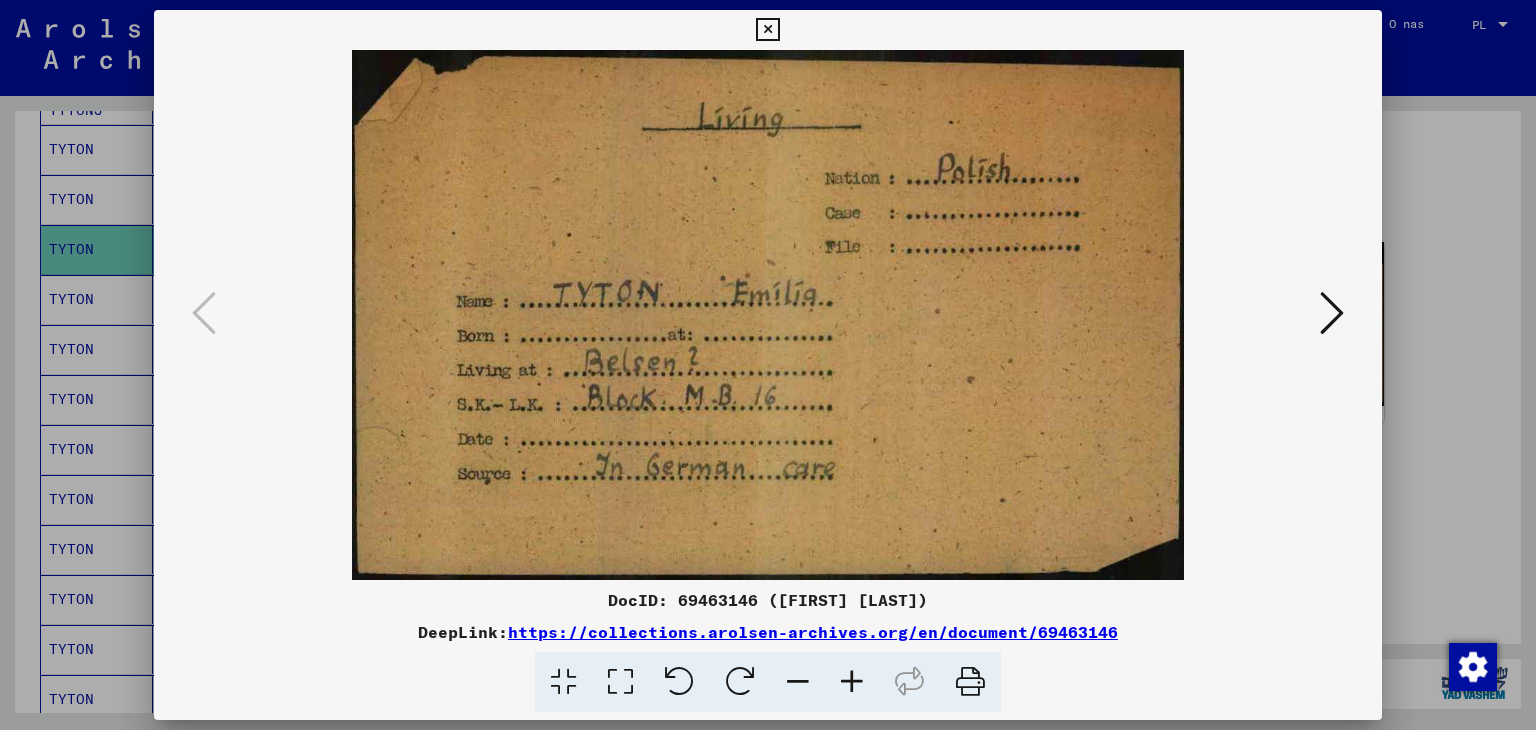 click at bounding box center (767, 30) 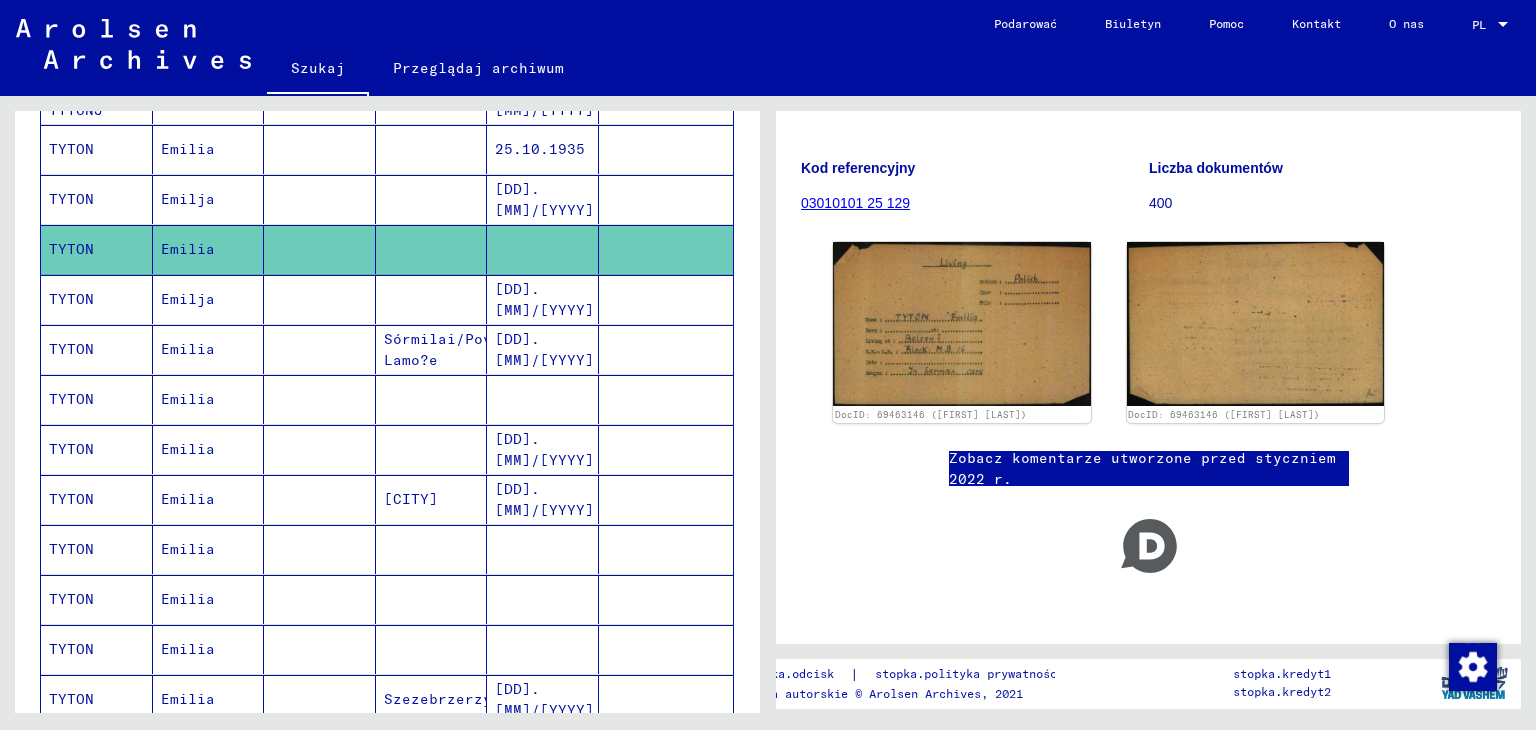 click on "TYTON" at bounding box center [71, 349] 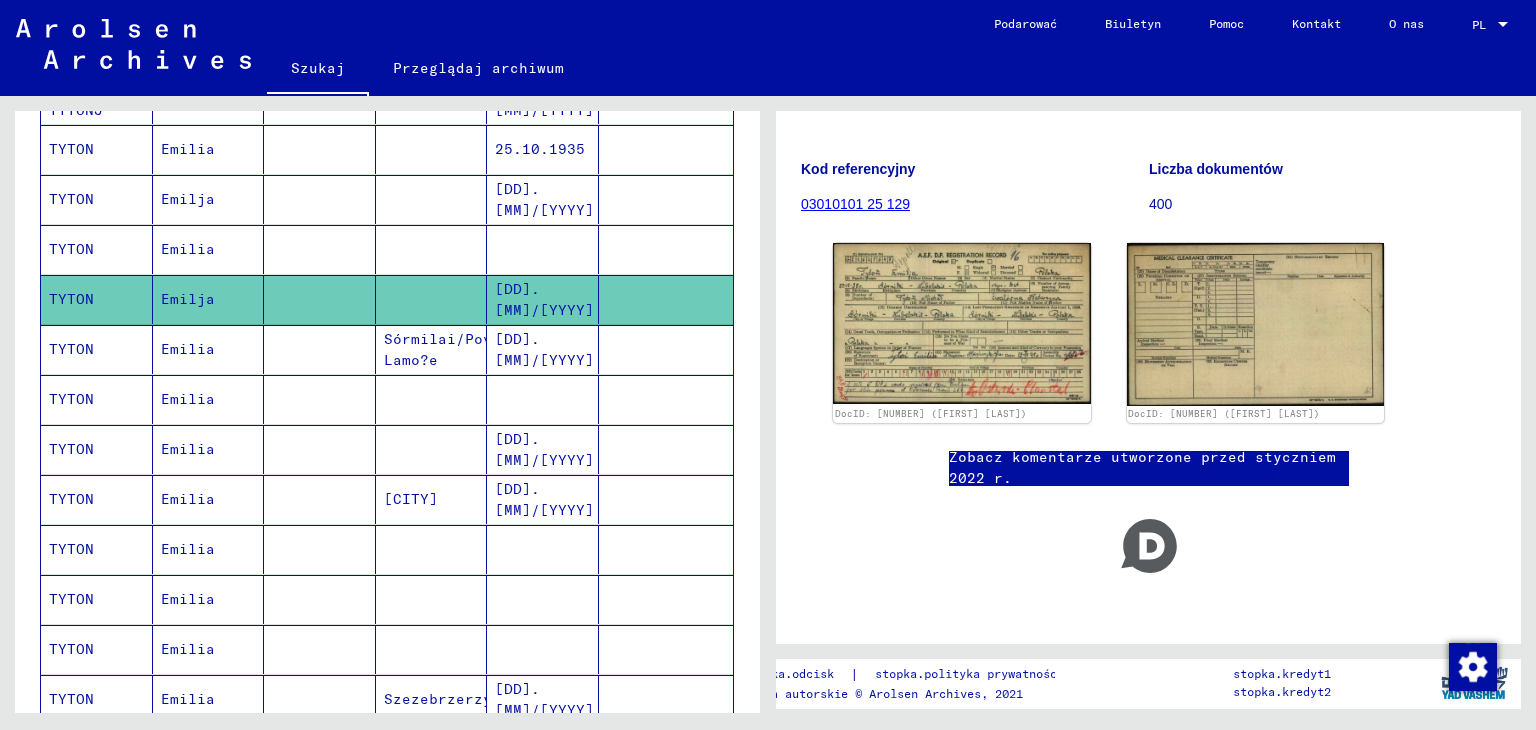 scroll, scrollTop: 253, scrollLeft: 0, axis: vertical 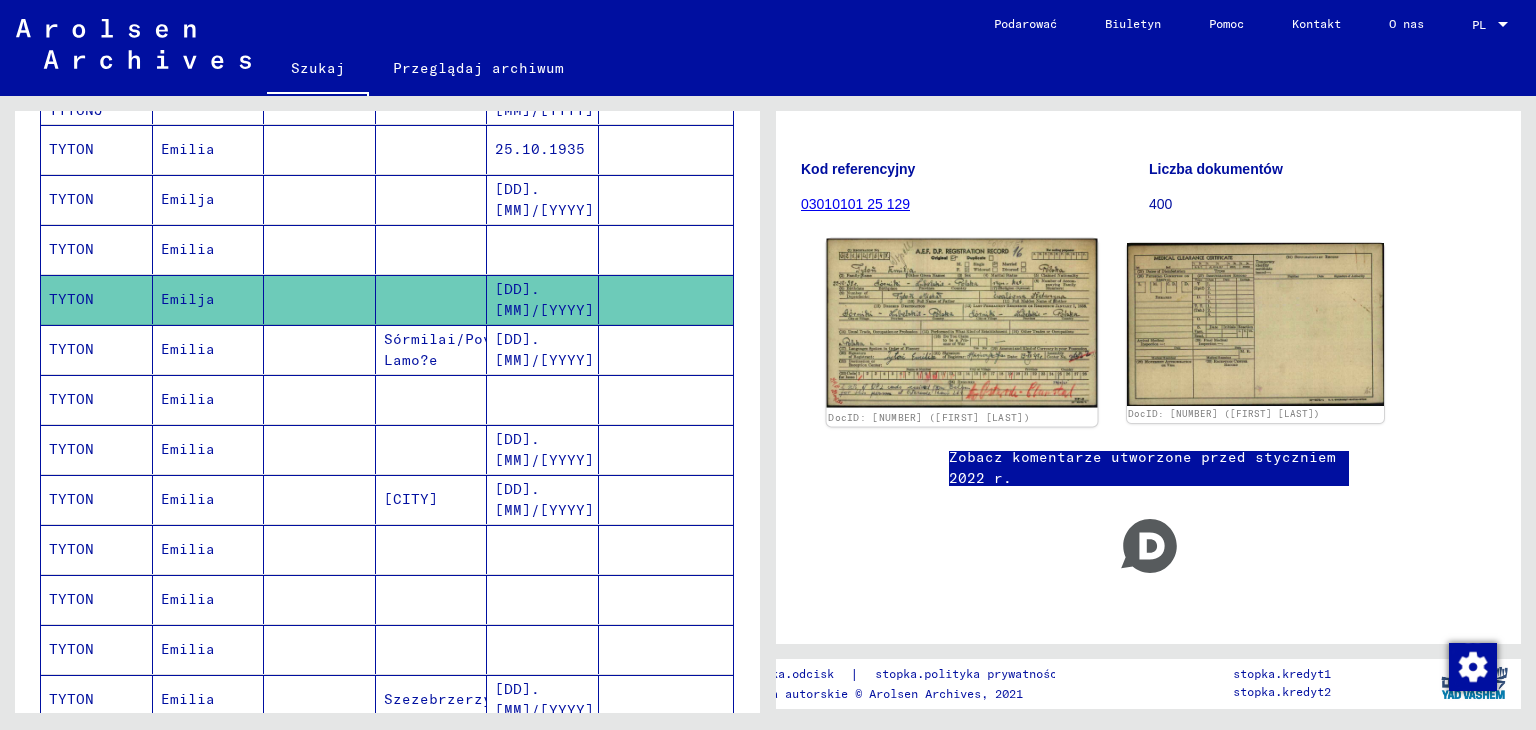 click 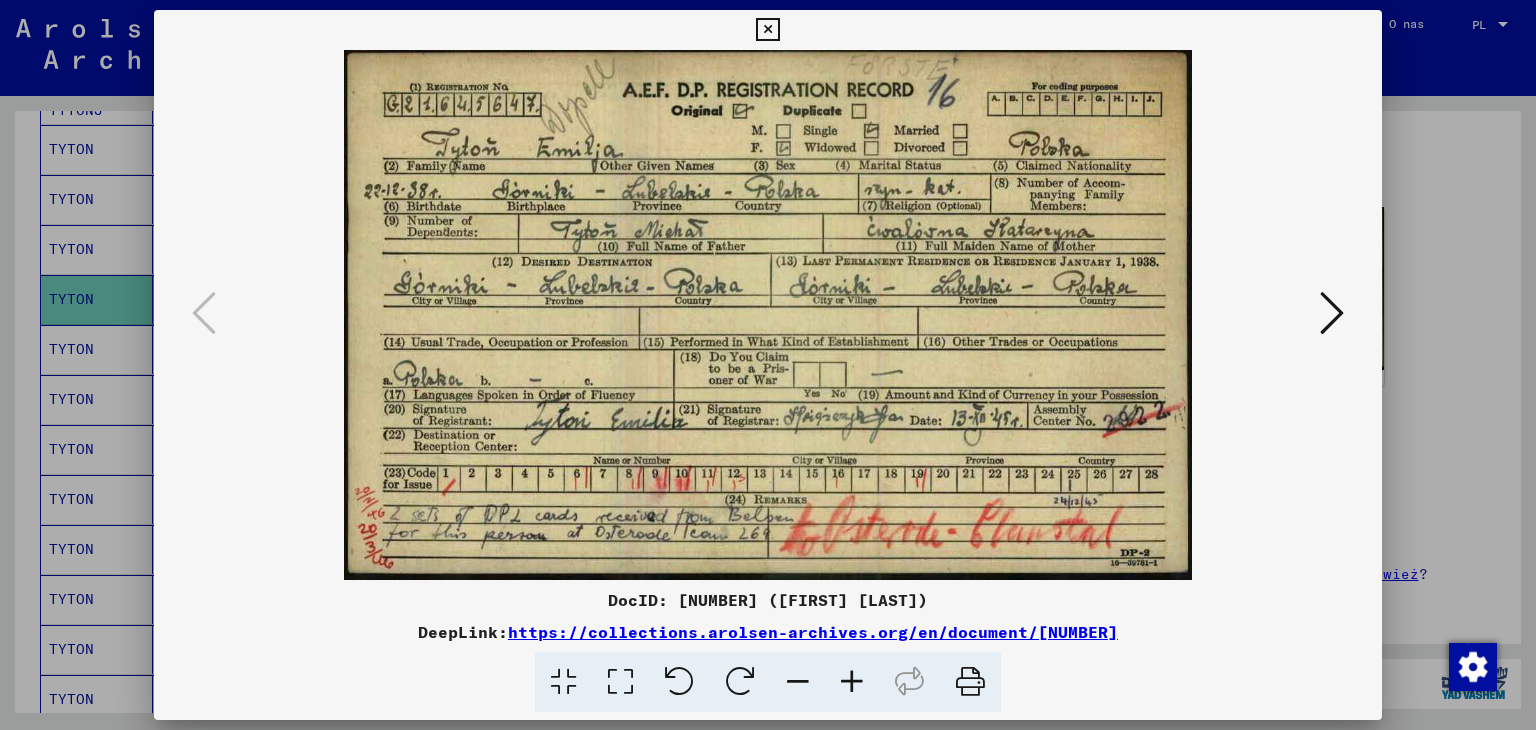 click at bounding box center (768, 315) 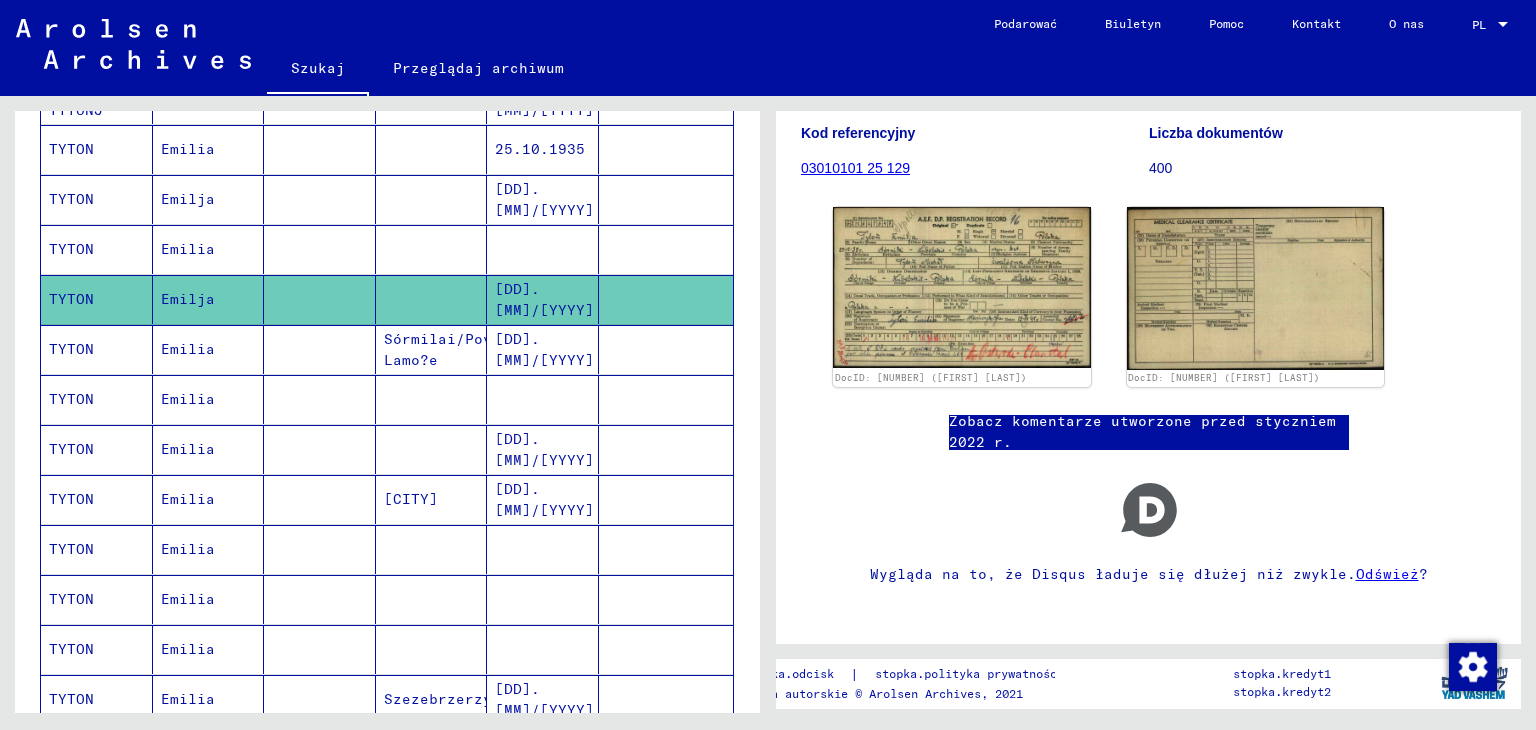 click on "TYTON" at bounding box center [71, 399] 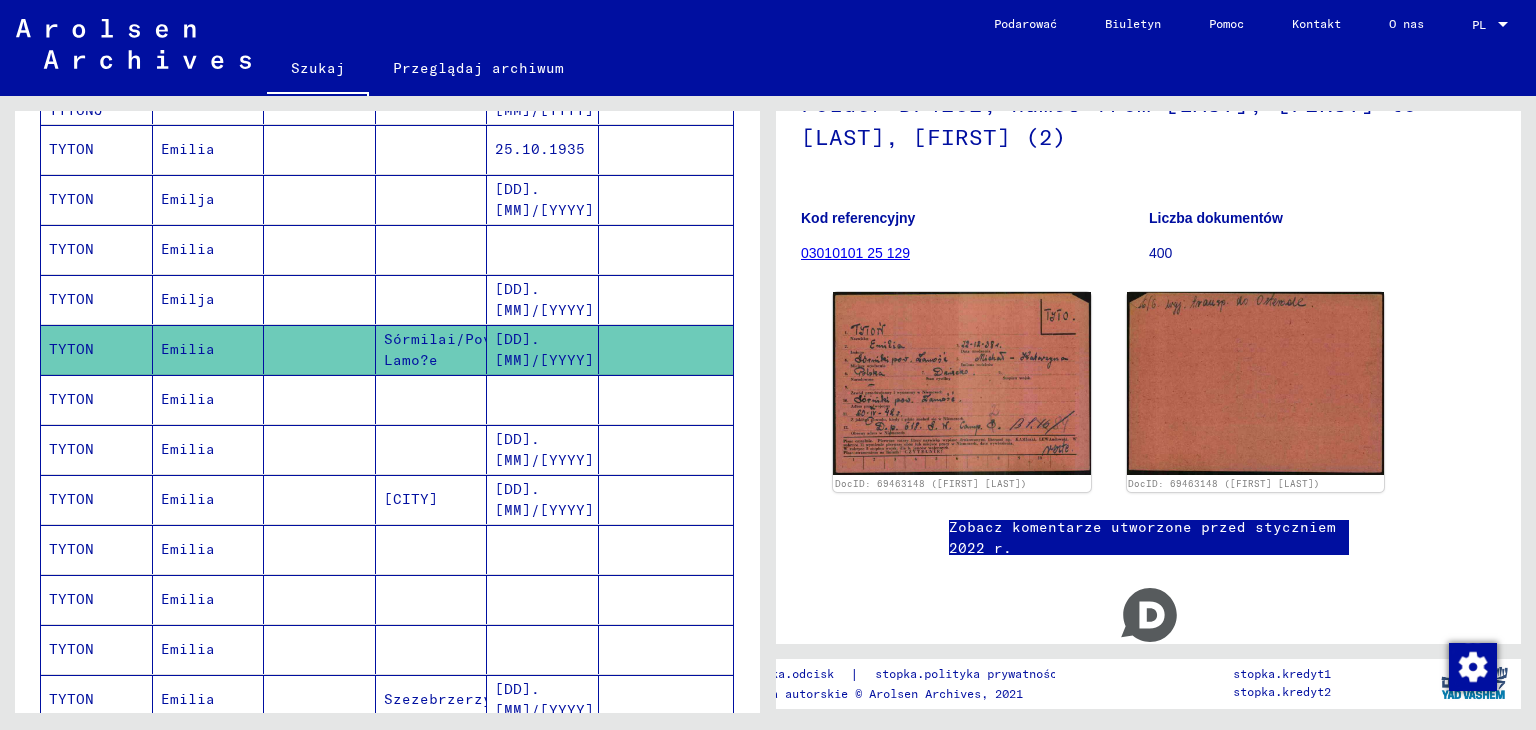 scroll, scrollTop: 200, scrollLeft: 0, axis: vertical 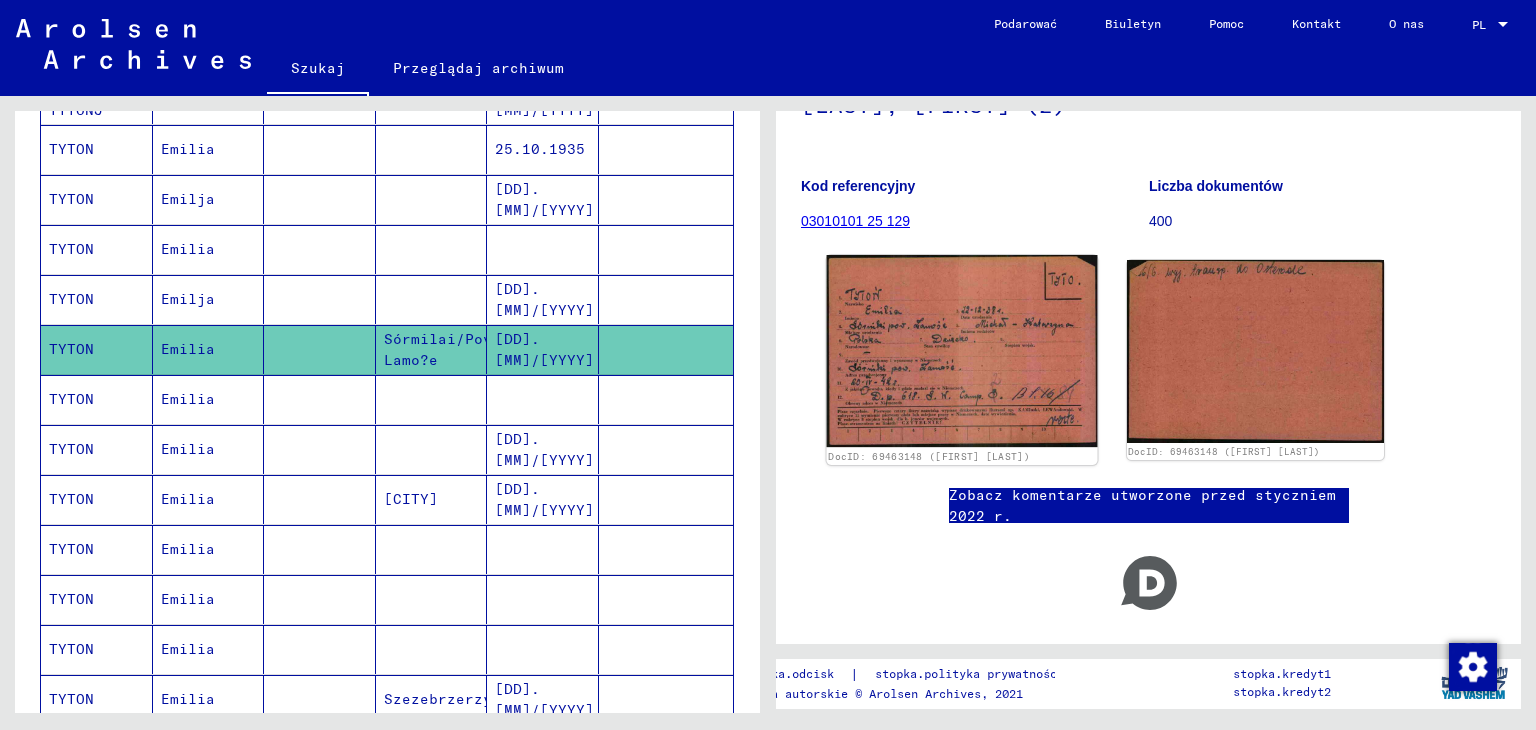 click 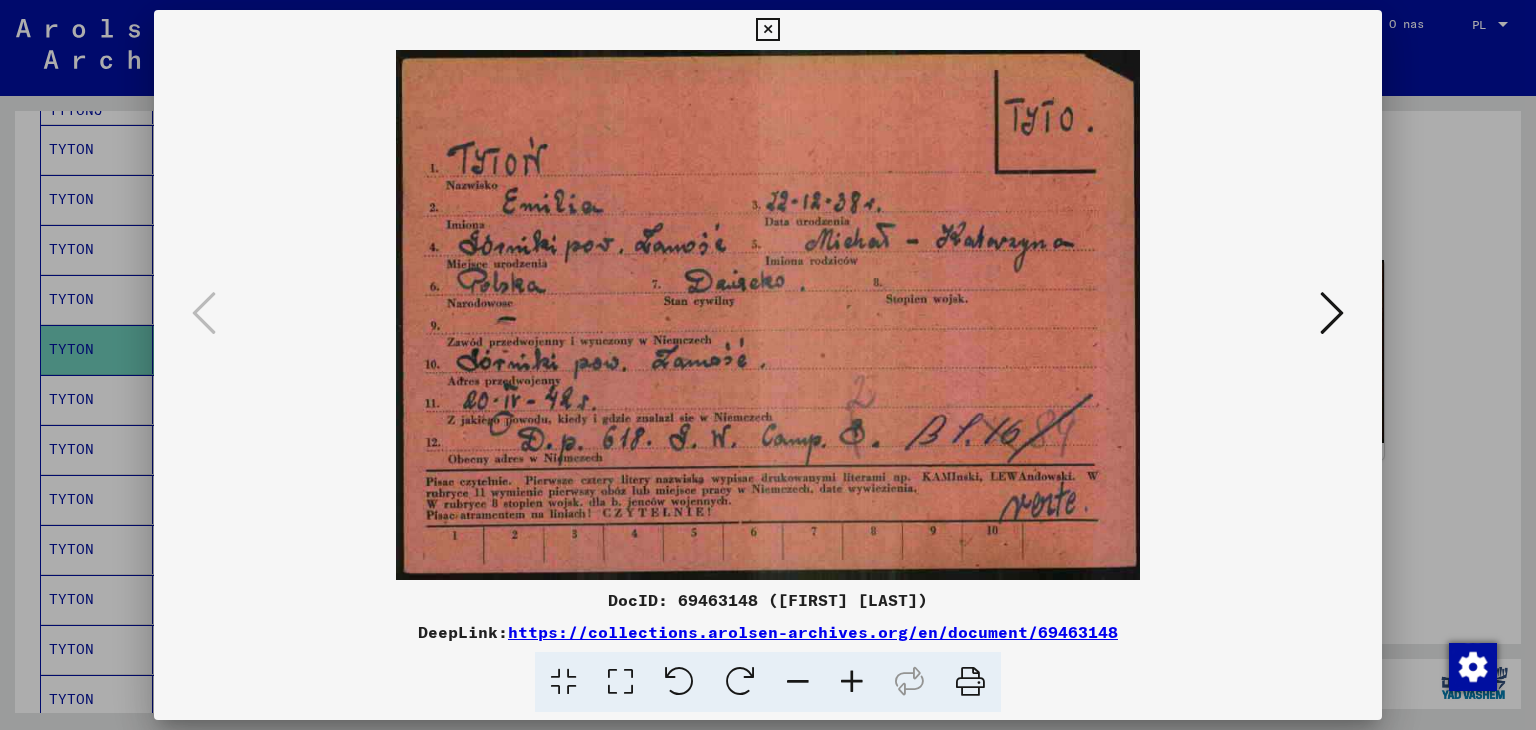 click at bounding box center (767, 30) 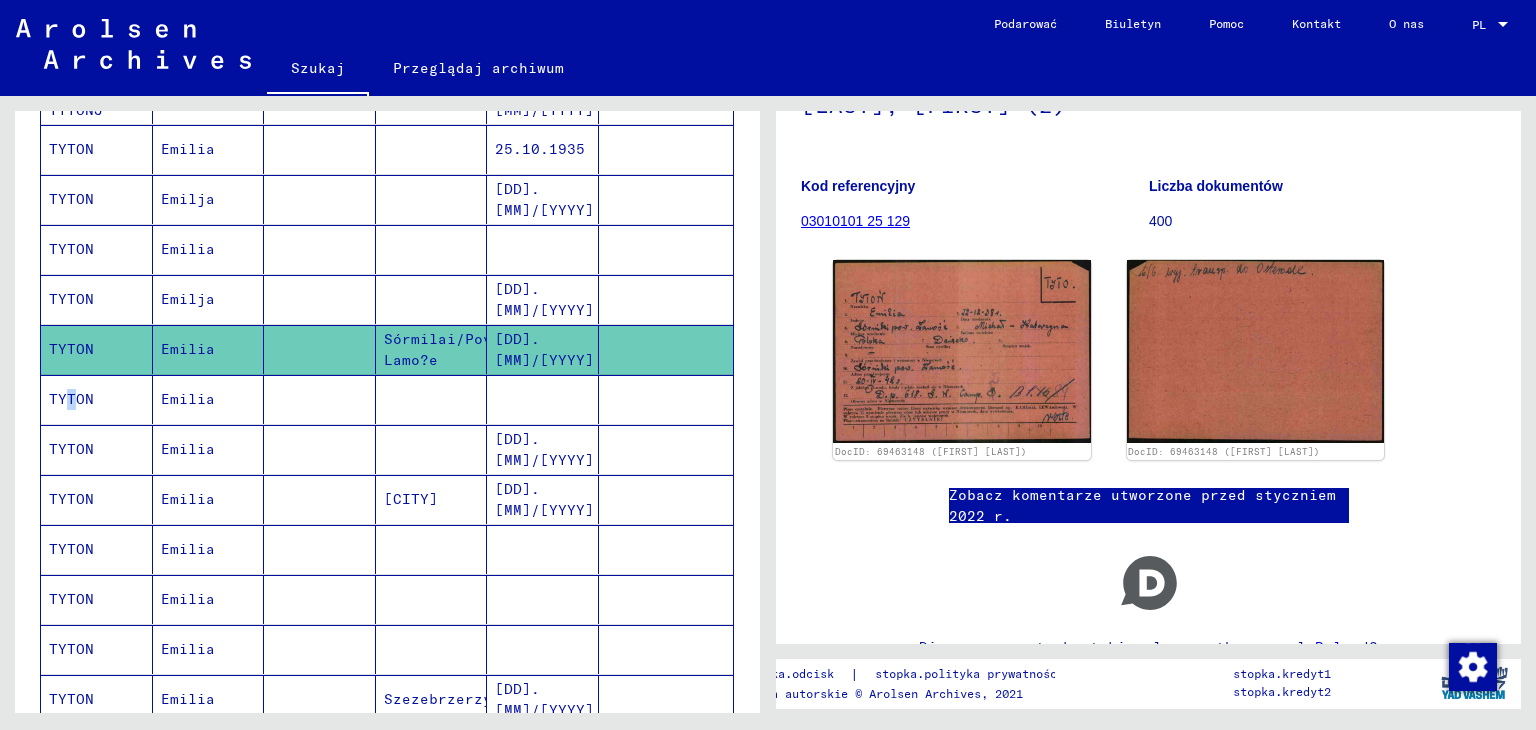 click on "TYTON" at bounding box center (71, 449) 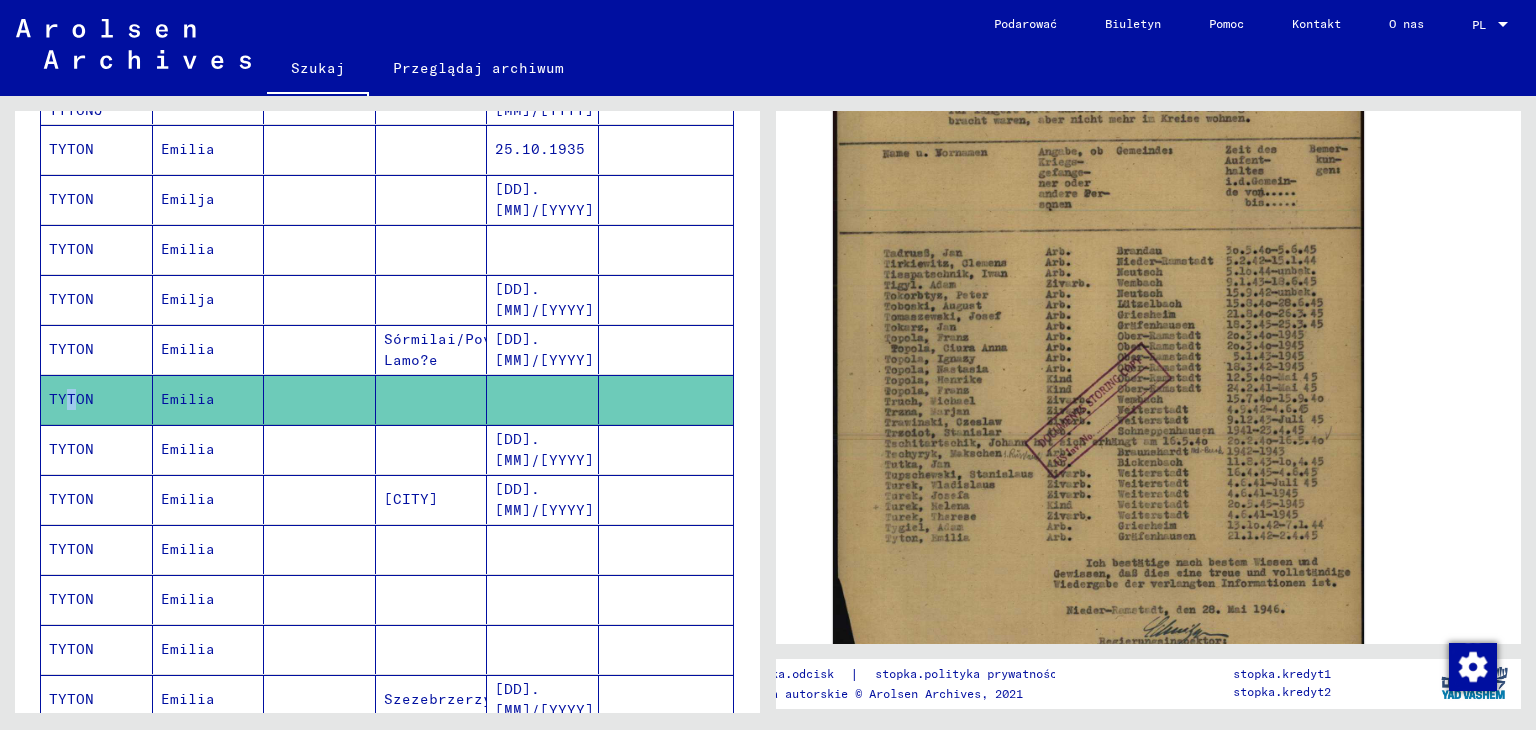 scroll, scrollTop: 600, scrollLeft: 0, axis: vertical 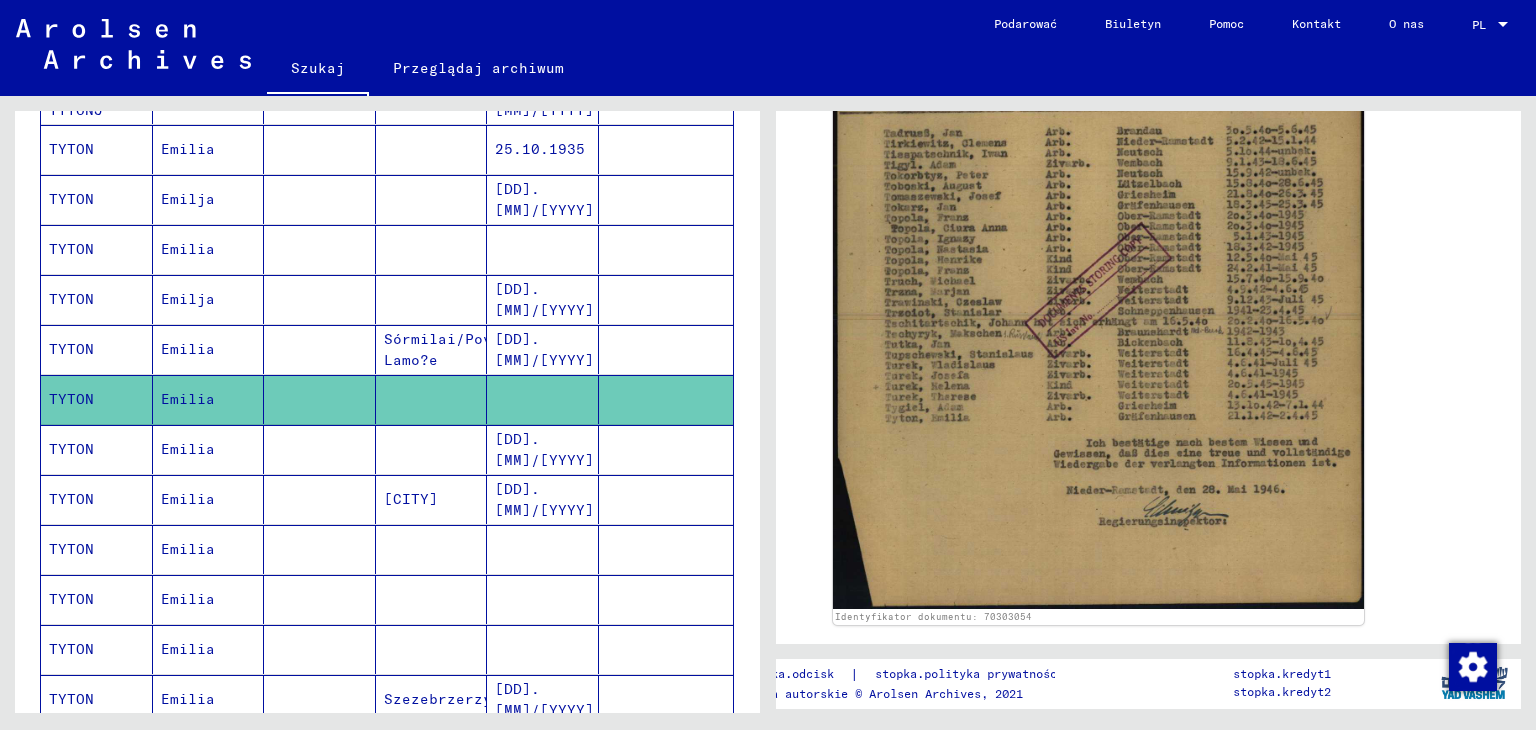 click on "TYTON" at bounding box center (71, 499) 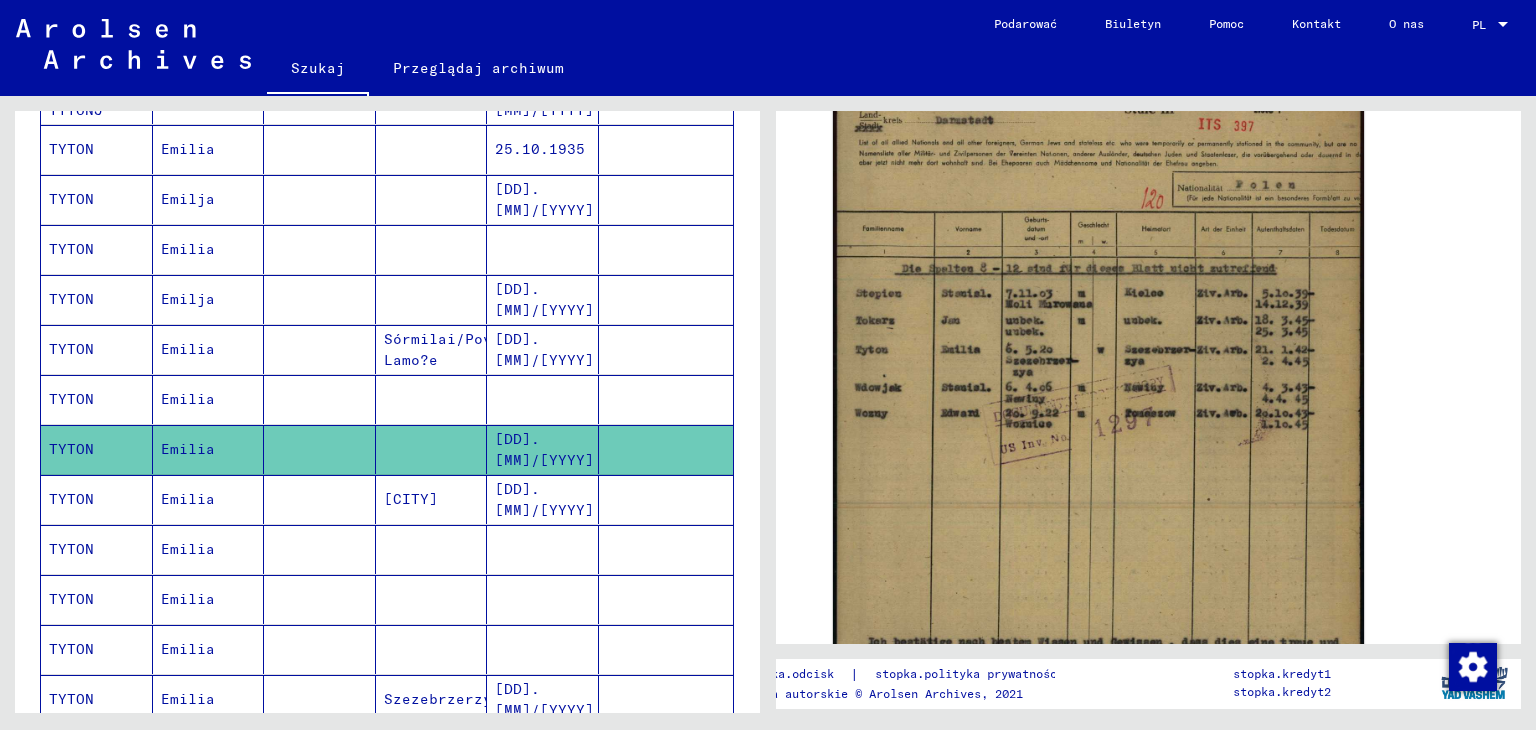 scroll, scrollTop: 500, scrollLeft: 0, axis: vertical 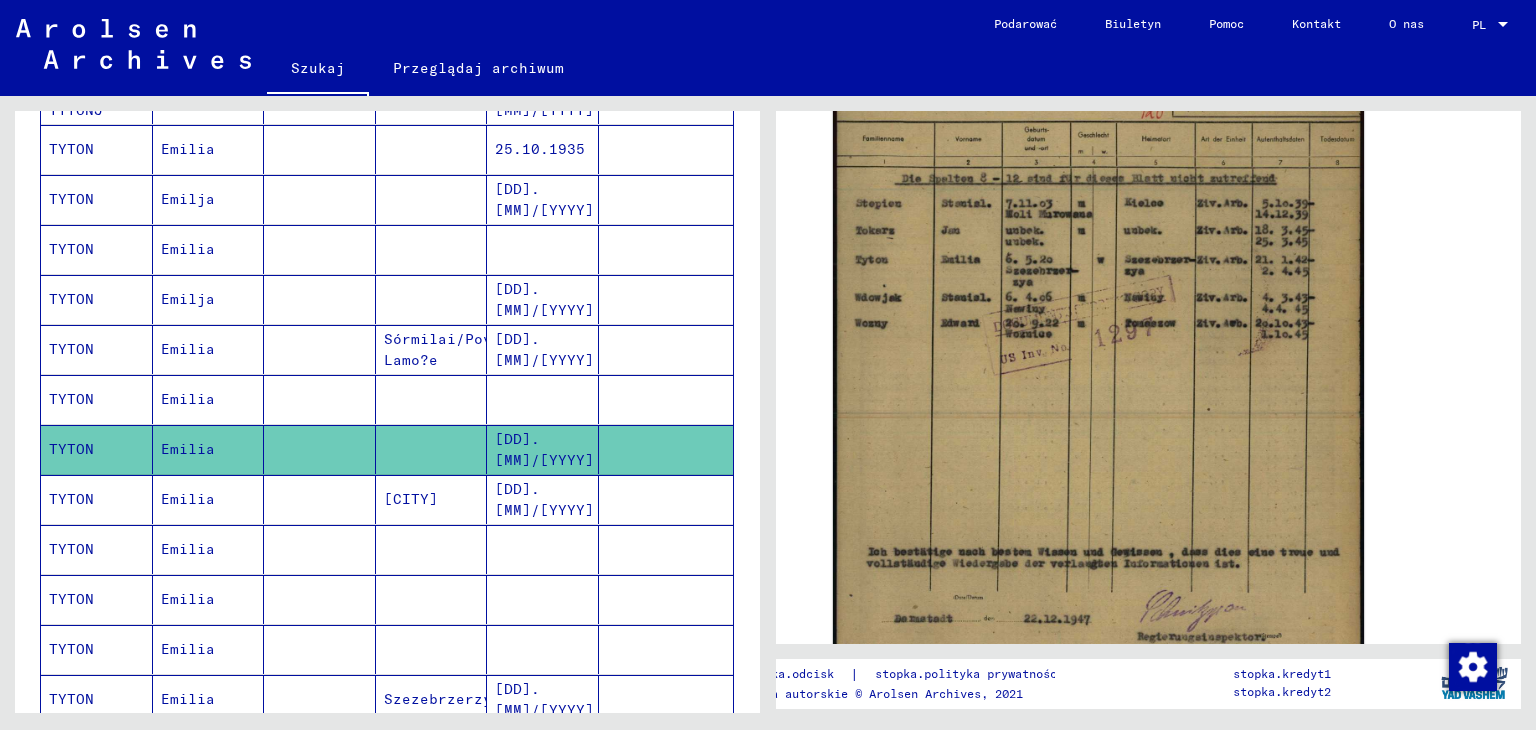 click on "TYTON" at bounding box center (71, 549) 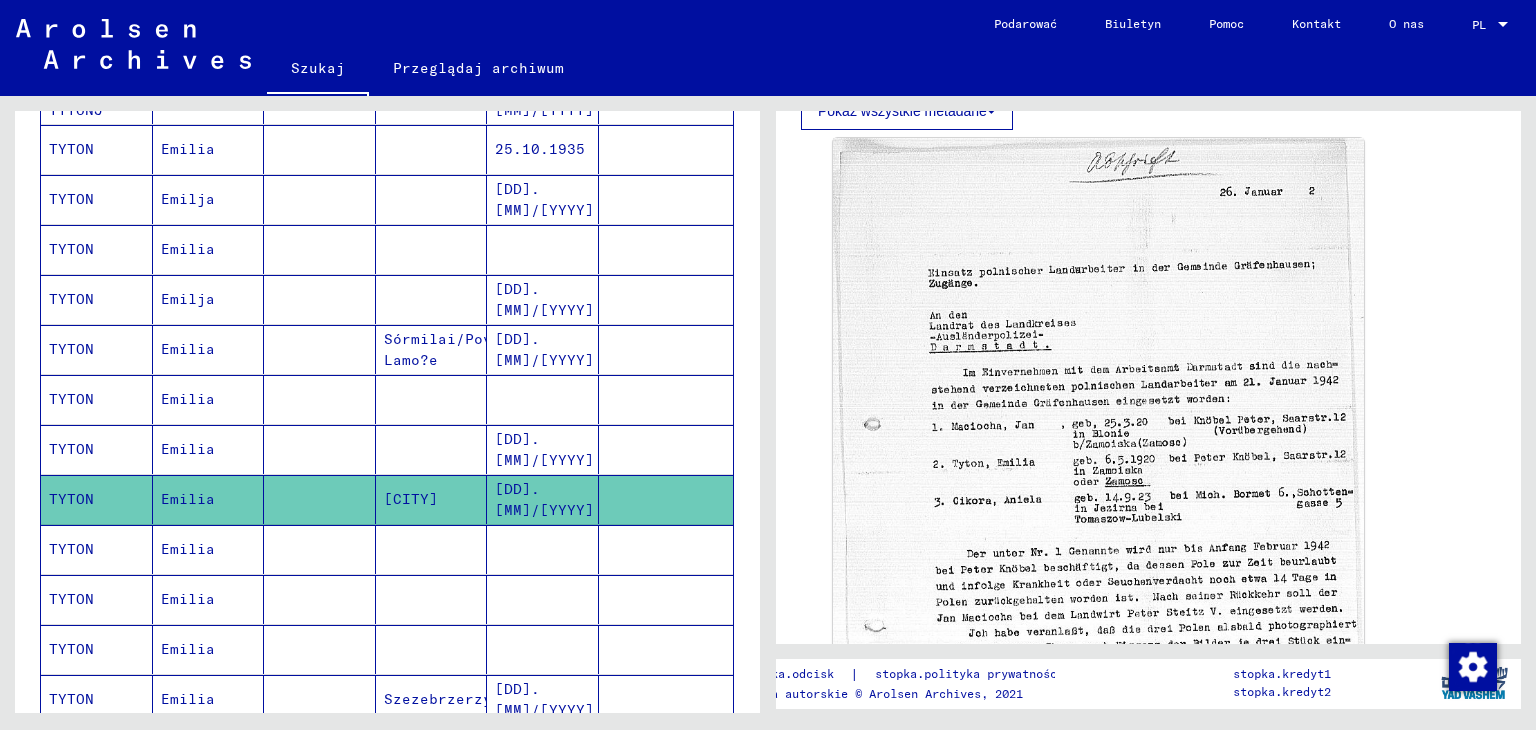 scroll, scrollTop: 700, scrollLeft: 0, axis: vertical 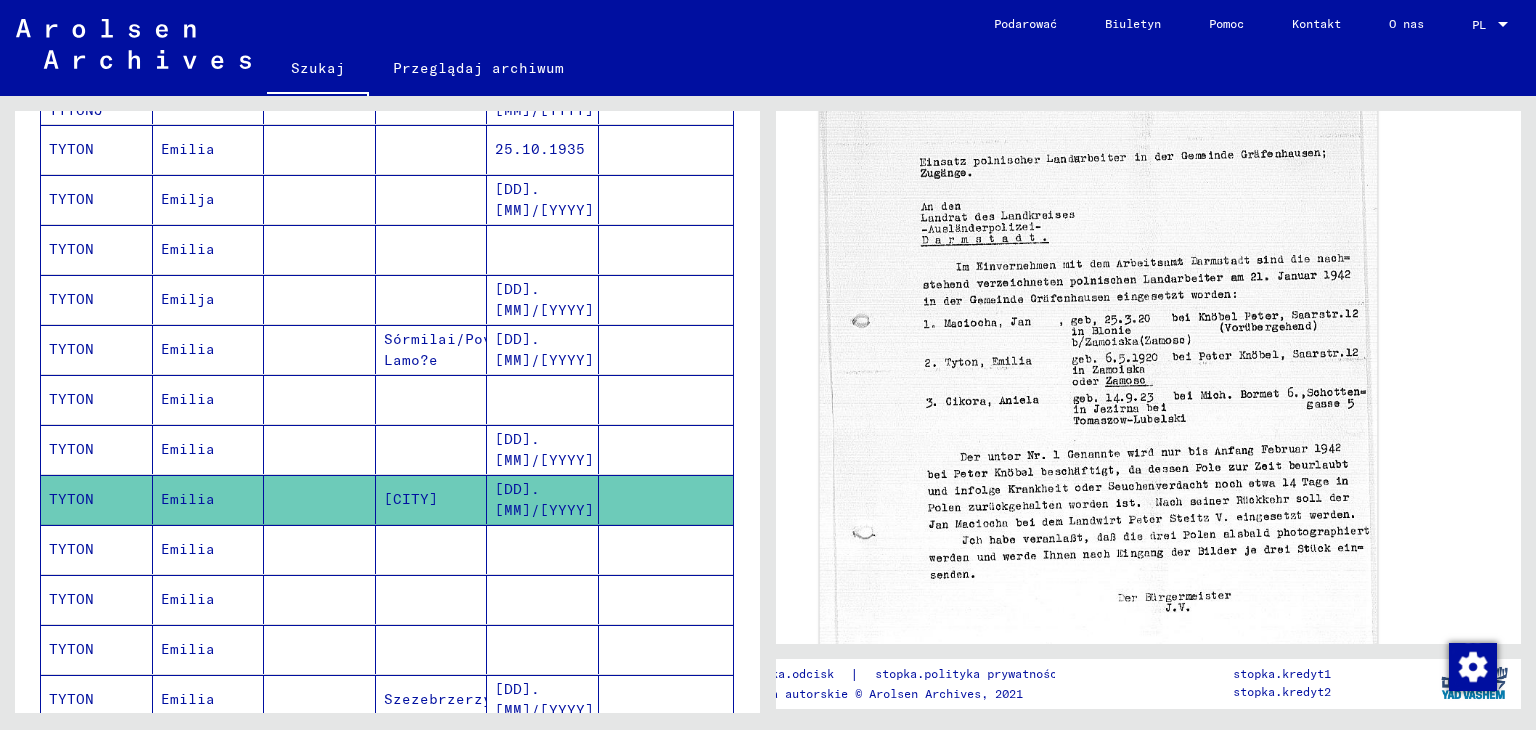 click 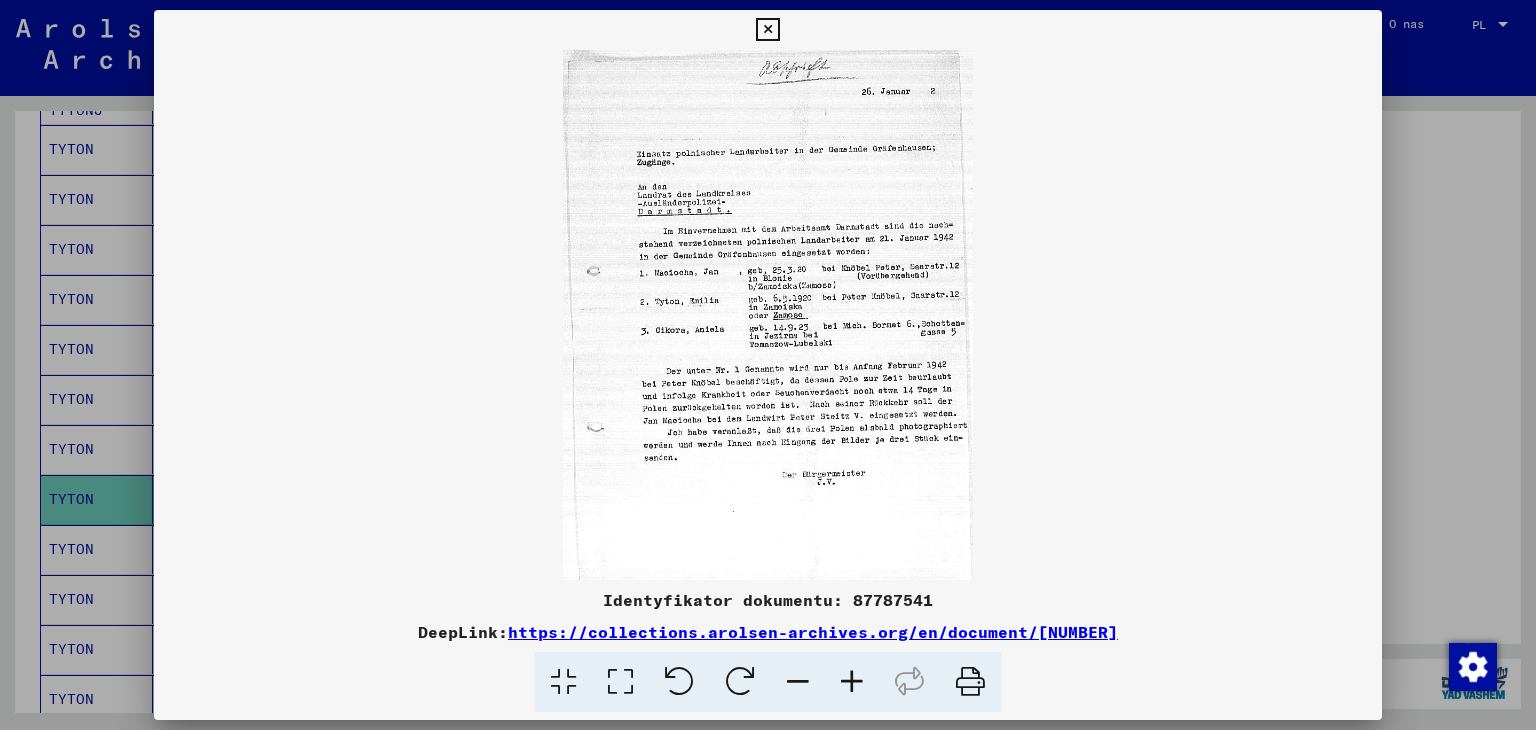 click at bounding box center [767, 30] 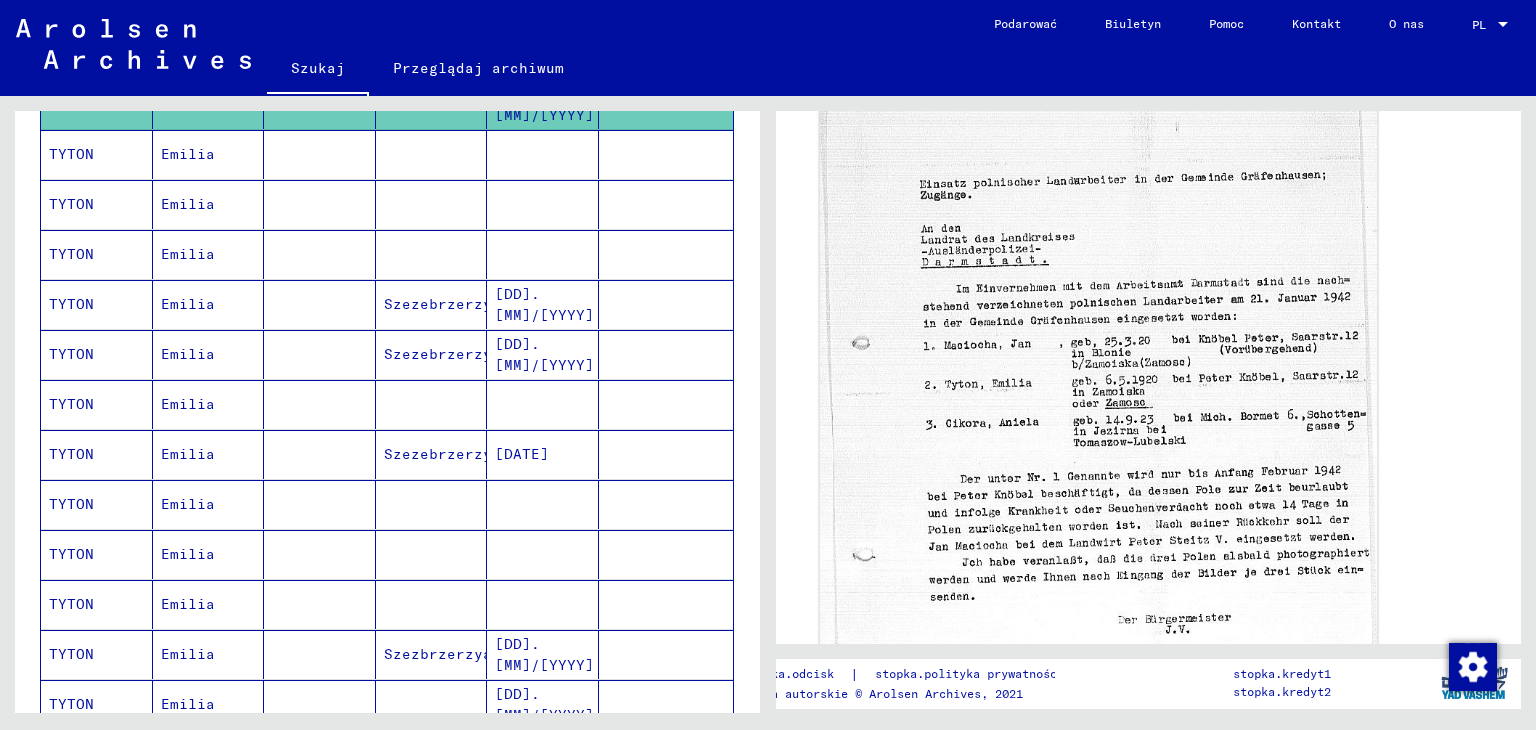 scroll, scrollTop: 838, scrollLeft: 0, axis: vertical 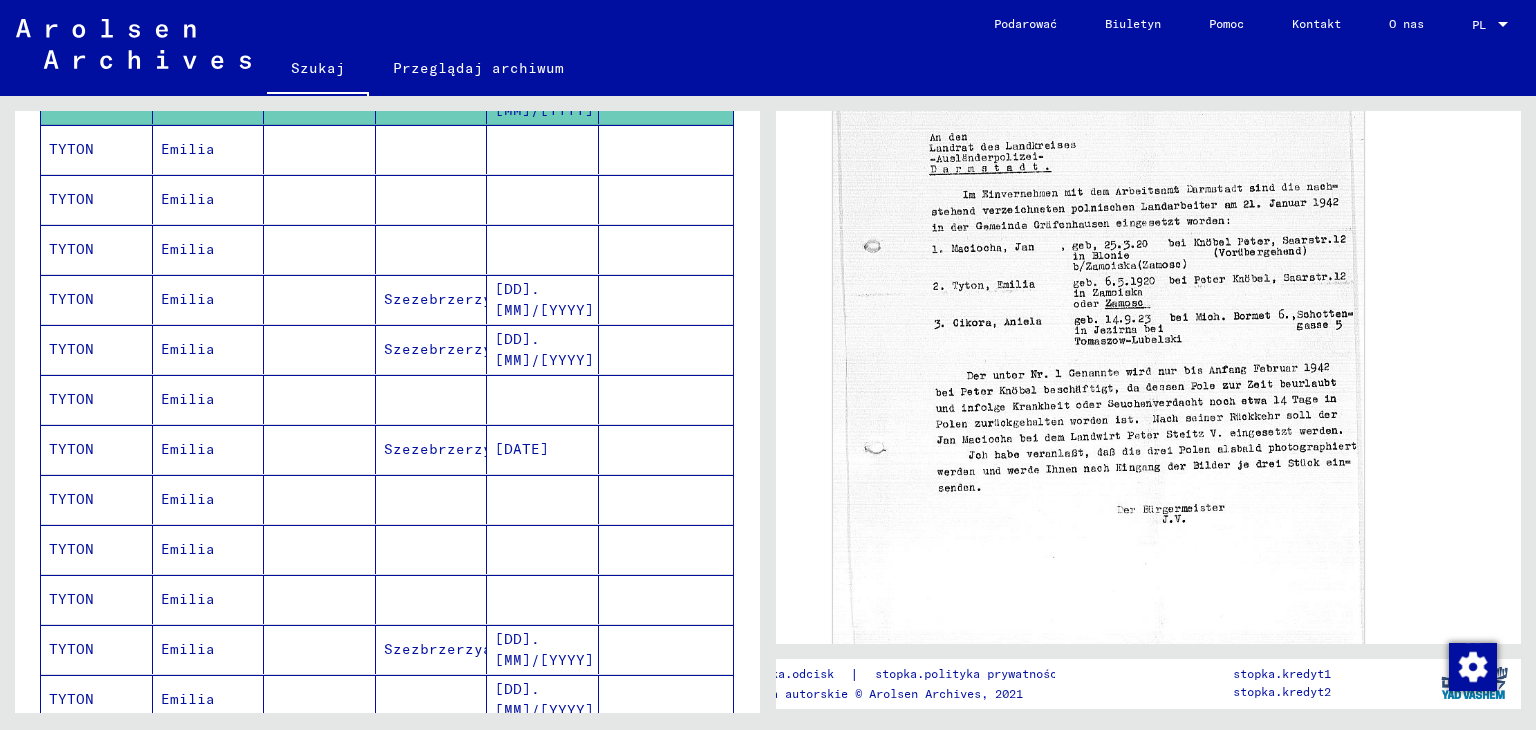 click on "TYTON" at bounding box center (71, 399) 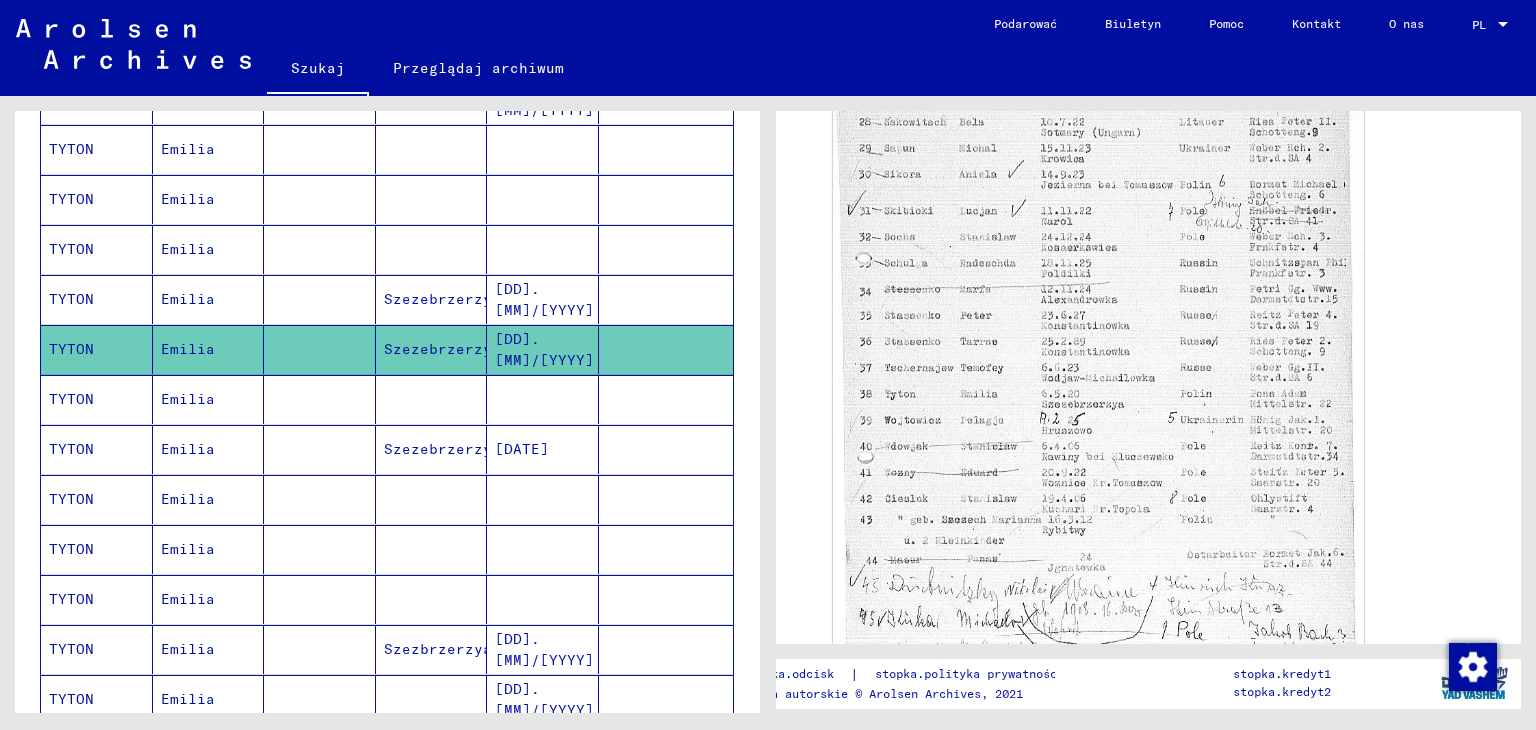 scroll, scrollTop: 800, scrollLeft: 0, axis: vertical 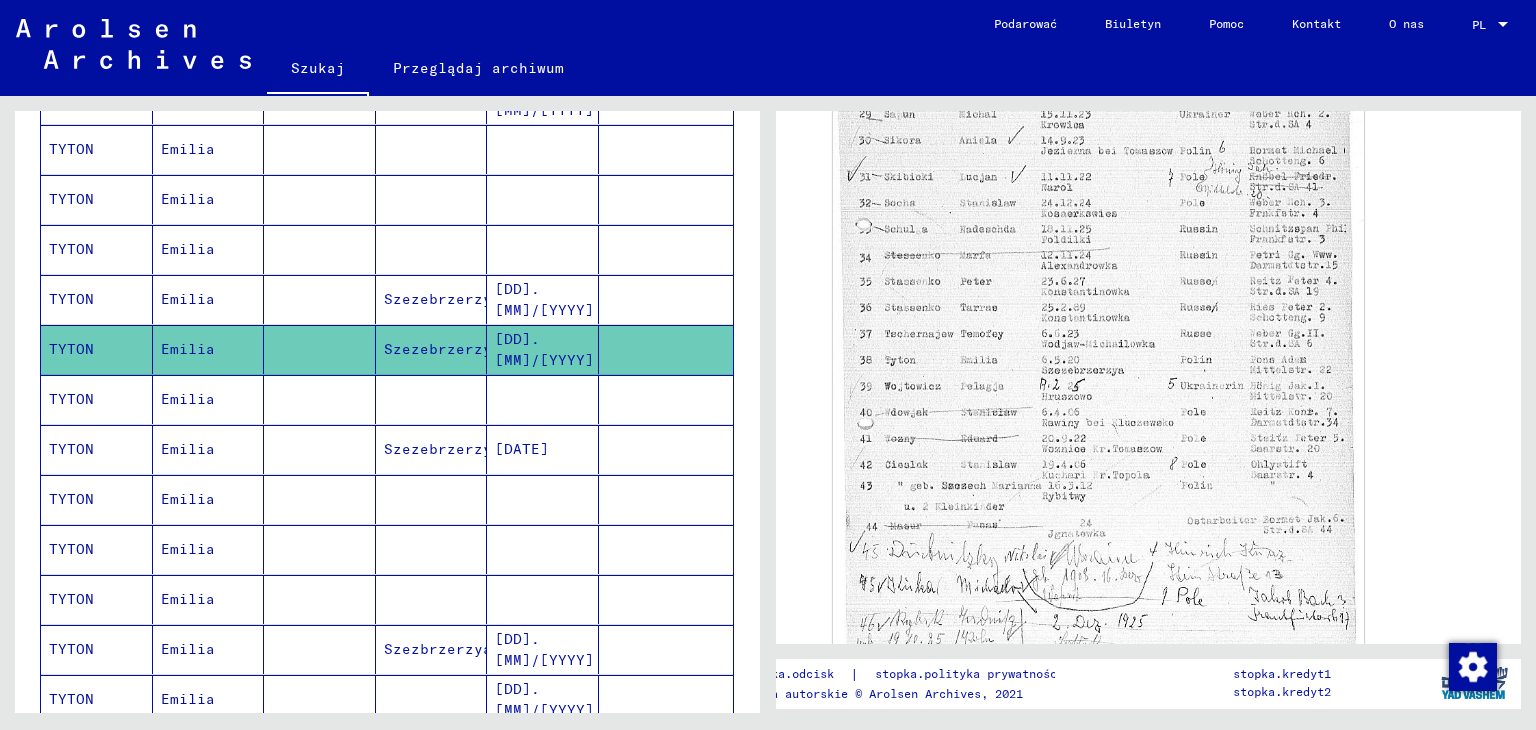 click on "TYTON" at bounding box center (71, 449) 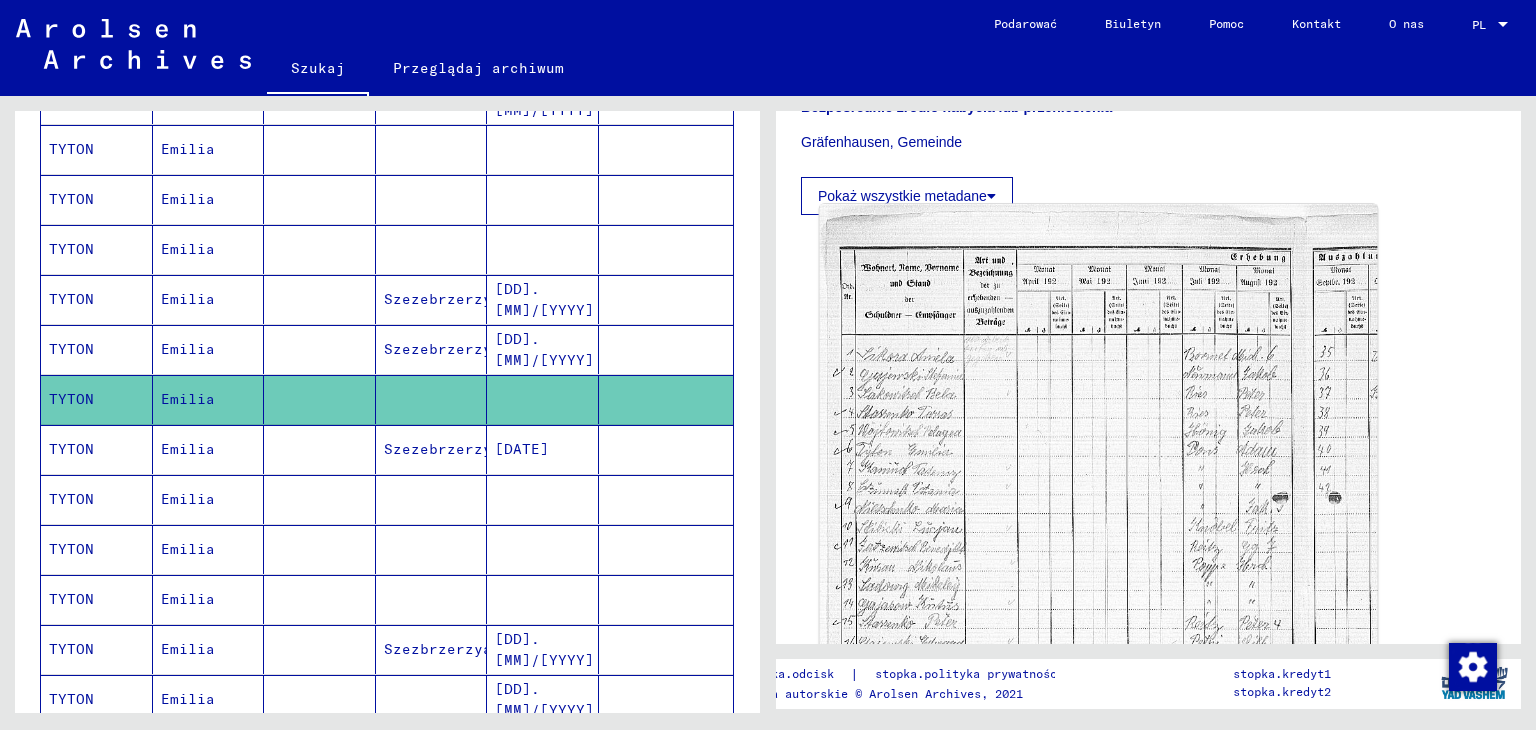 scroll, scrollTop: 500, scrollLeft: 0, axis: vertical 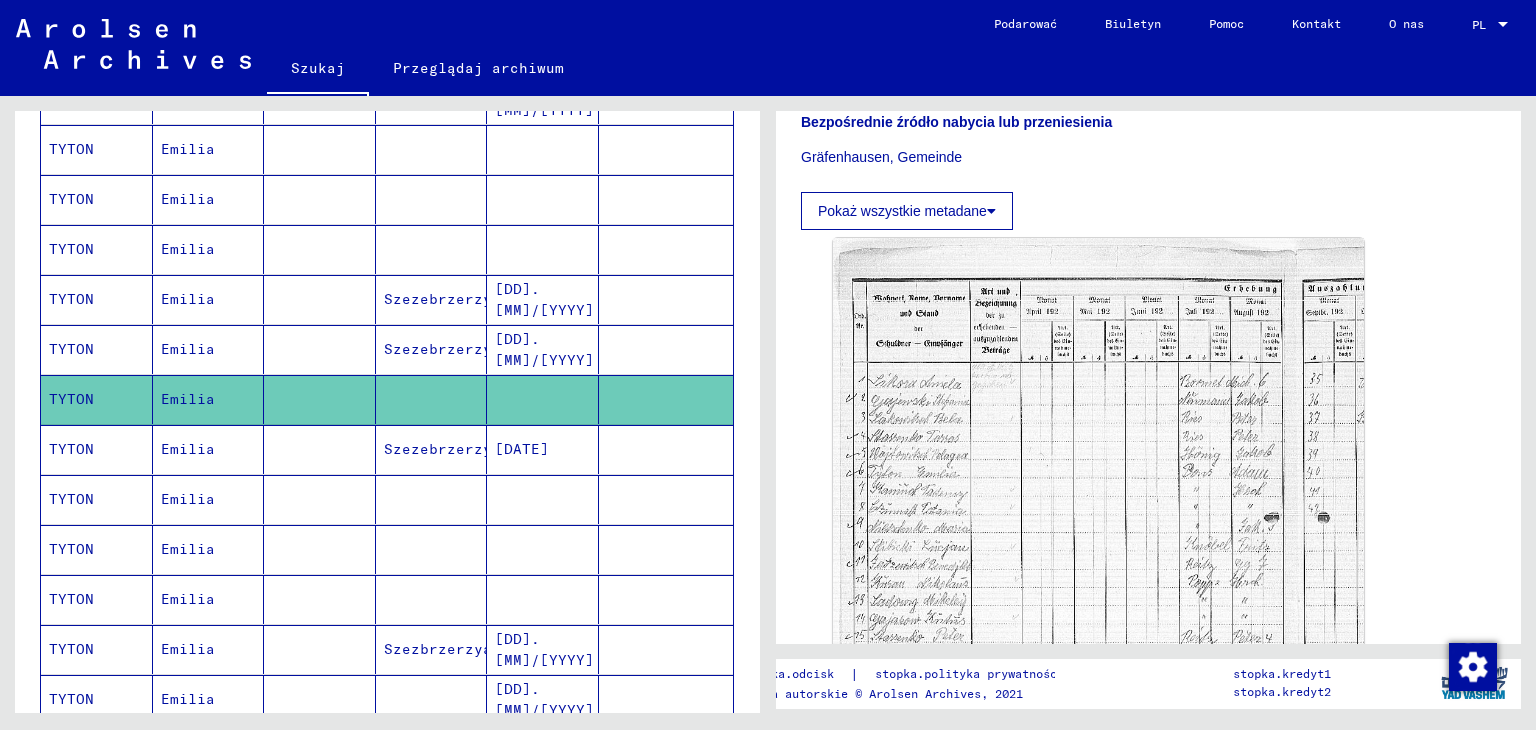 click on "TYTON" at bounding box center (71, 499) 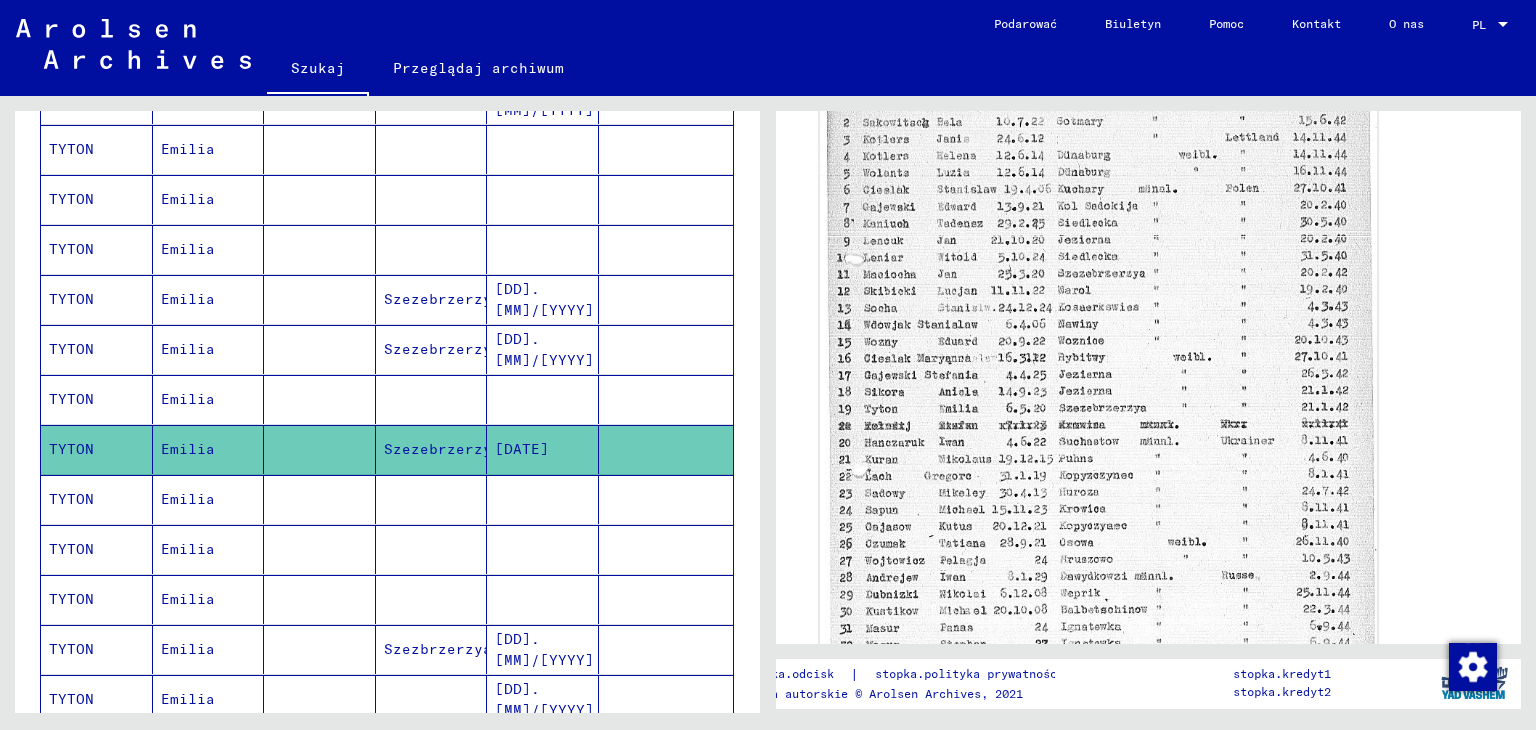 scroll, scrollTop: 800, scrollLeft: 0, axis: vertical 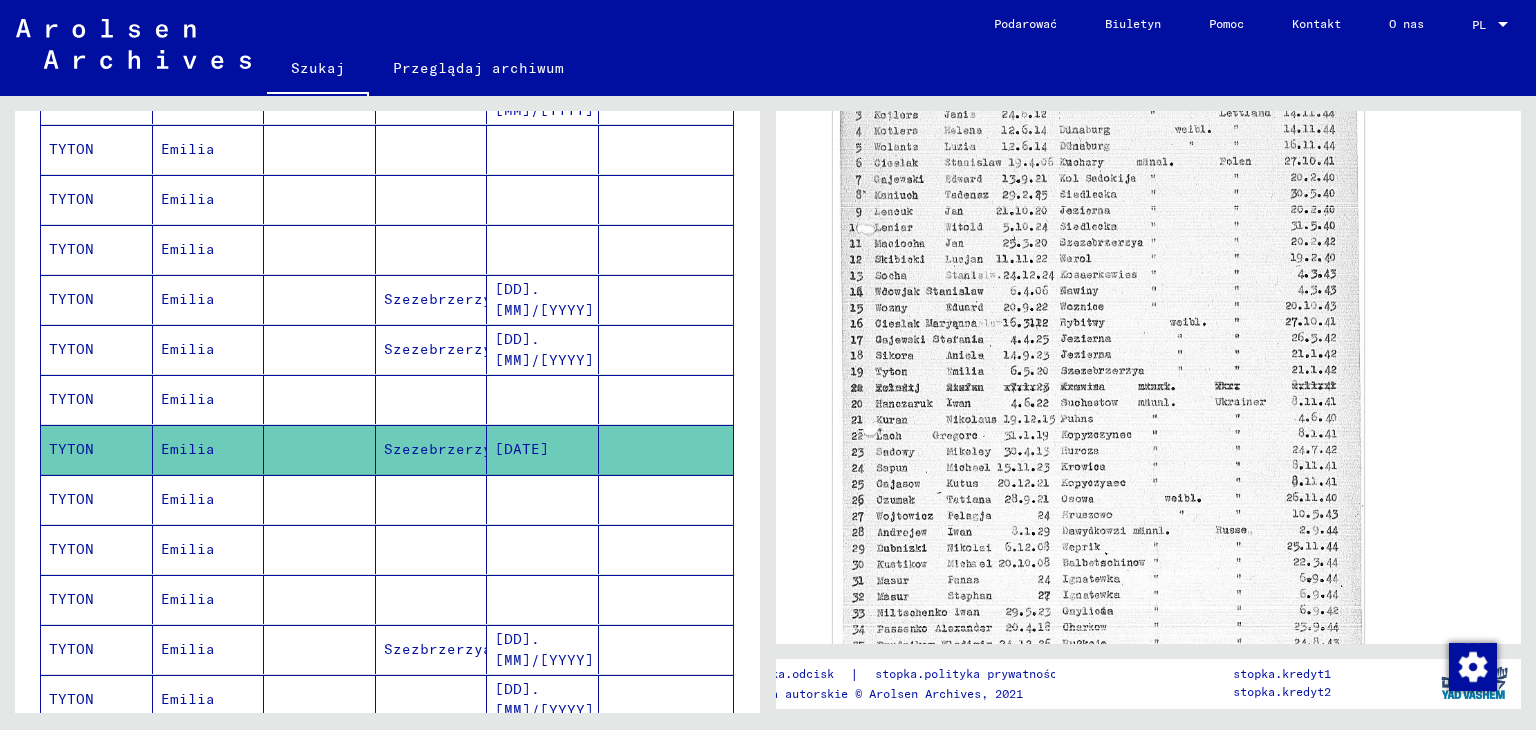 click on "TYTON" at bounding box center [71, 549] 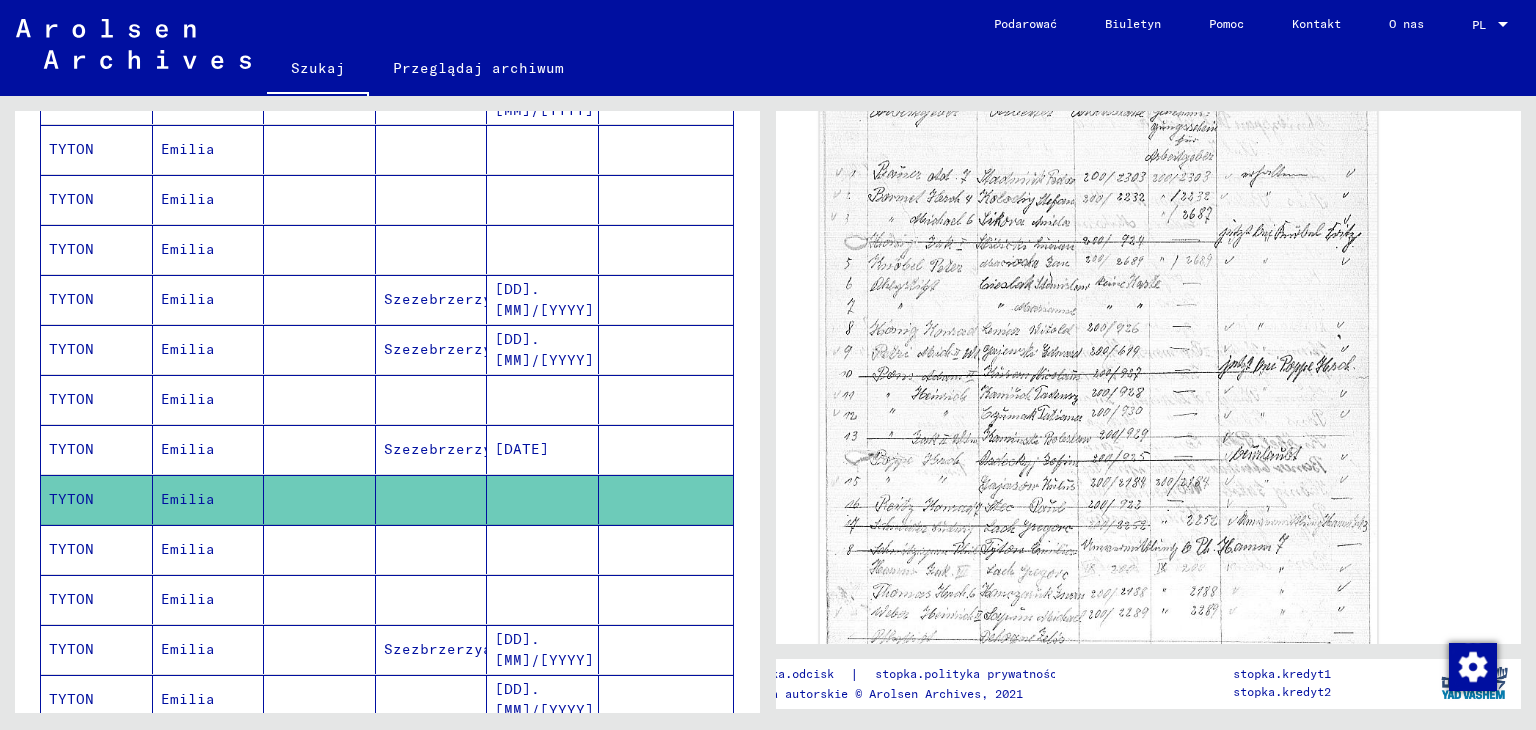 scroll, scrollTop: 800, scrollLeft: 0, axis: vertical 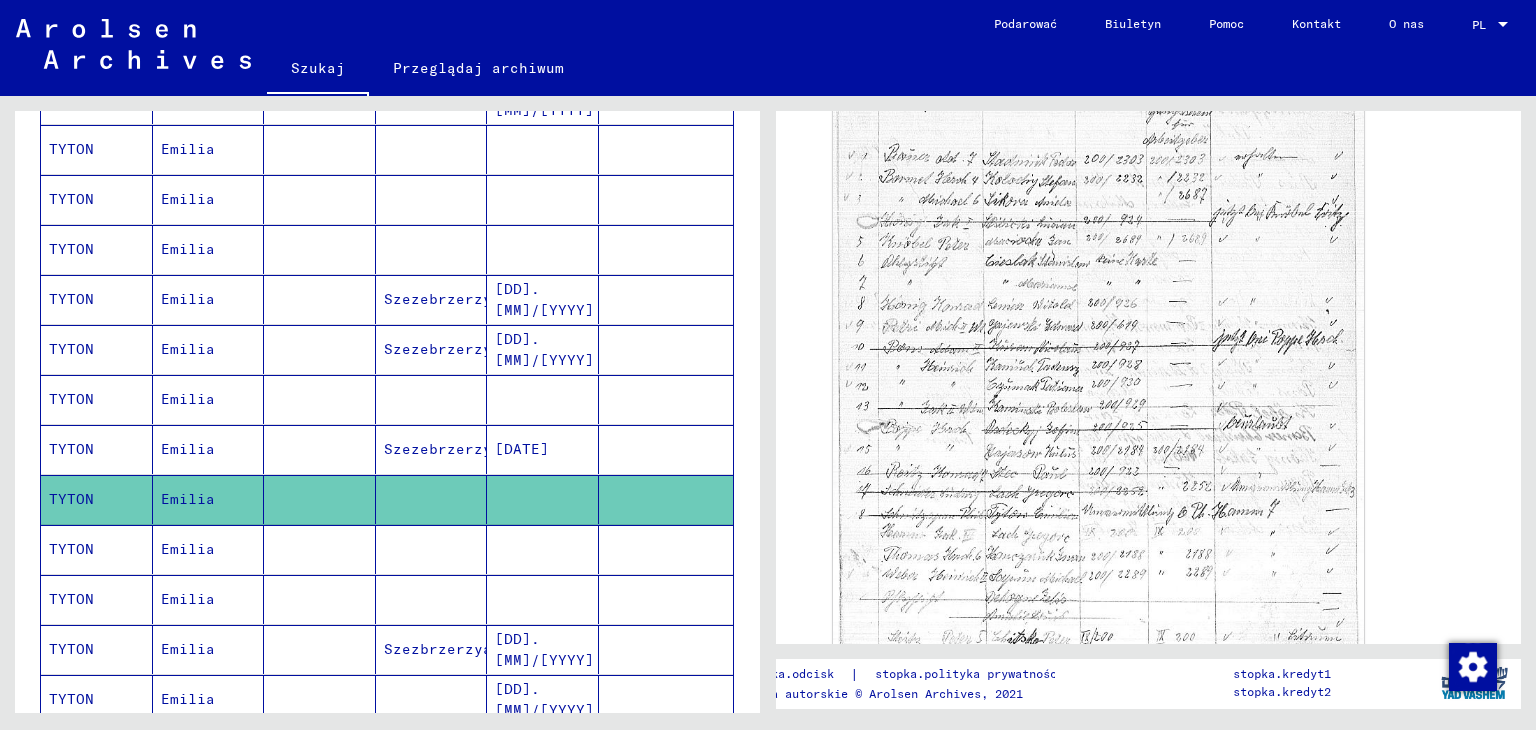 click on "TYTON" at bounding box center [71, 599] 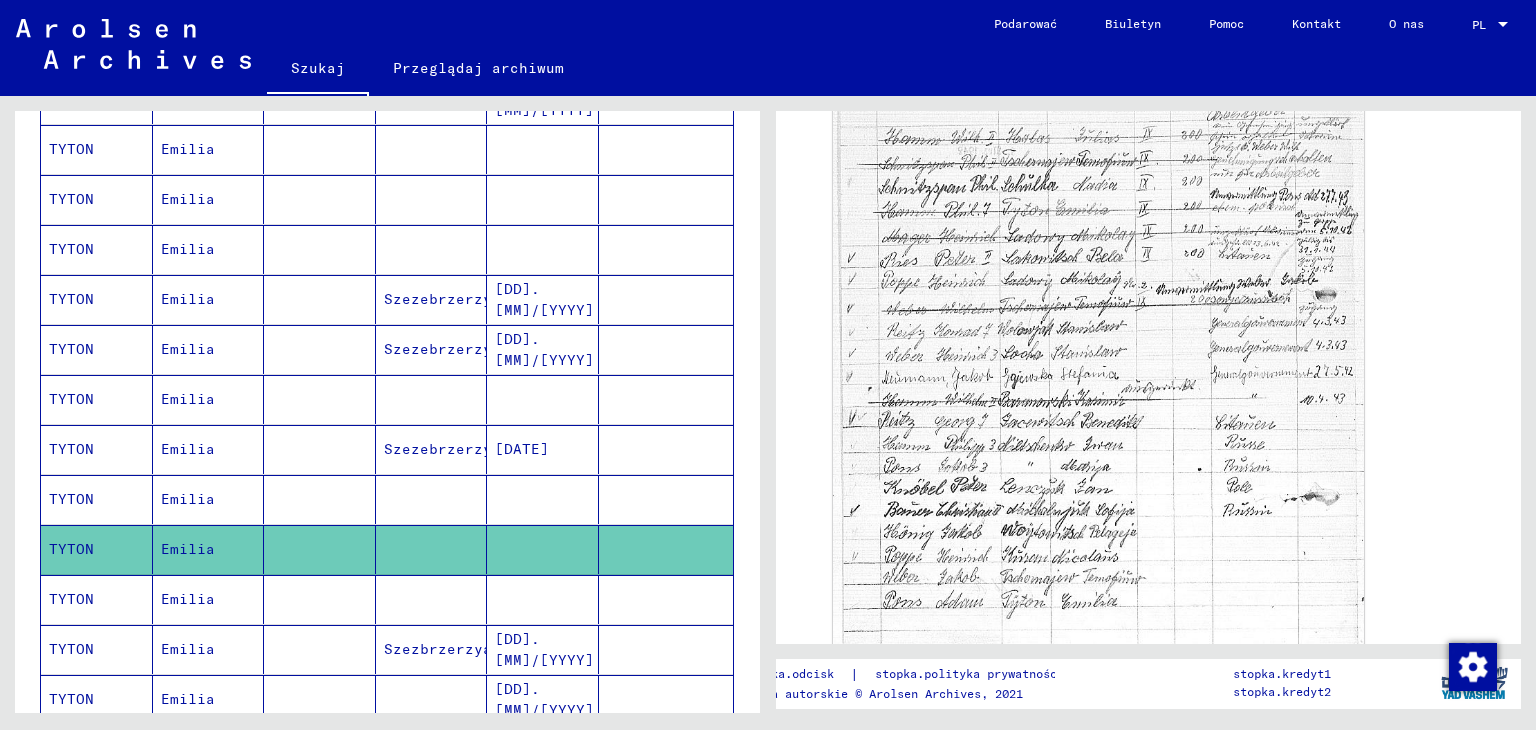 scroll, scrollTop: 800, scrollLeft: 0, axis: vertical 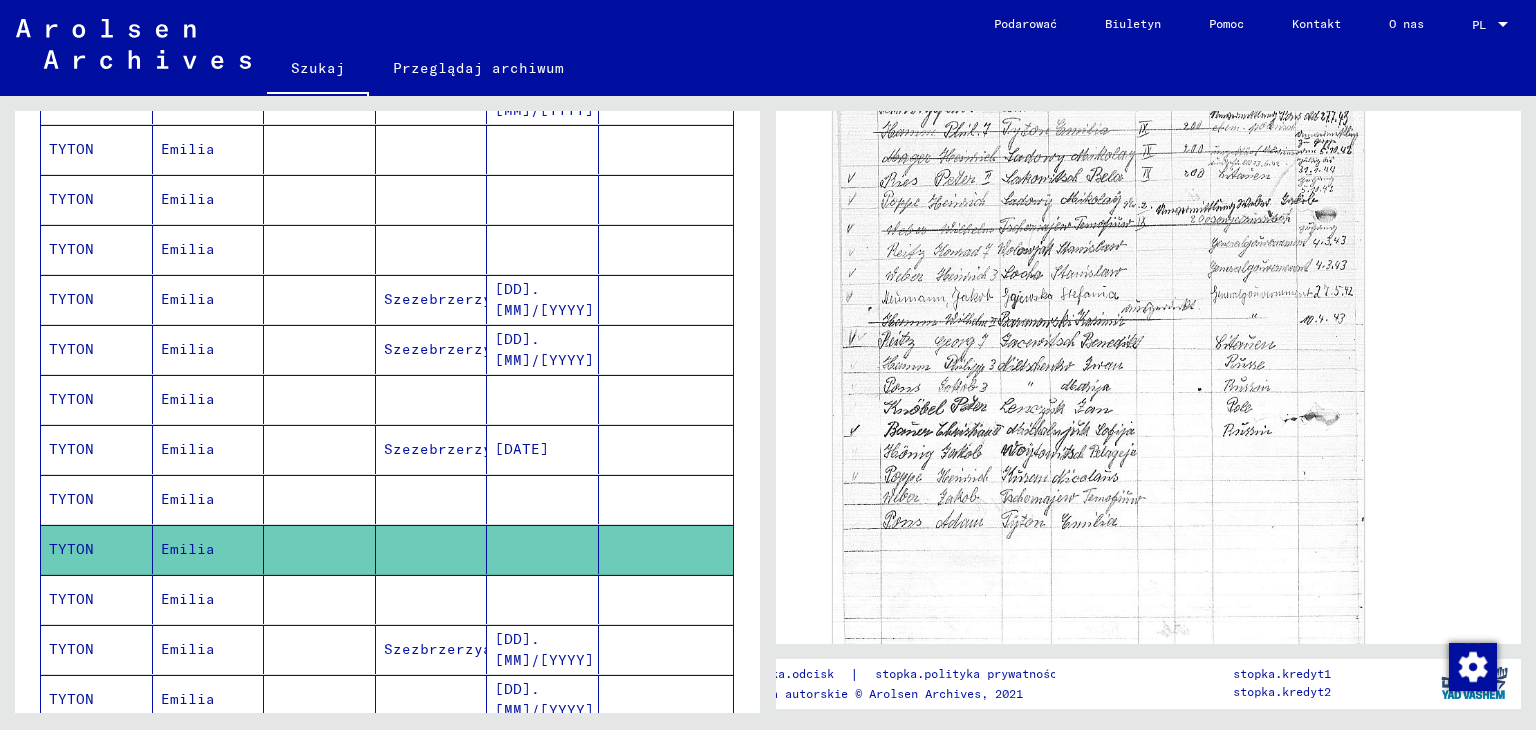 click on "TYTON" at bounding box center (71, 649) 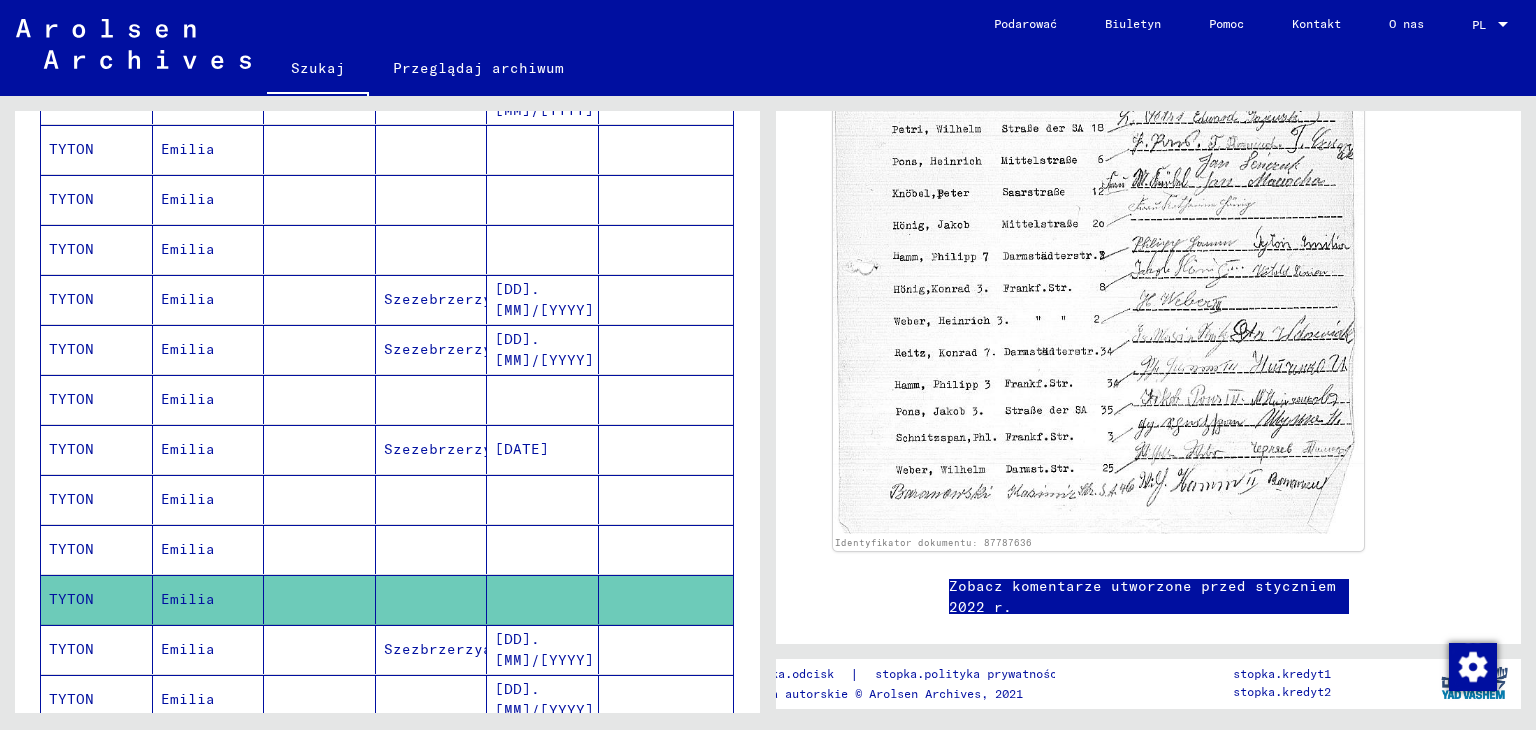 scroll, scrollTop: 1000, scrollLeft: 0, axis: vertical 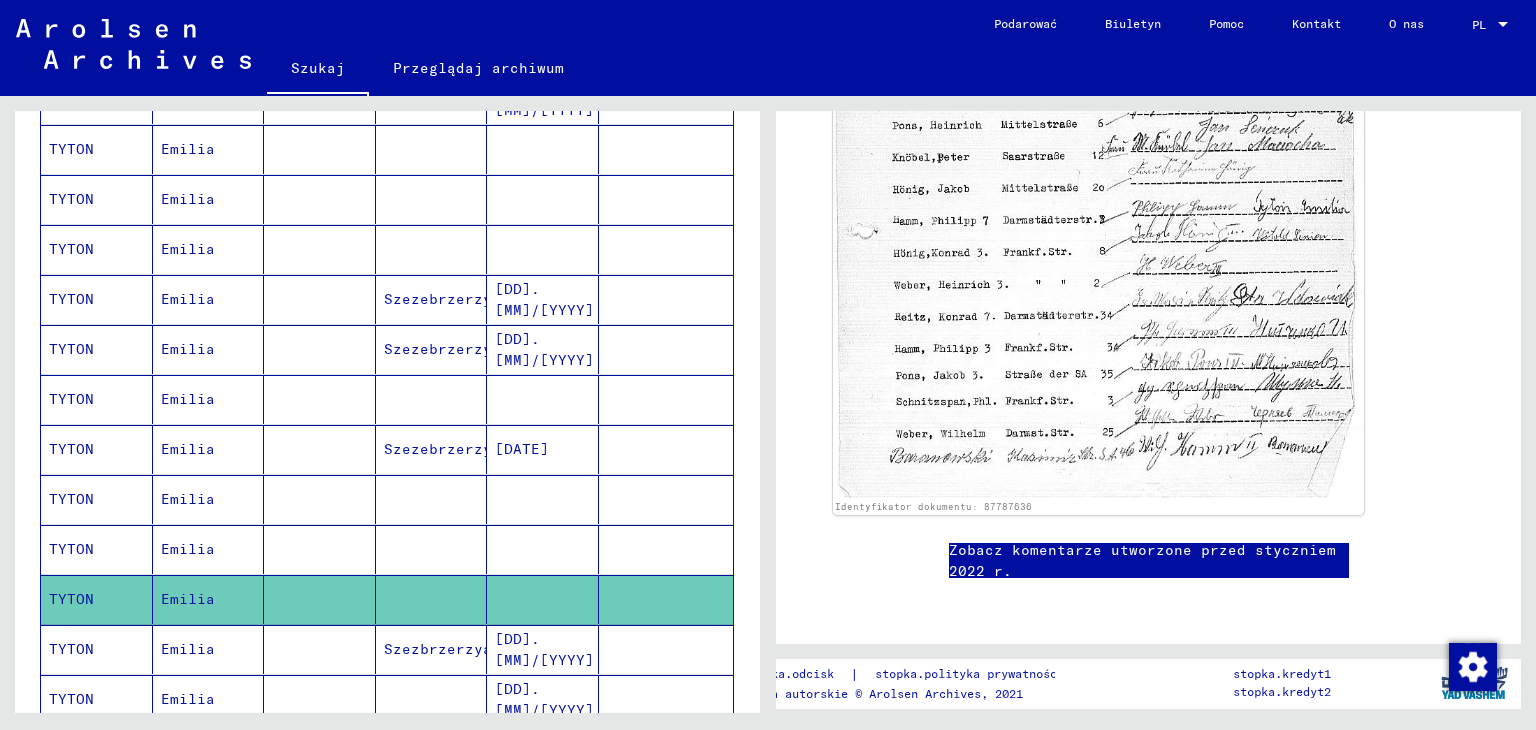click 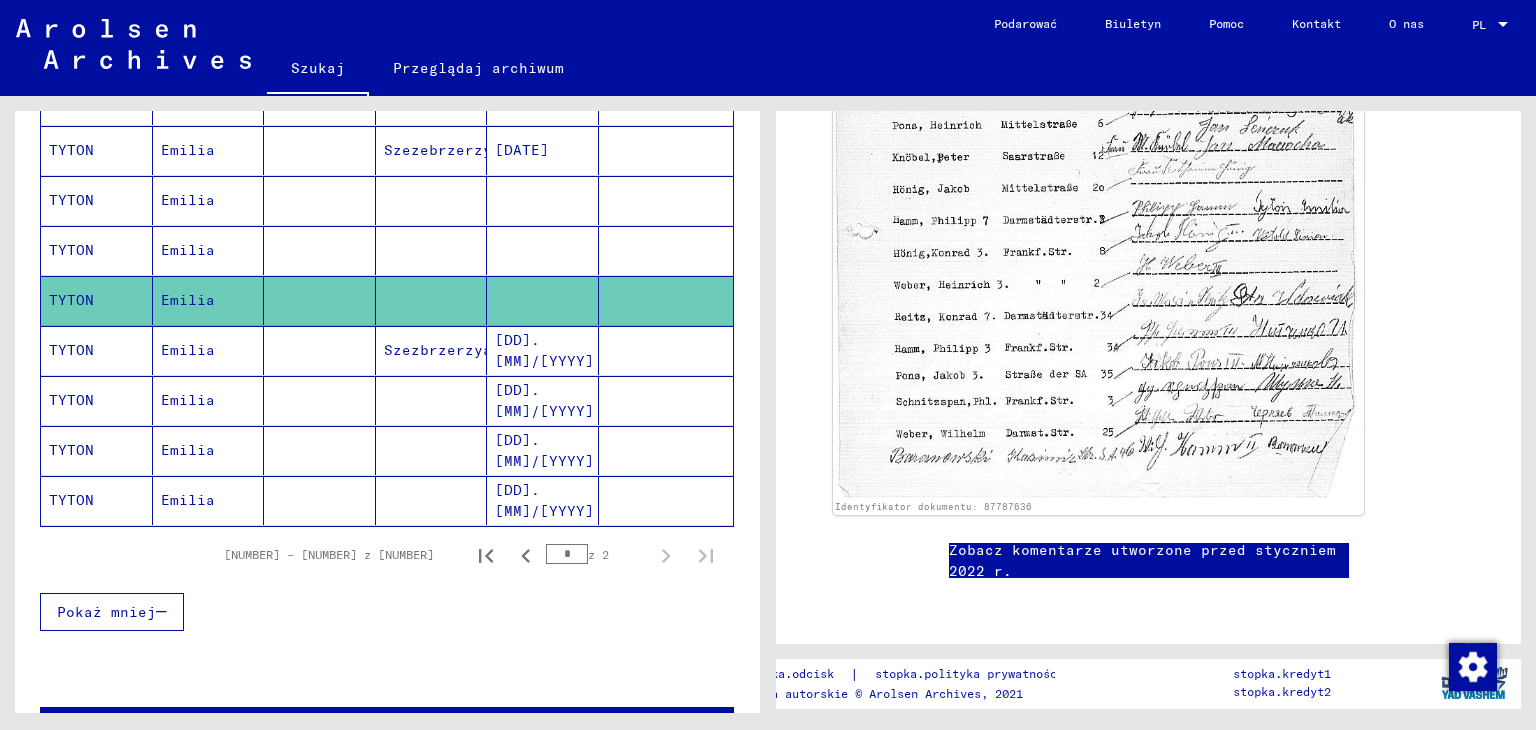 scroll, scrollTop: 1138, scrollLeft: 0, axis: vertical 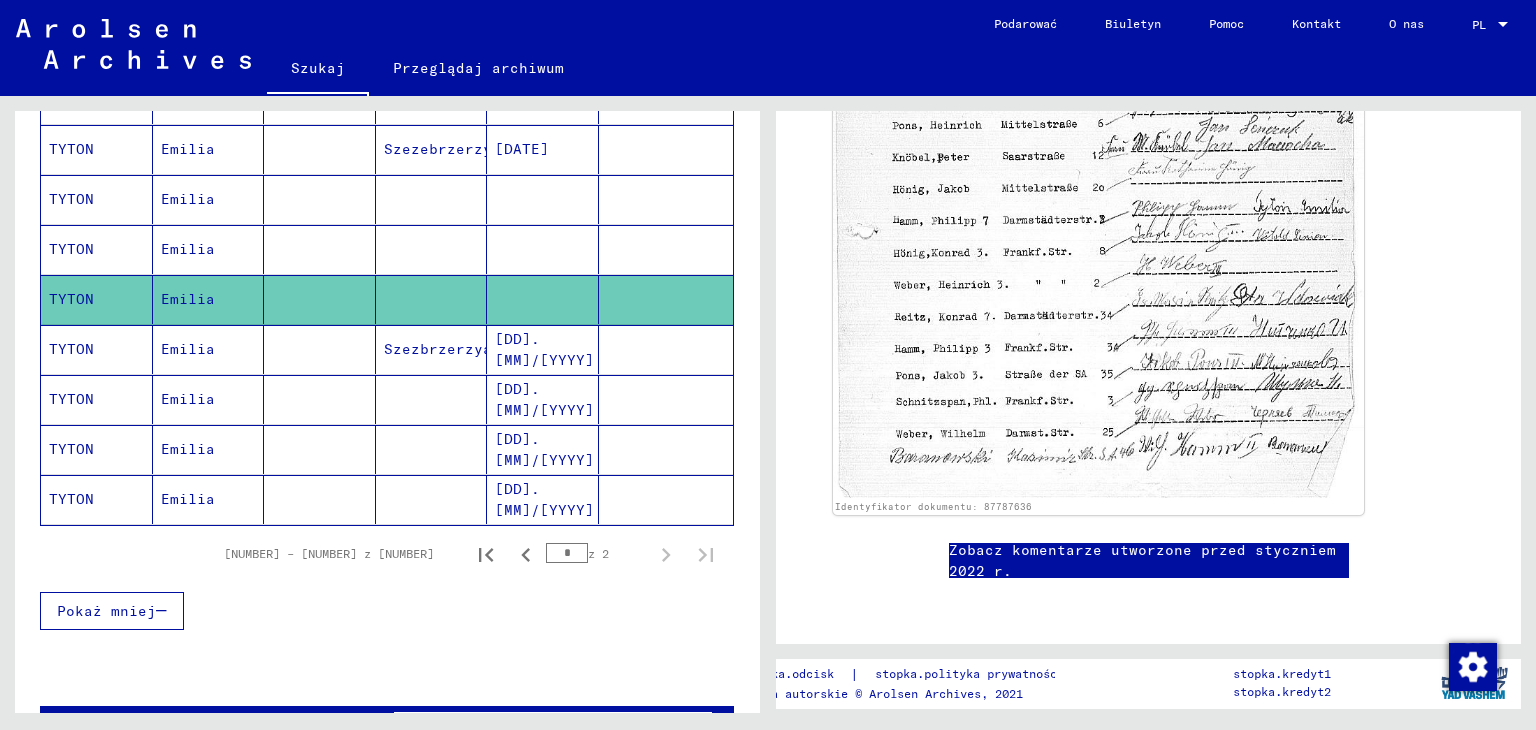 click on "TYTON" at bounding box center [71, 399] 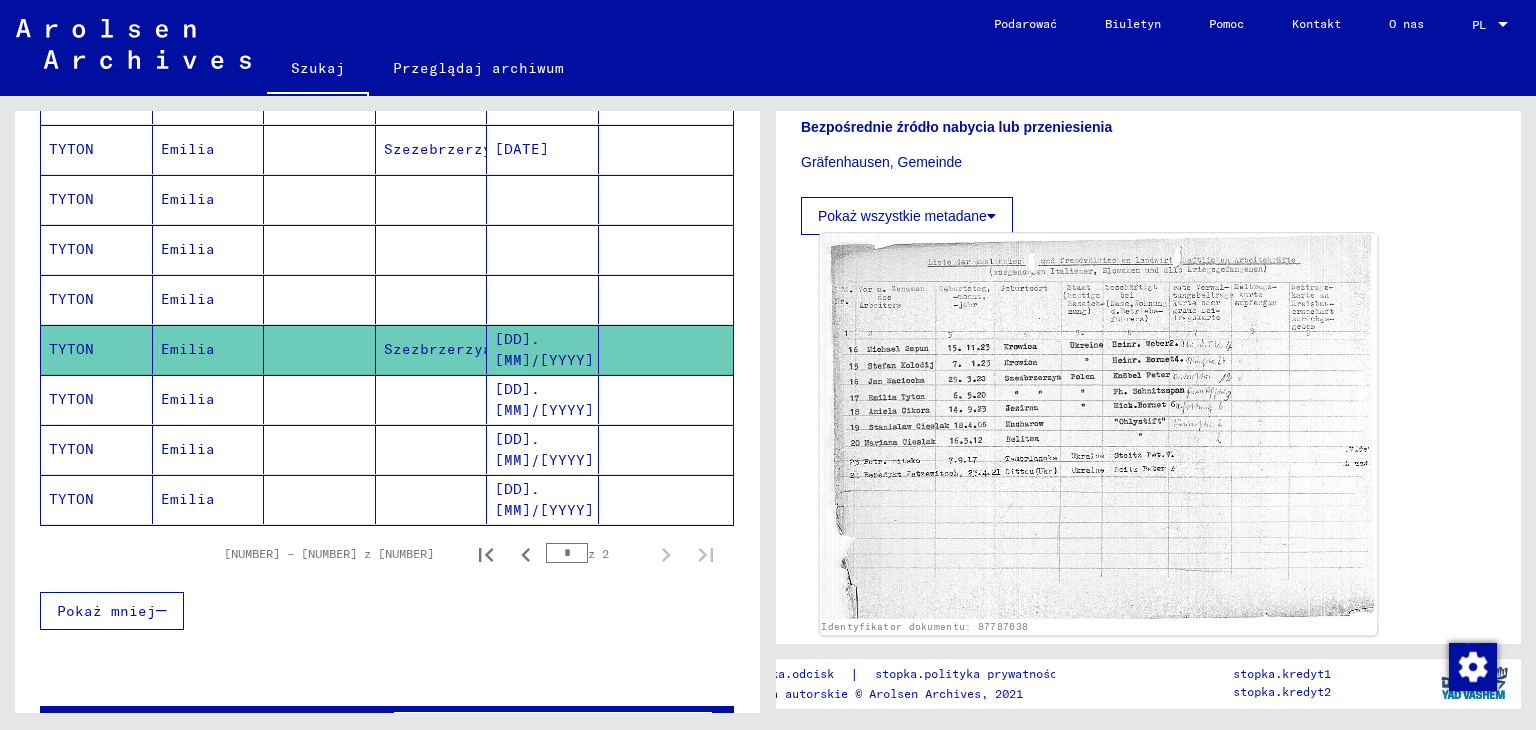 scroll, scrollTop: 500, scrollLeft: 0, axis: vertical 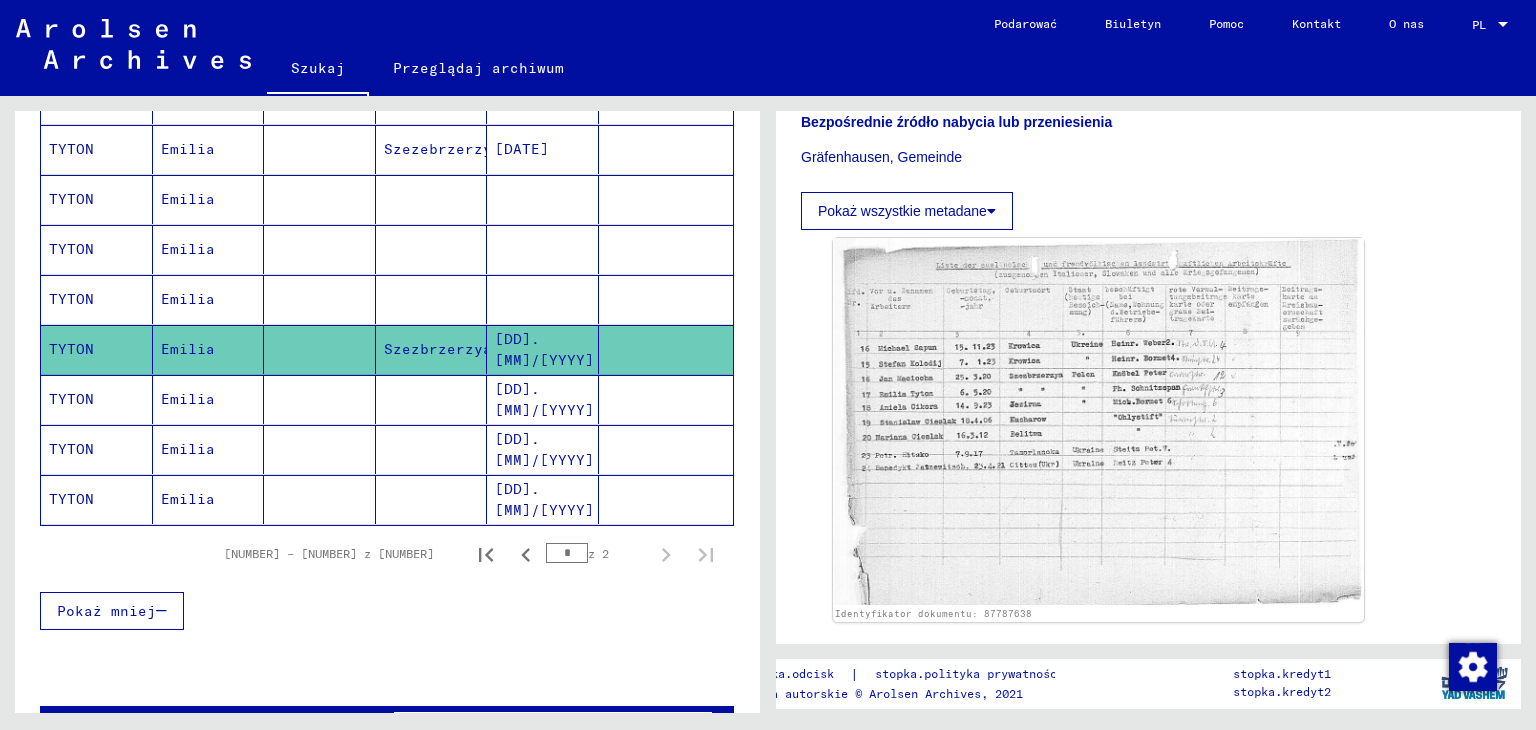 click on "TYTON" at bounding box center (71, 449) 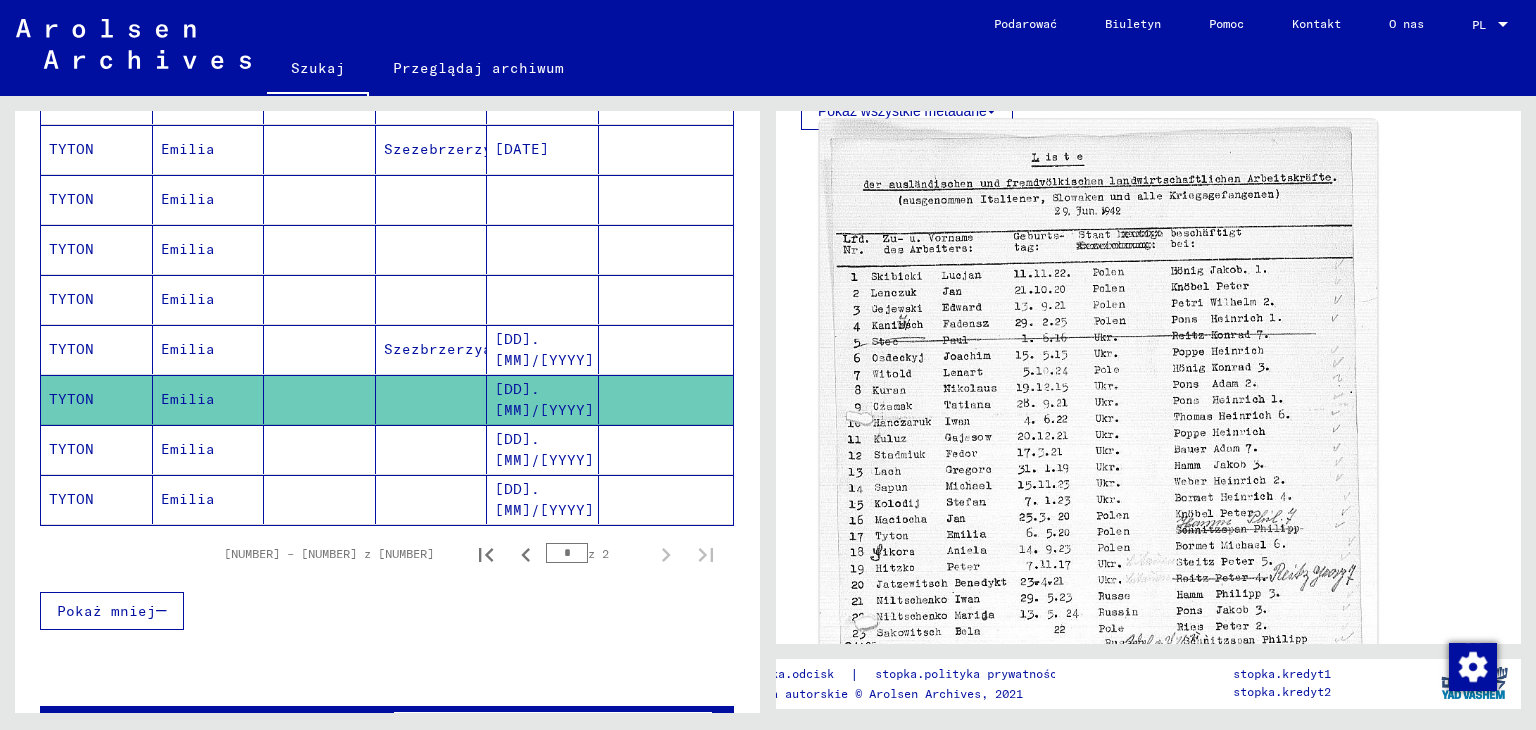 scroll, scrollTop: 700, scrollLeft: 0, axis: vertical 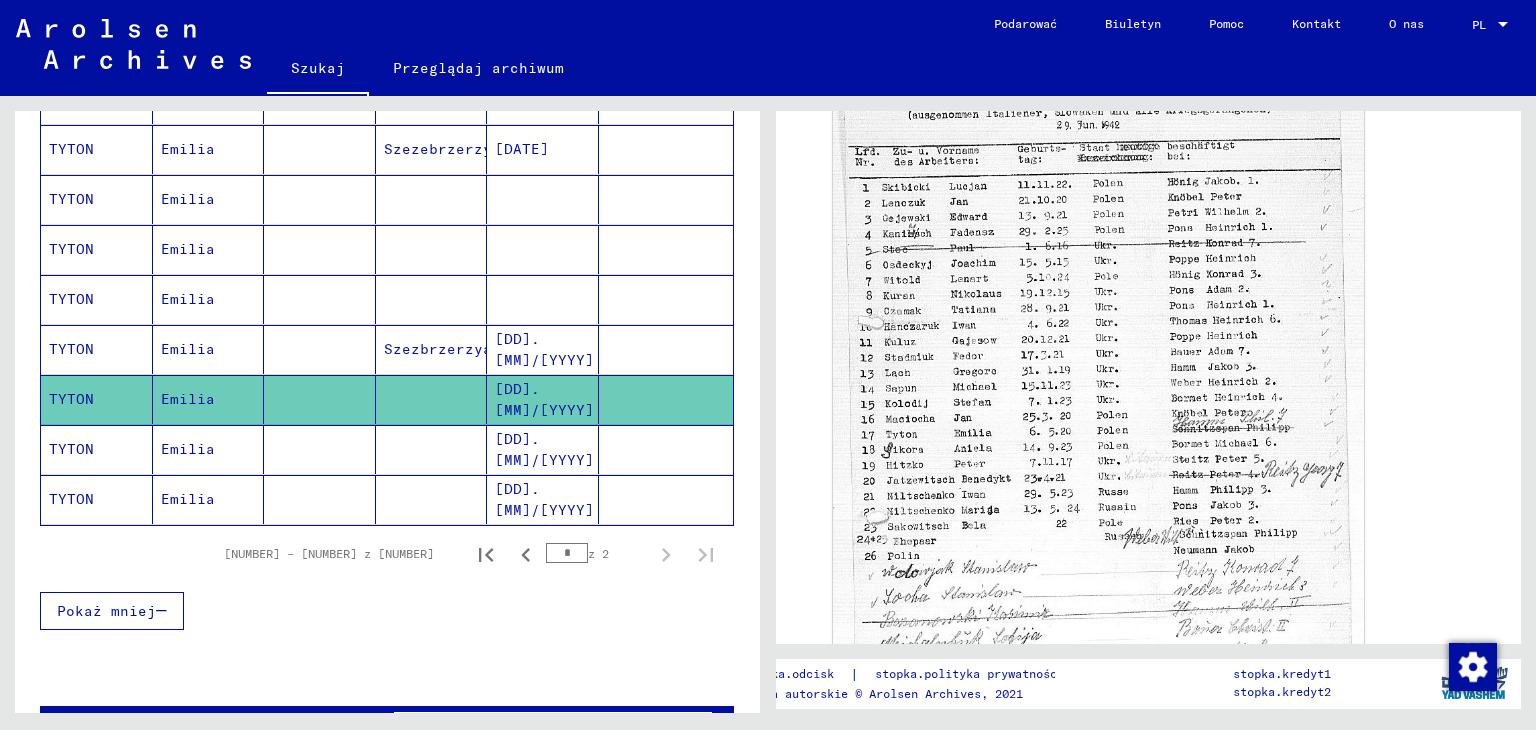 click on "TYTON" at bounding box center (71, 499) 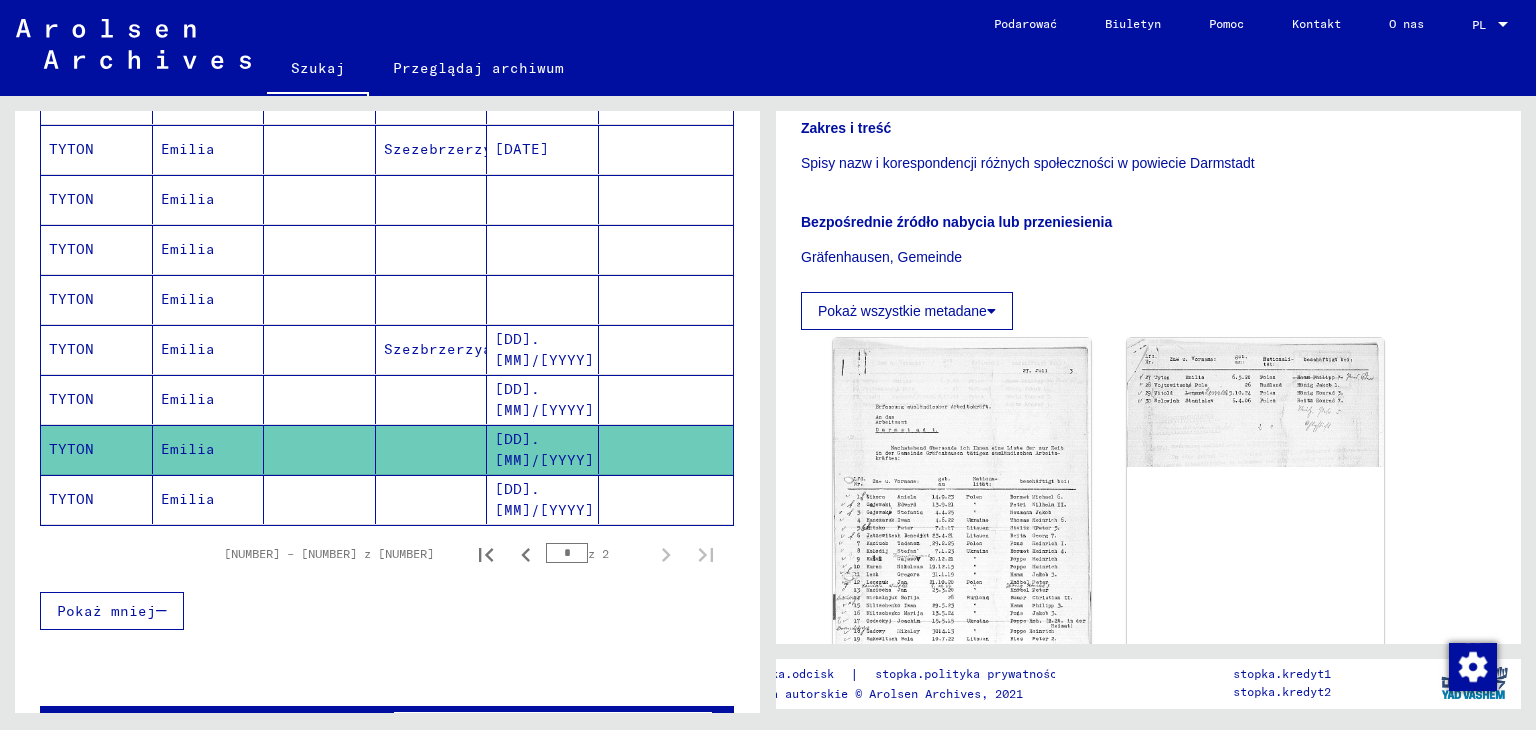 scroll, scrollTop: 600, scrollLeft: 0, axis: vertical 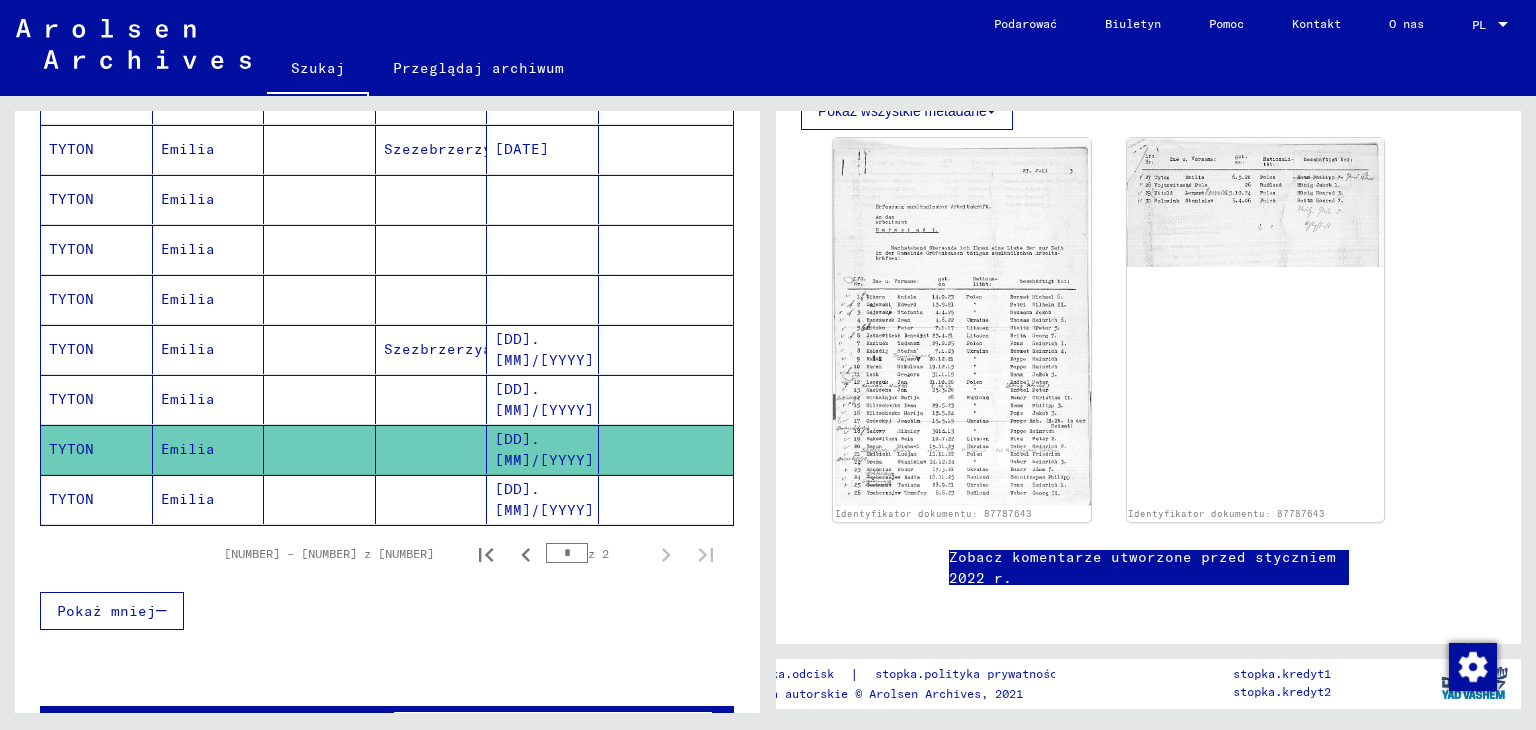 click on "TYTON" 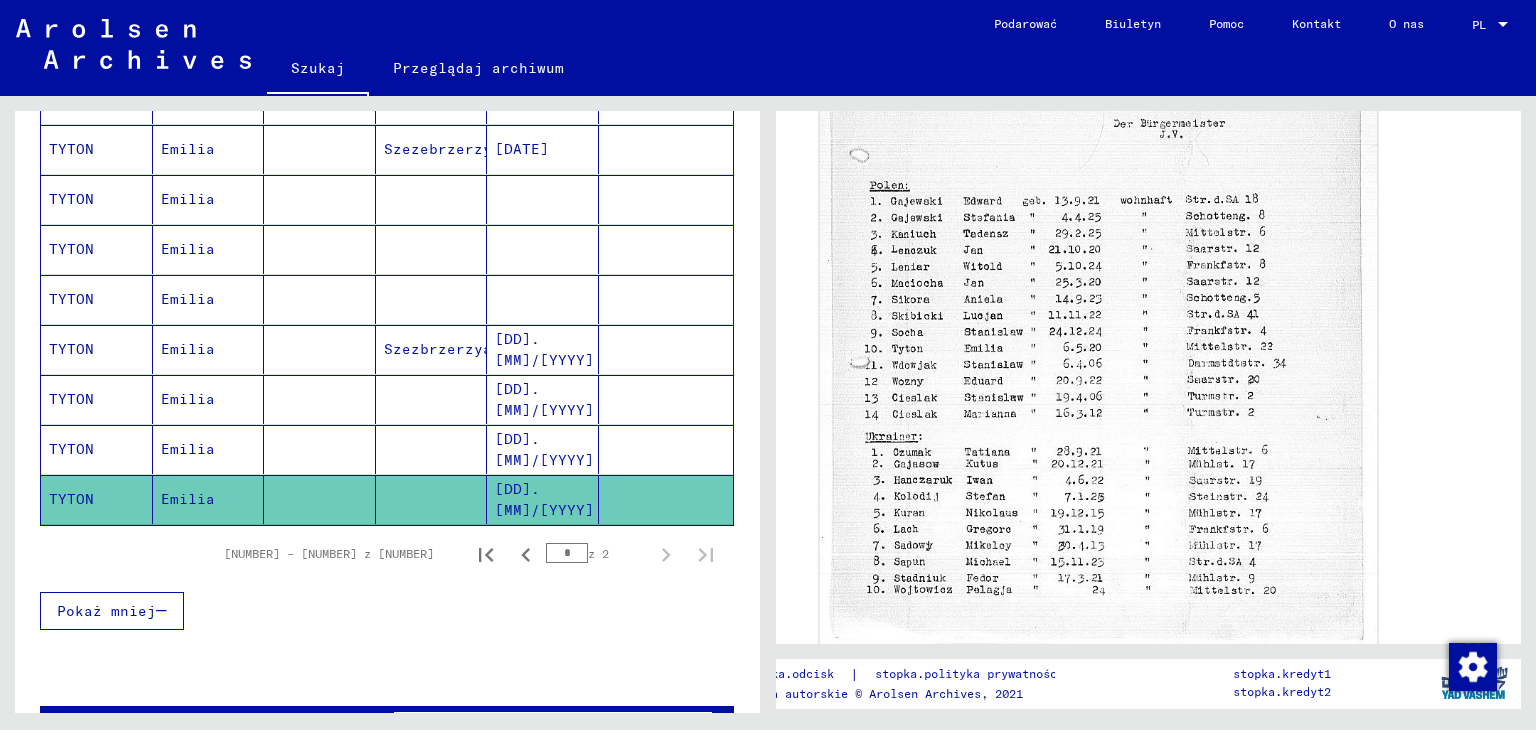 scroll, scrollTop: 900, scrollLeft: 0, axis: vertical 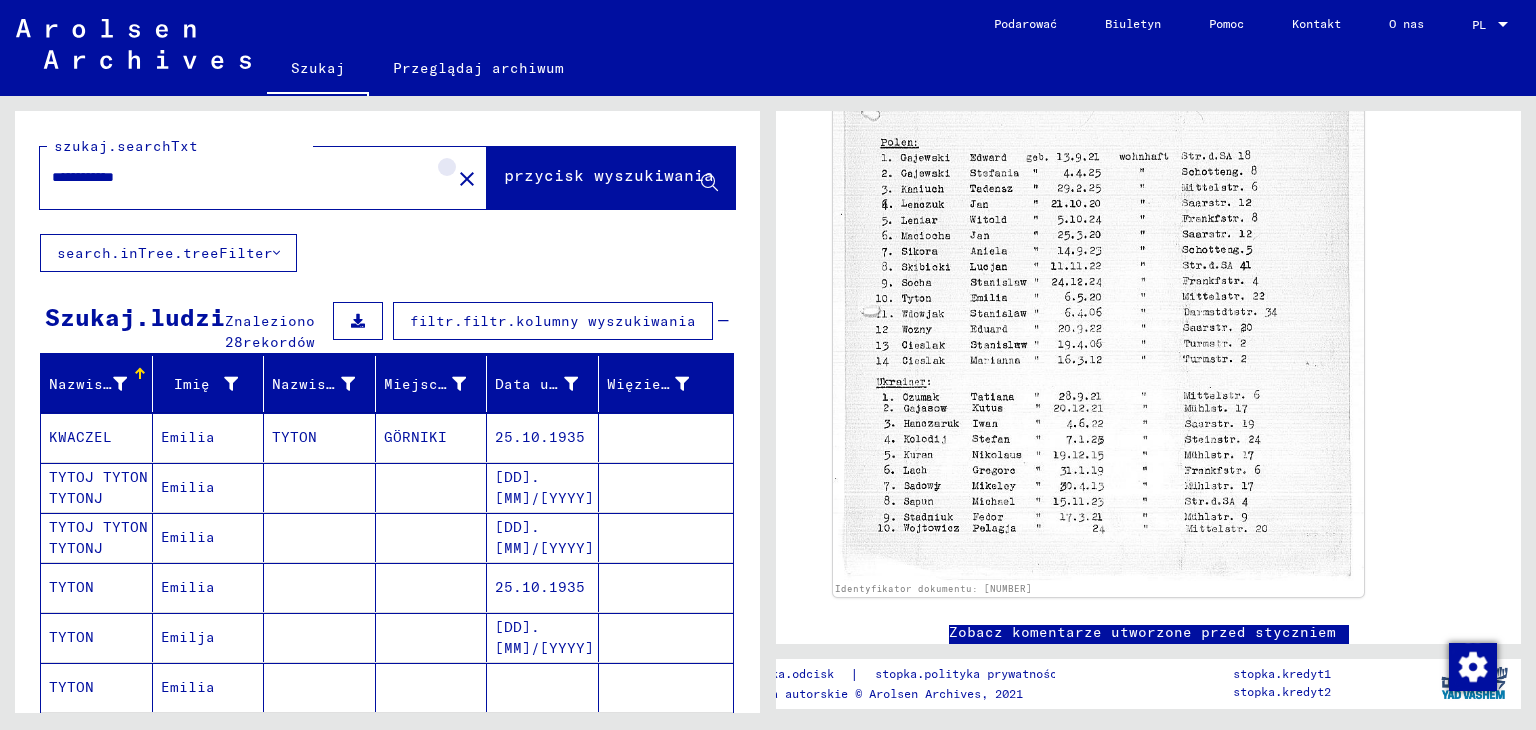 click on "close" 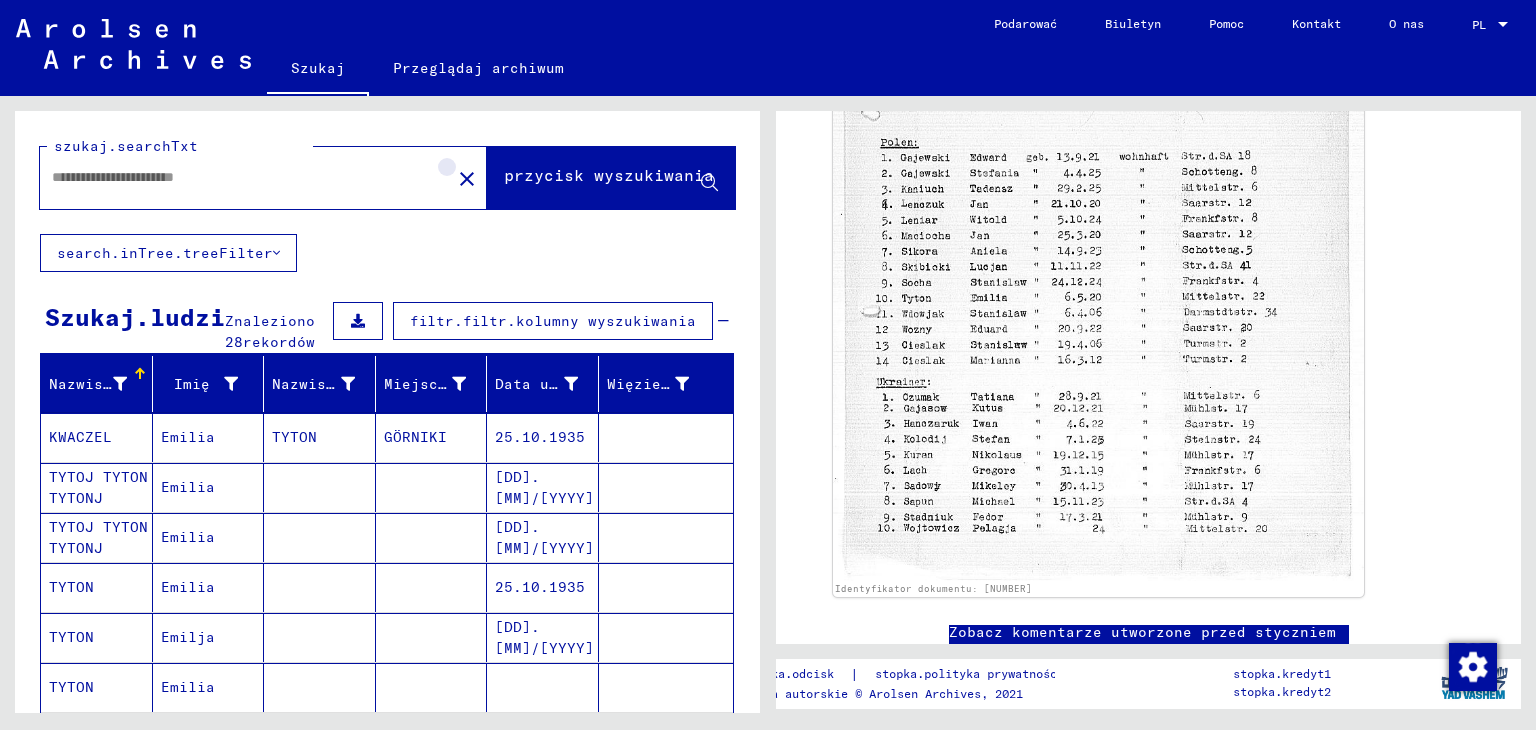 scroll, scrollTop: 0, scrollLeft: 0, axis: both 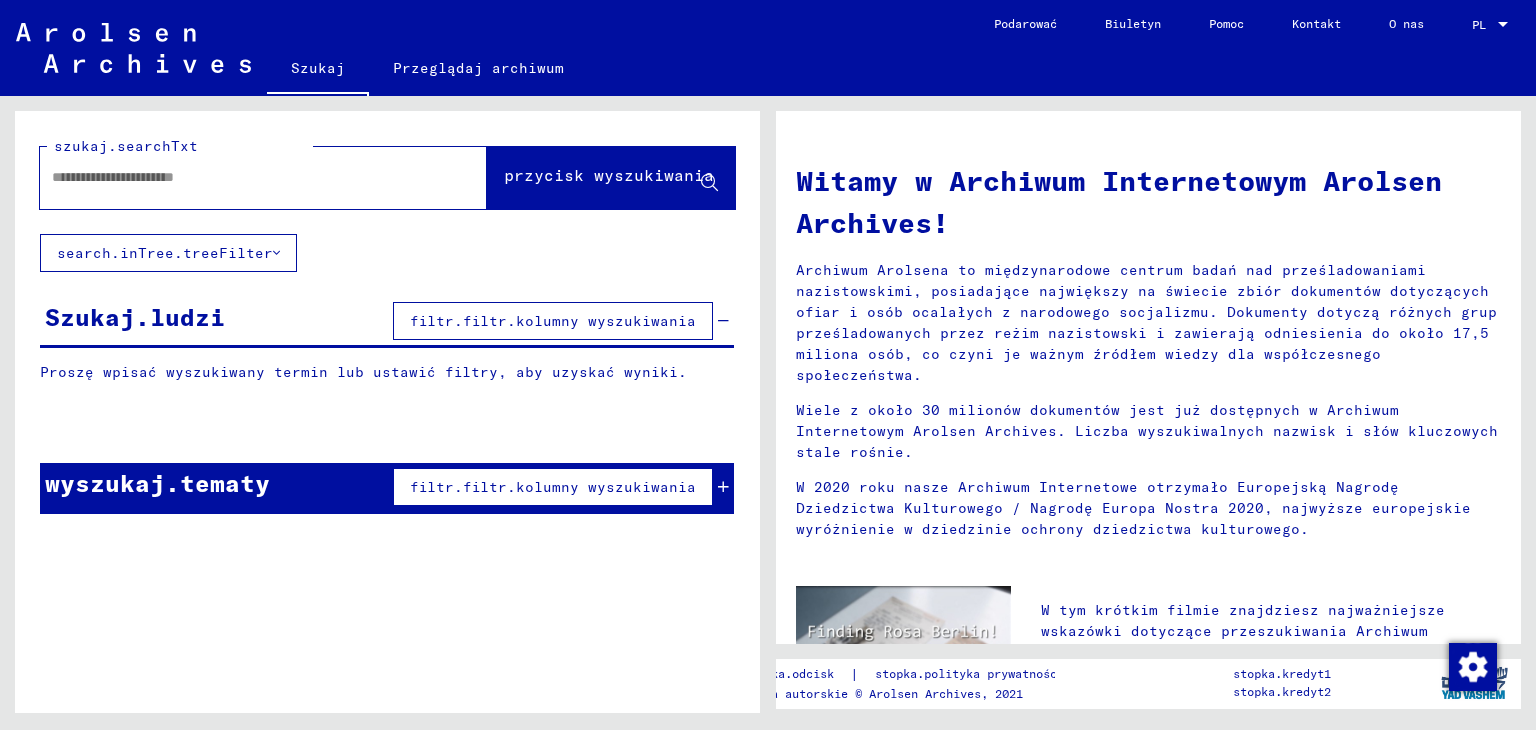 click at bounding box center (239, 177) 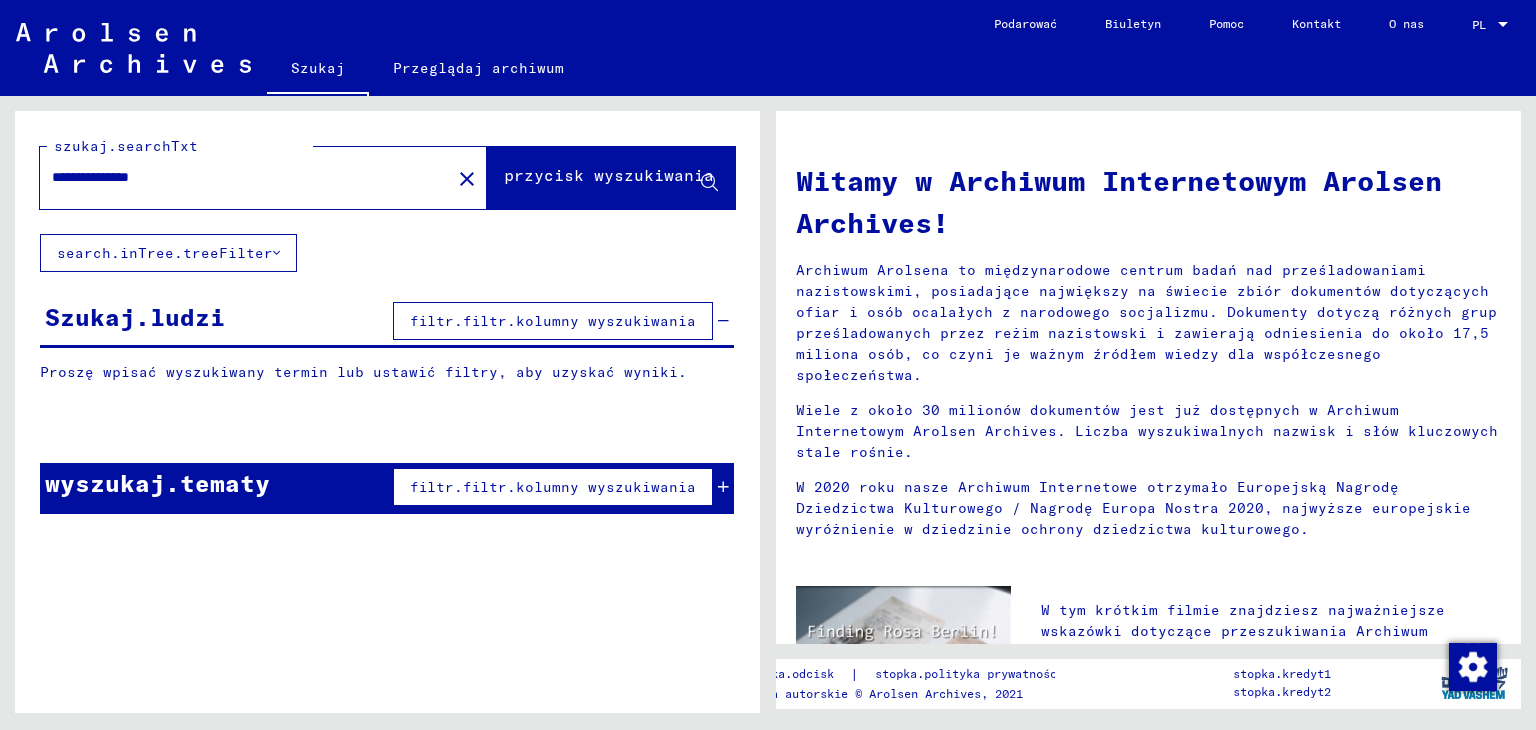 type on "**********" 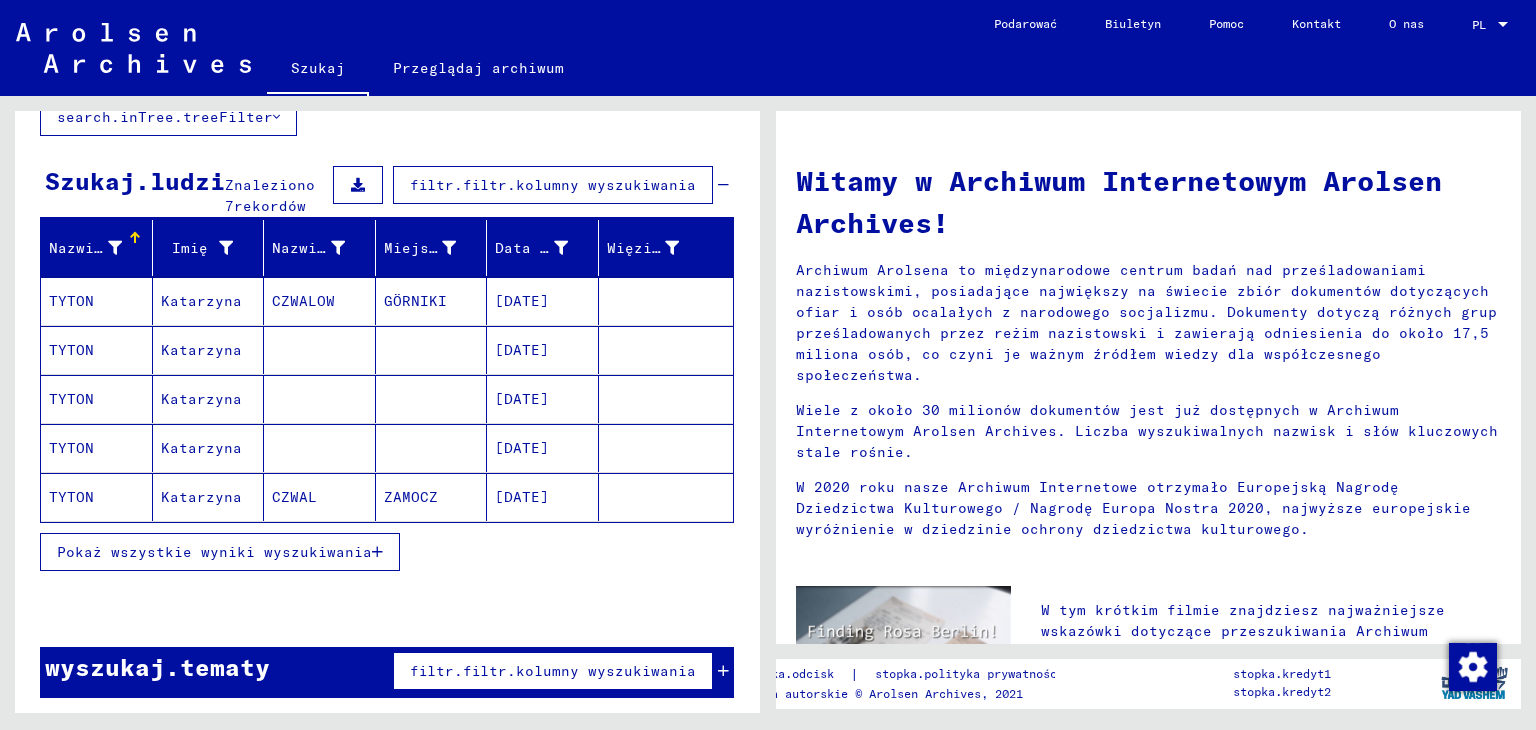 scroll, scrollTop: 138, scrollLeft: 0, axis: vertical 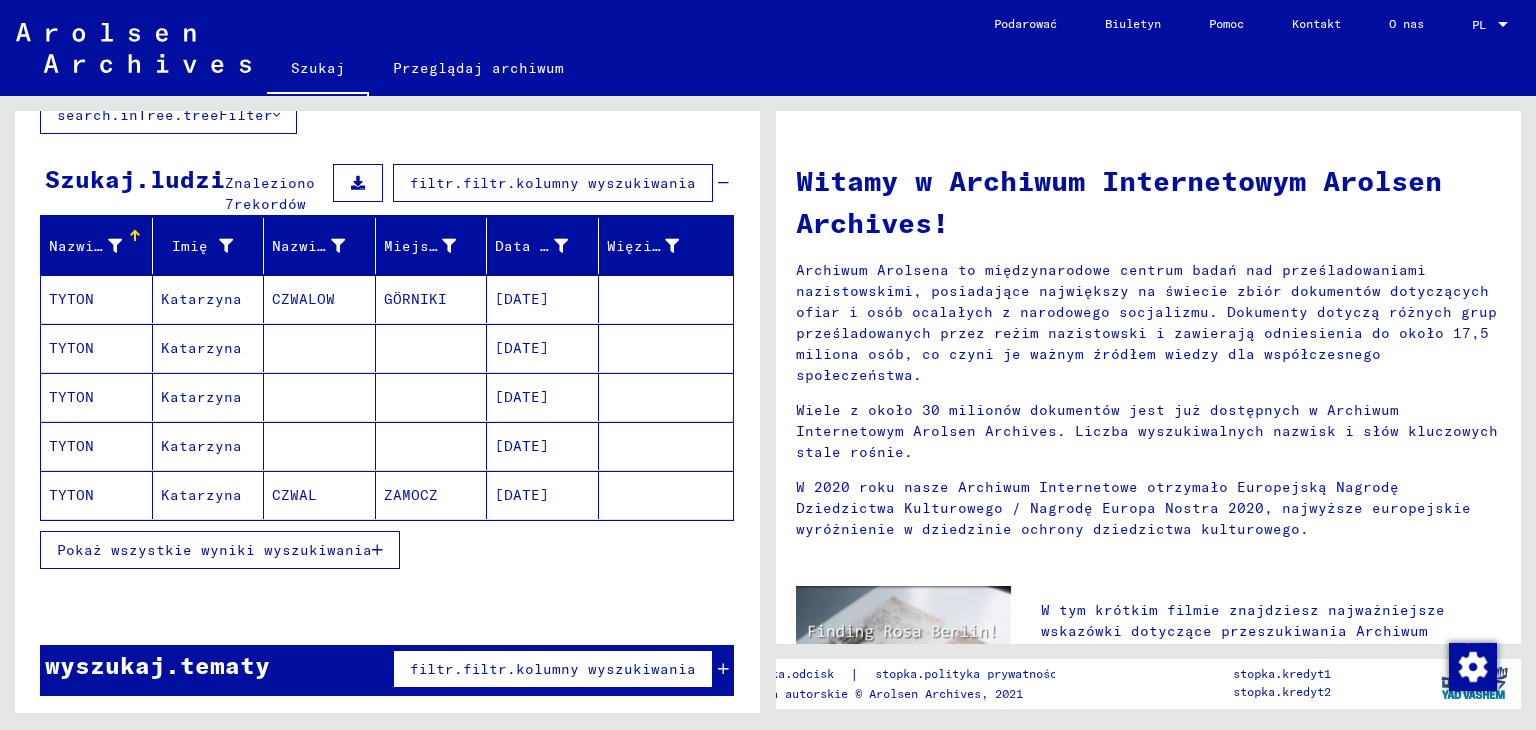 click on "TYTON" at bounding box center (71, 348) 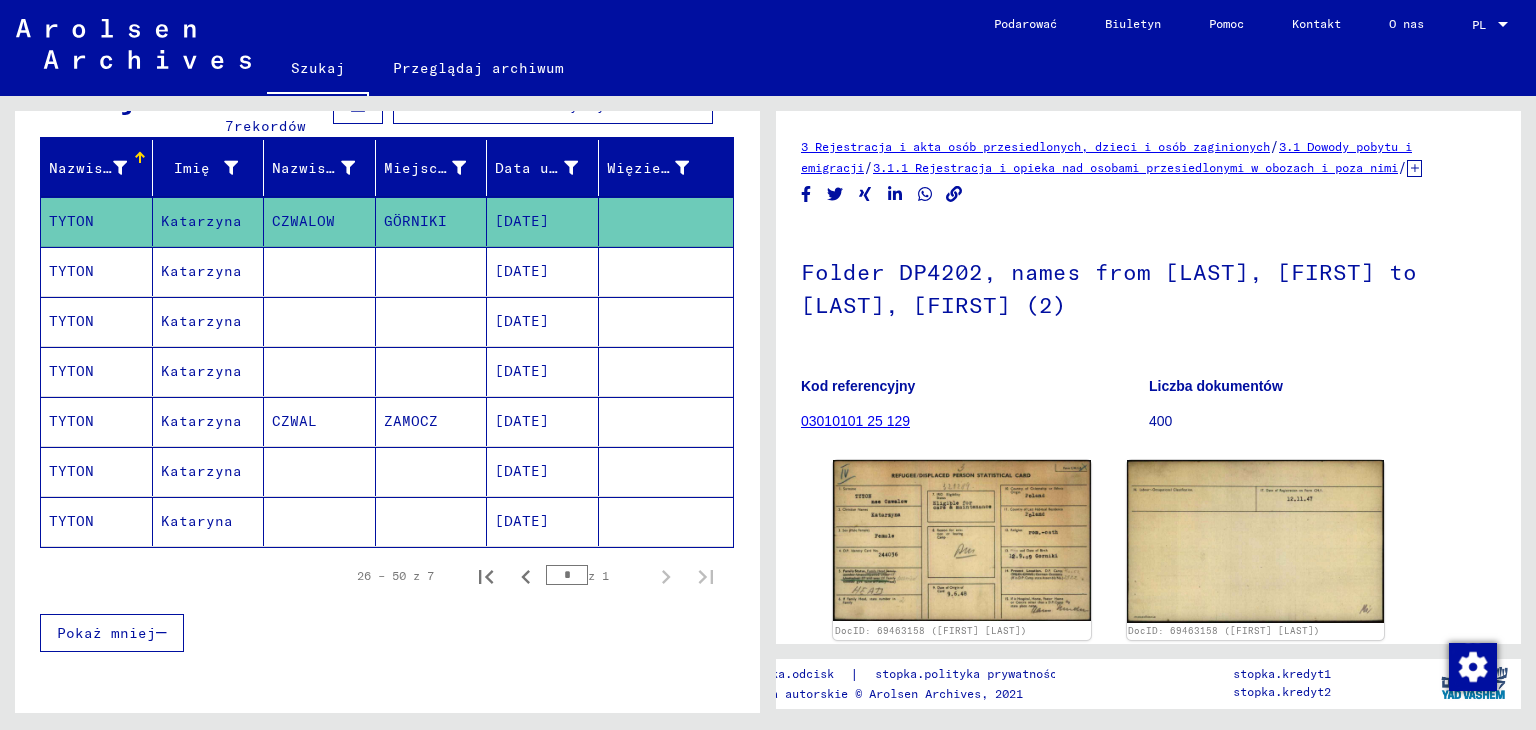 scroll, scrollTop: 238, scrollLeft: 0, axis: vertical 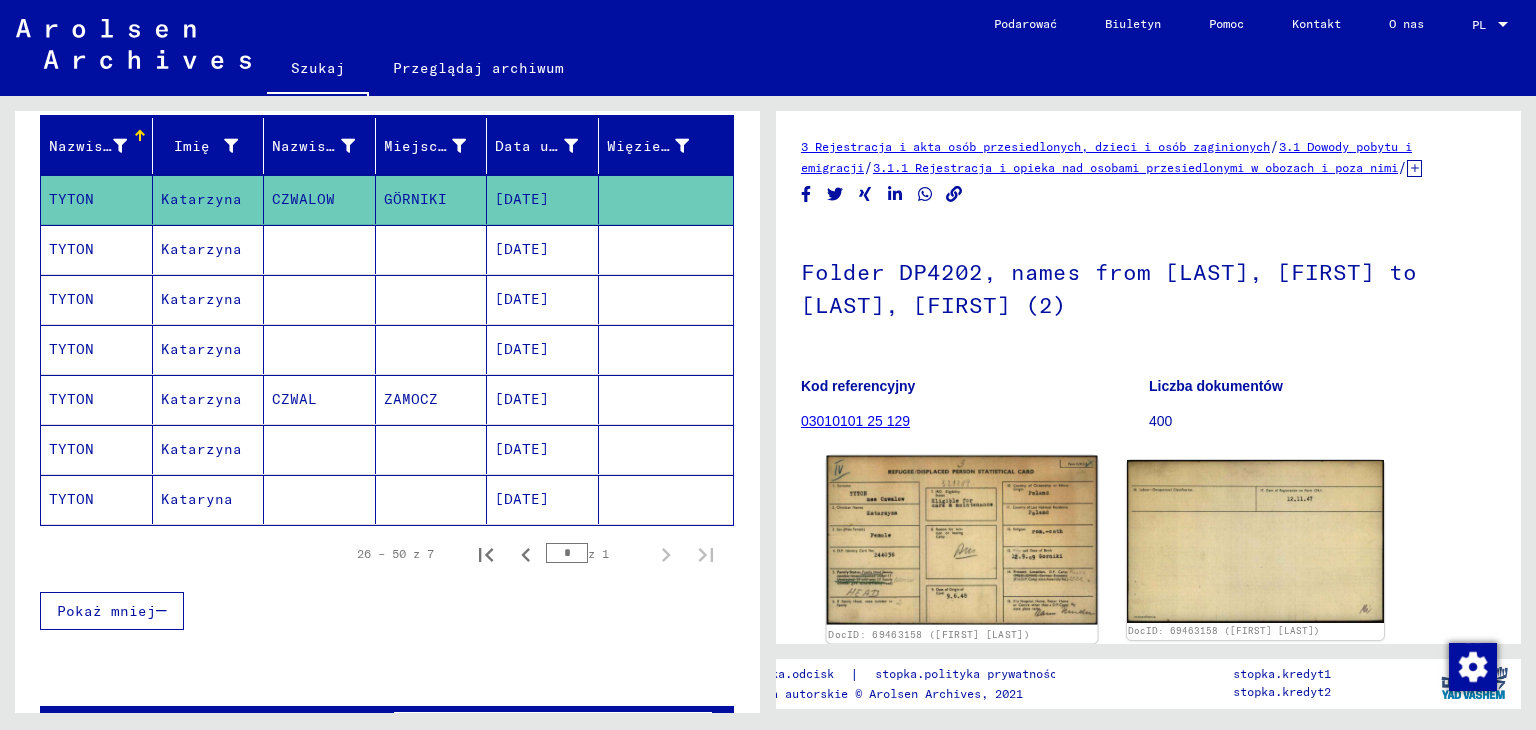 click 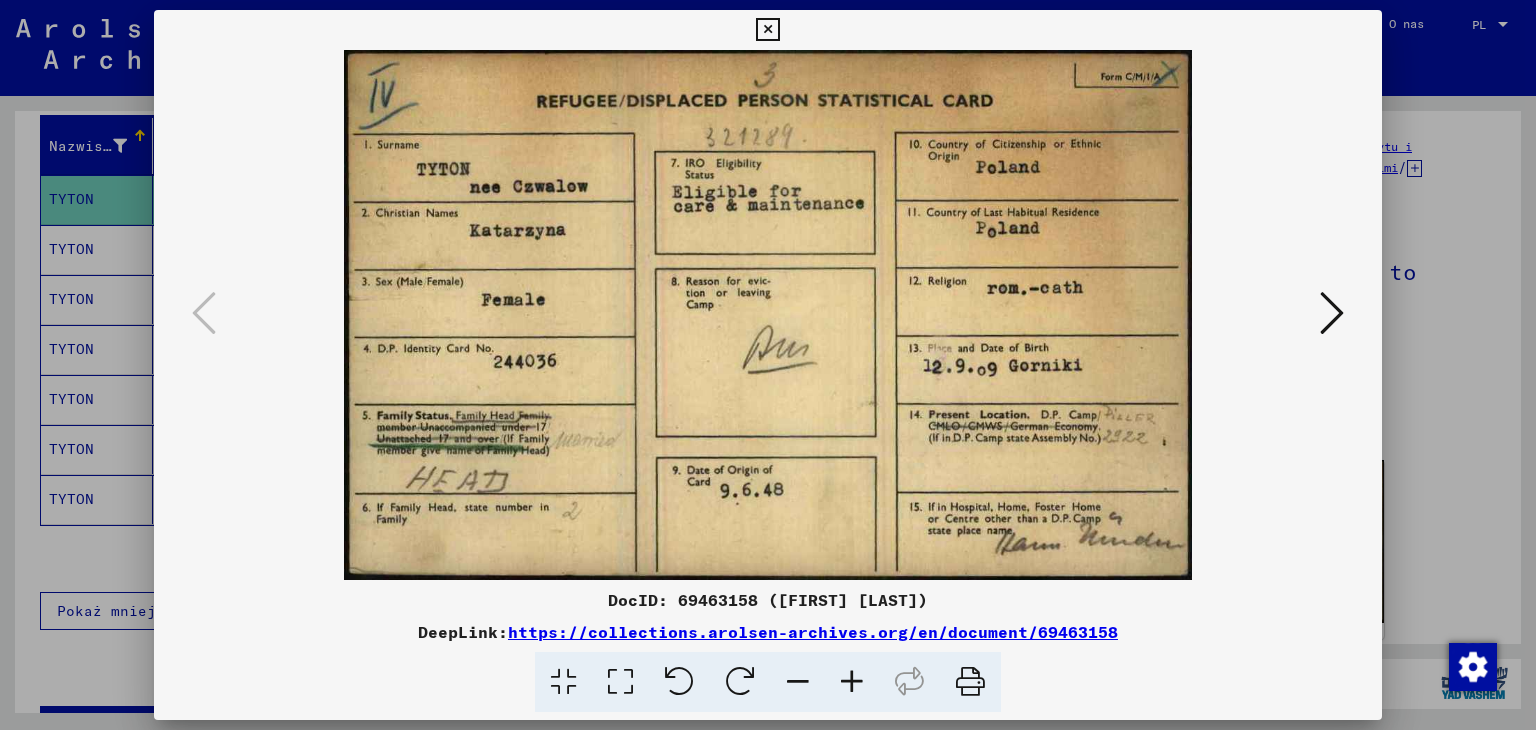 click at bounding box center (1332, 313) 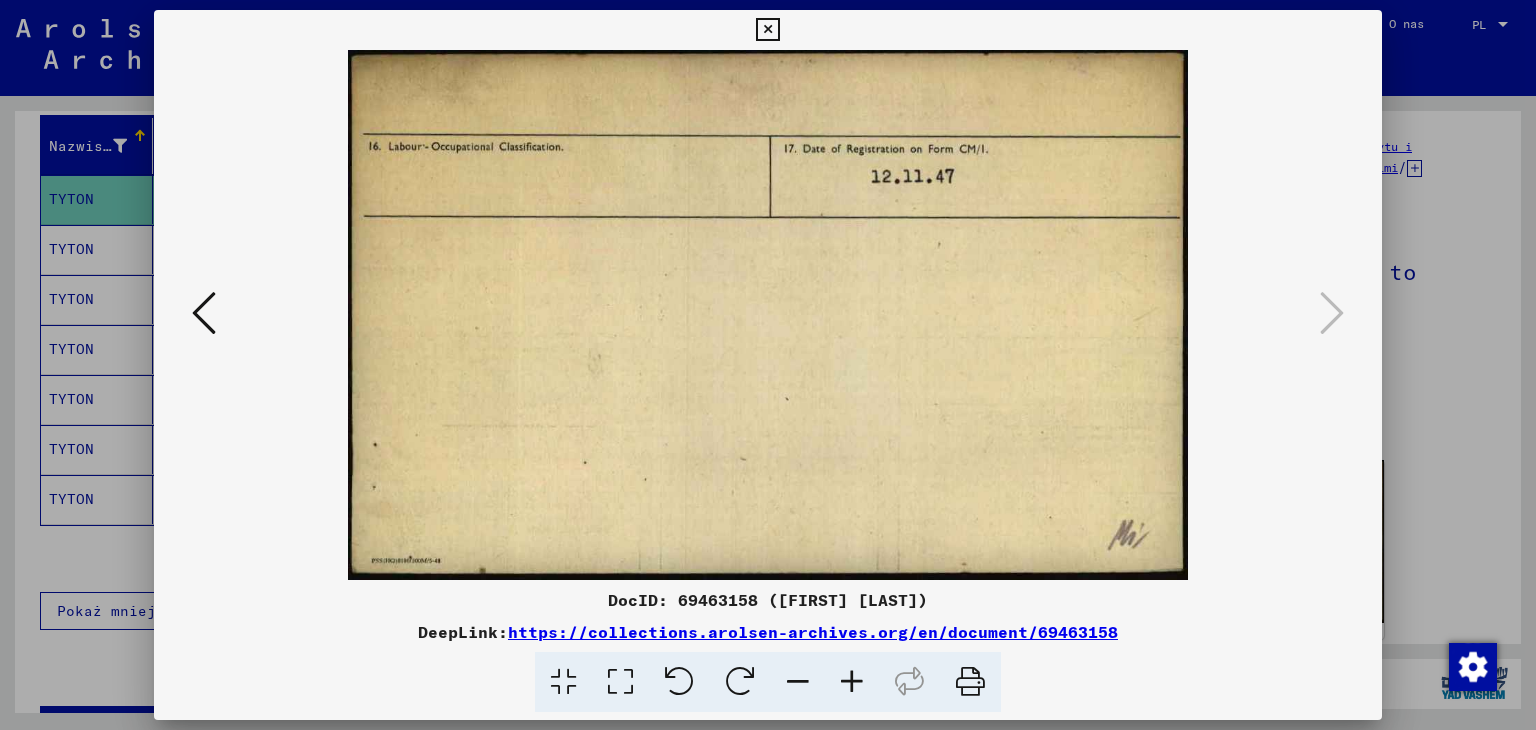 click at bounding box center [768, 365] 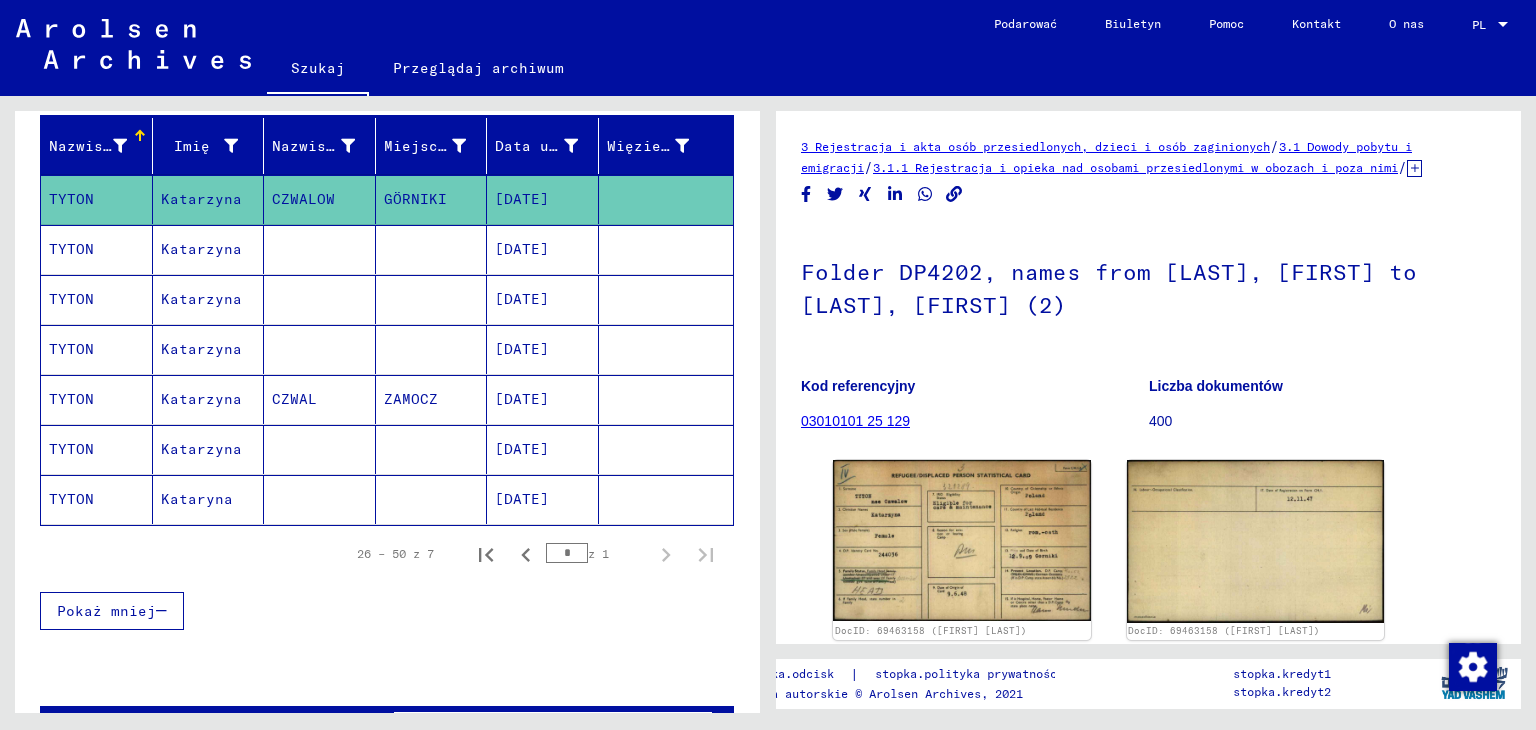 click on "TYTON" at bounding box center [71, 349] 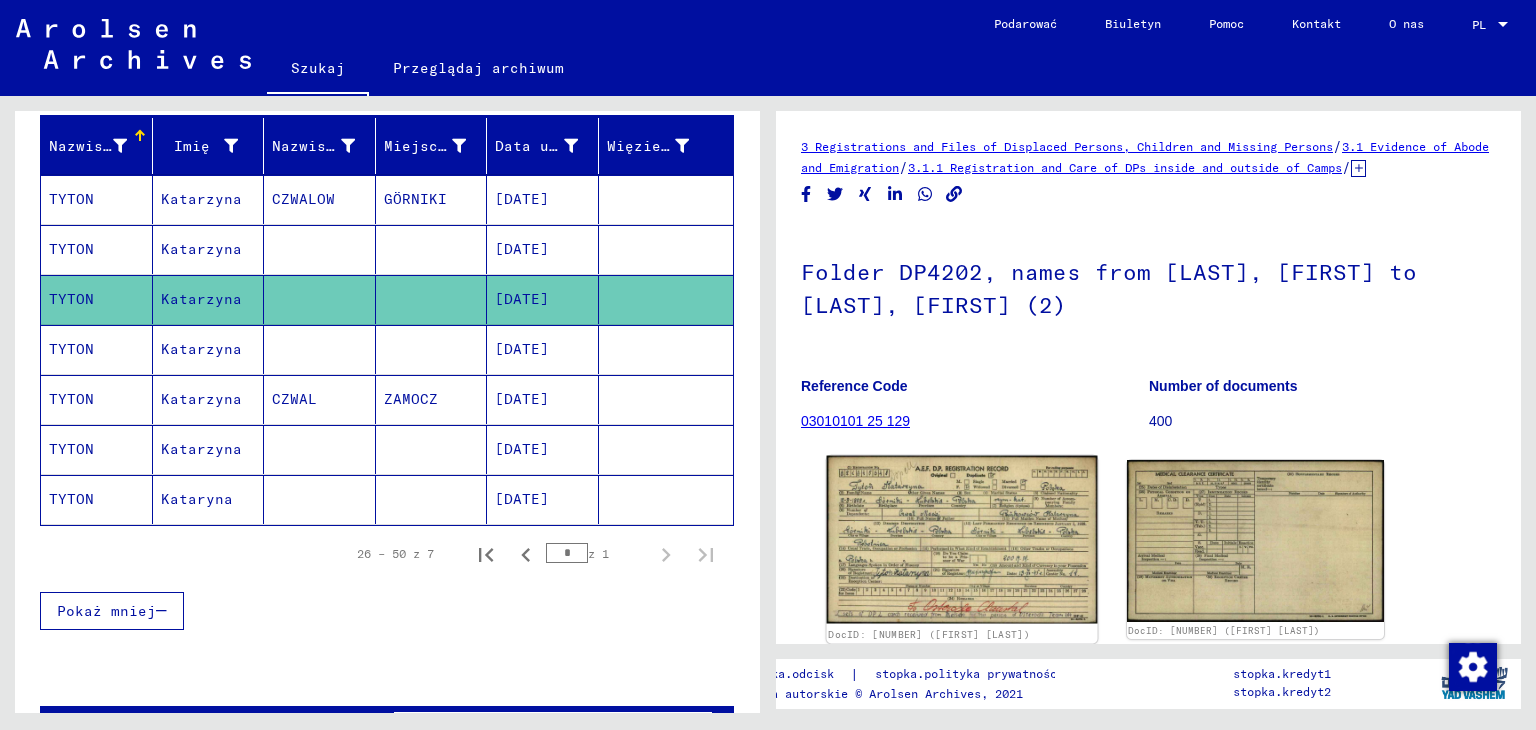 scroll, scrollTop: 200, scrollLeft: 0, axis: vertical 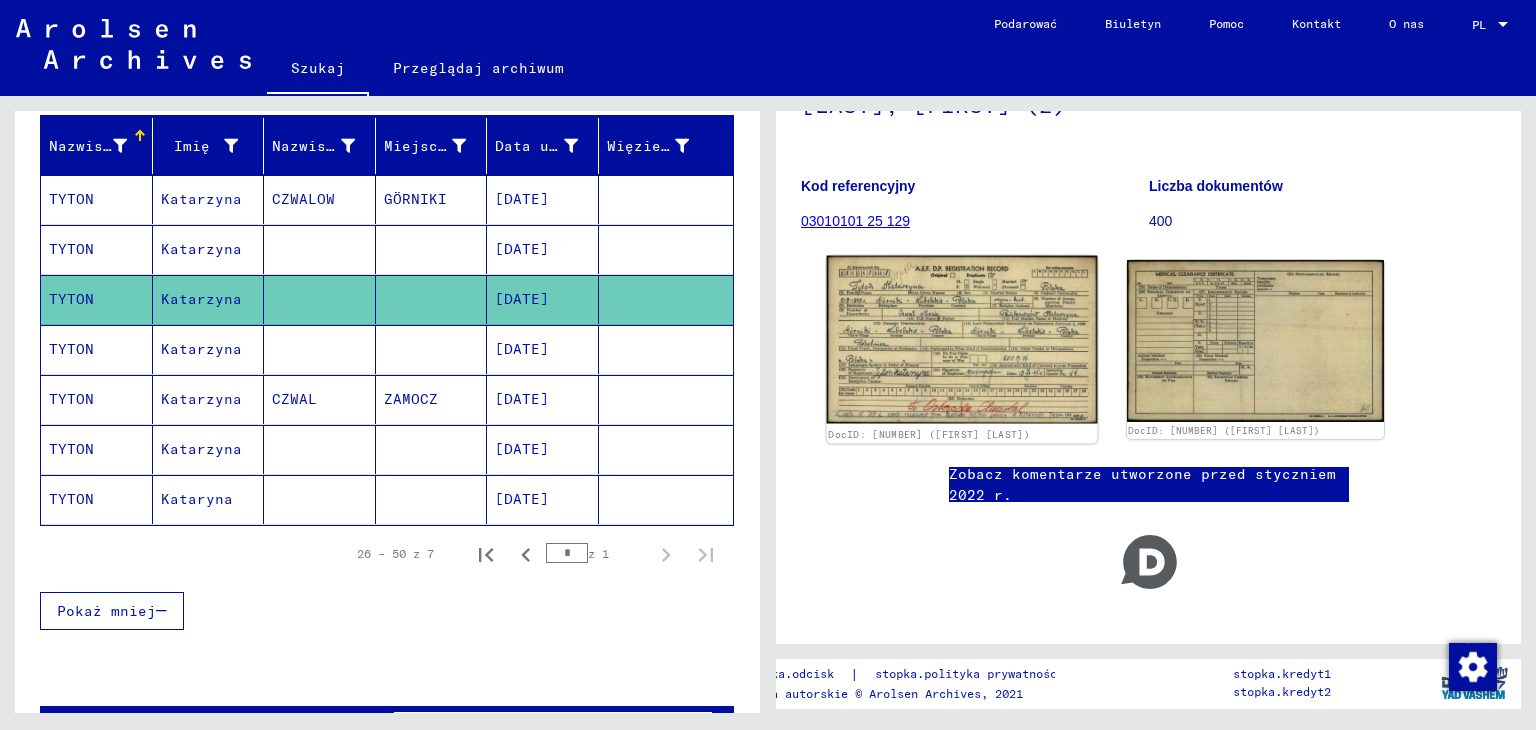 click 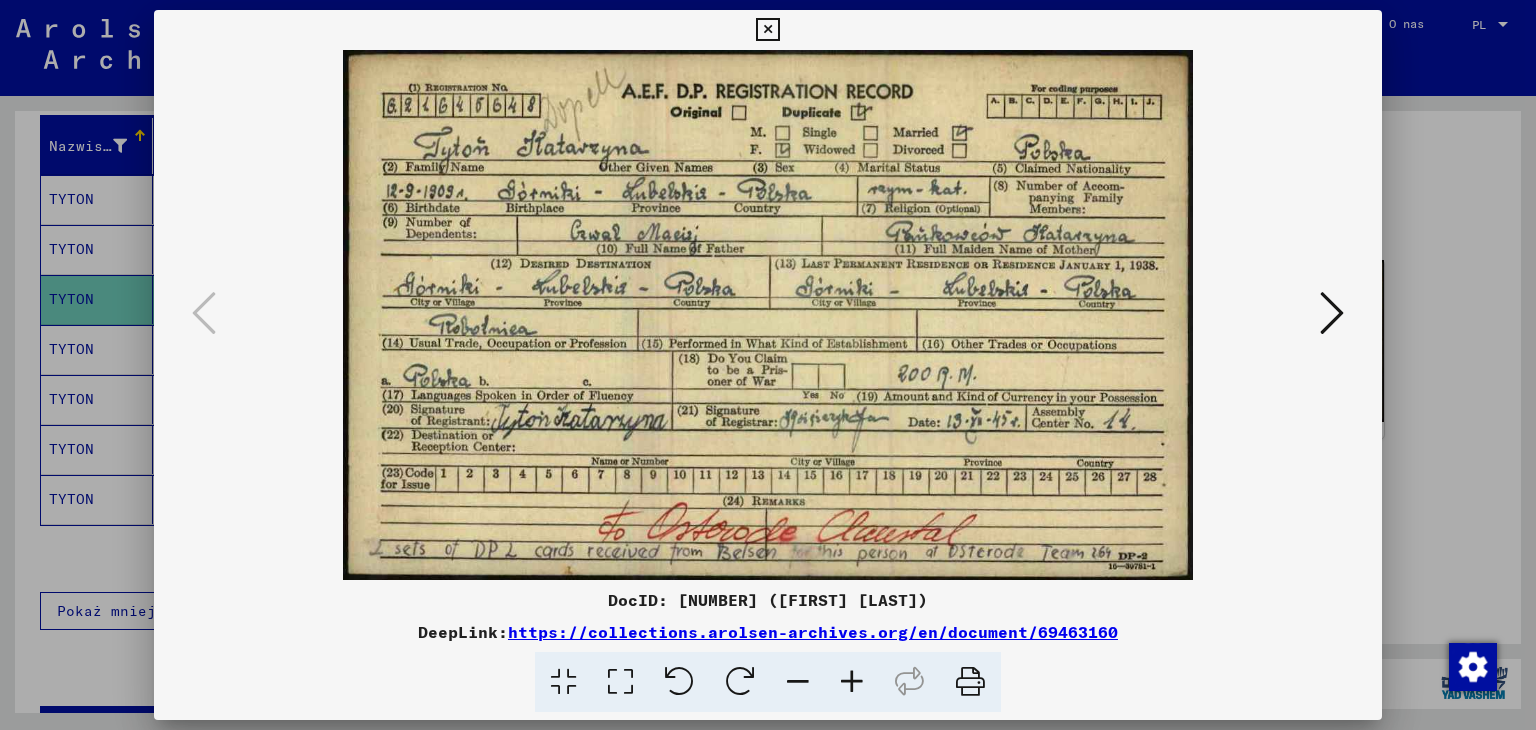 click at bounding box center [768, 315] 